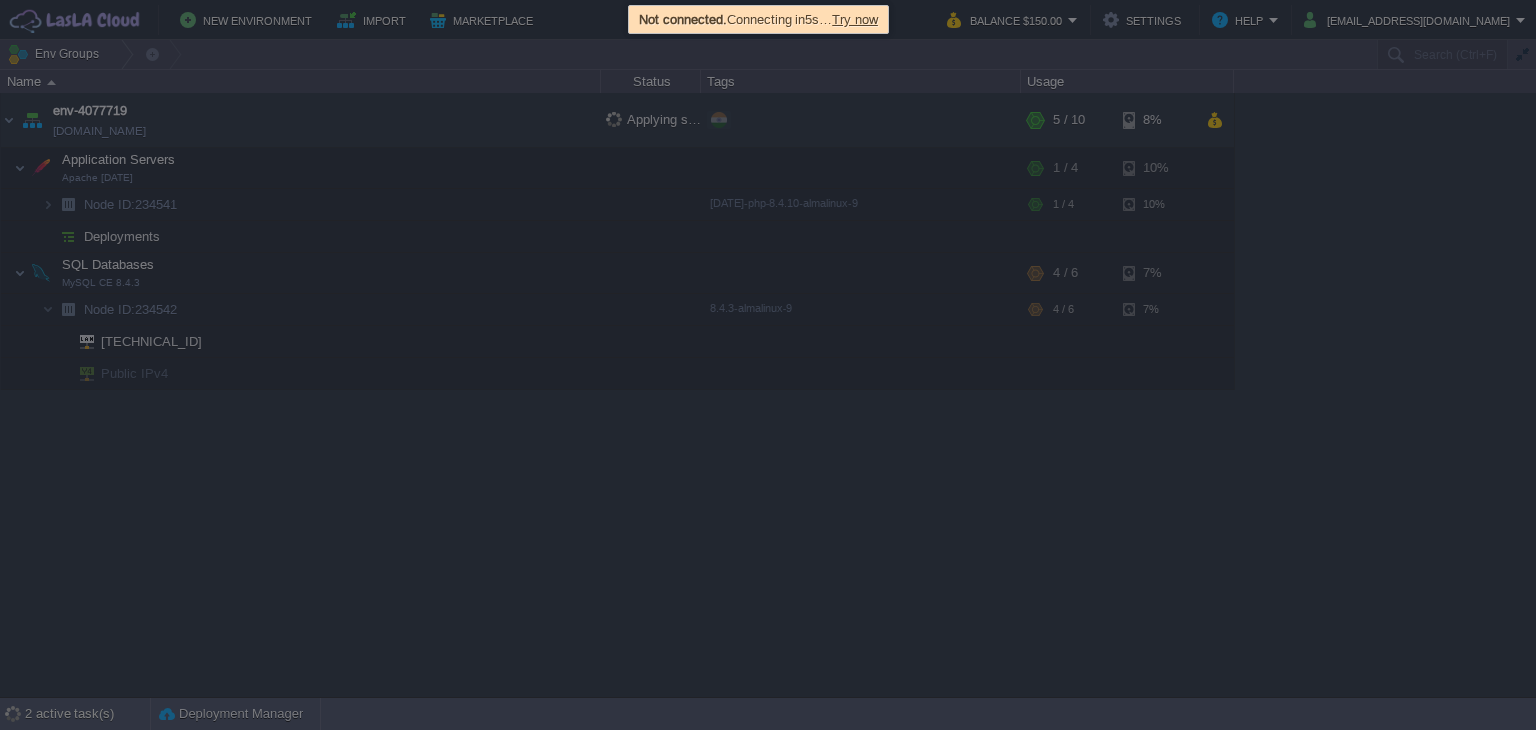 scroll, scrollTop: 0, scrollLeft: 0, axis: both 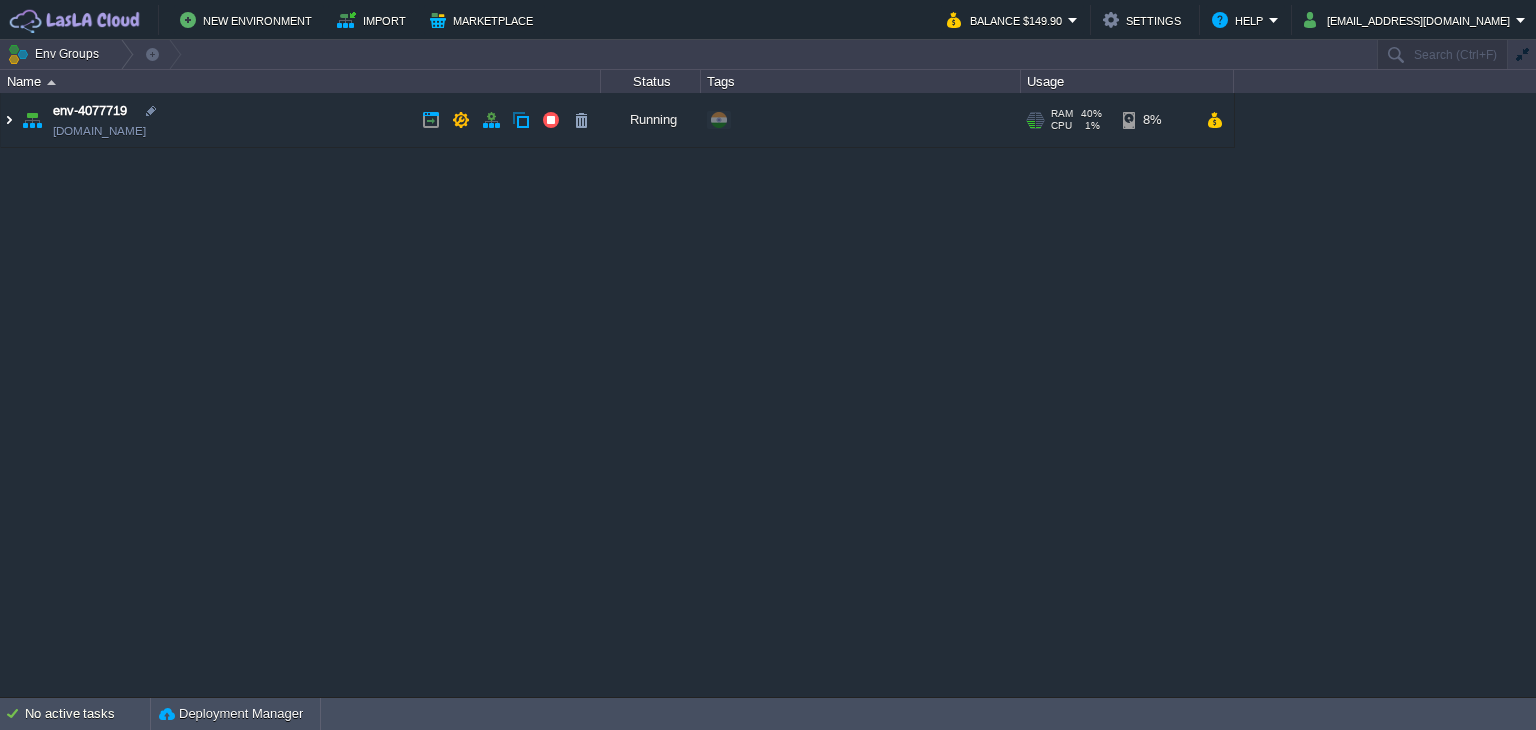 click at bounding box center [9, 120] 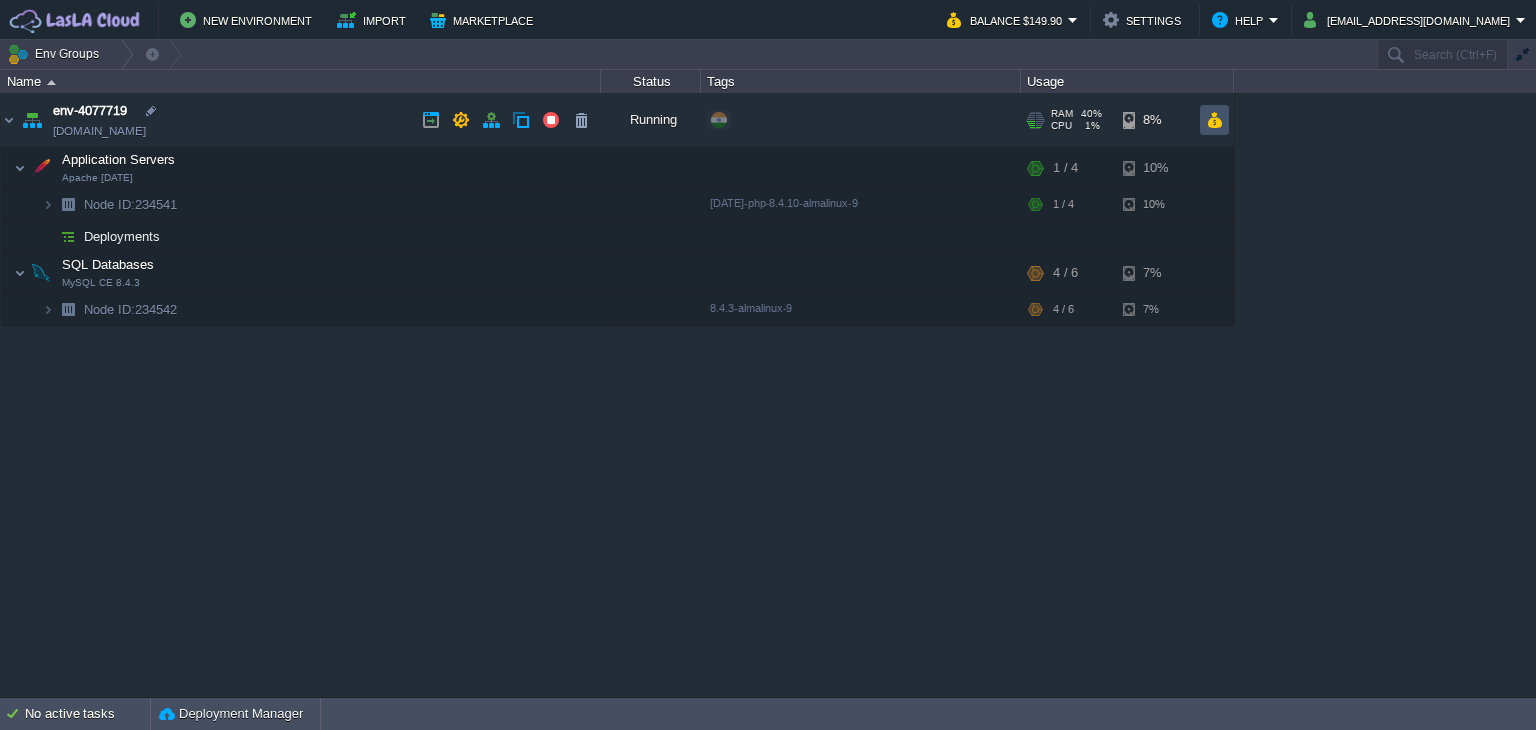 click at bounding box center [1214, 120] 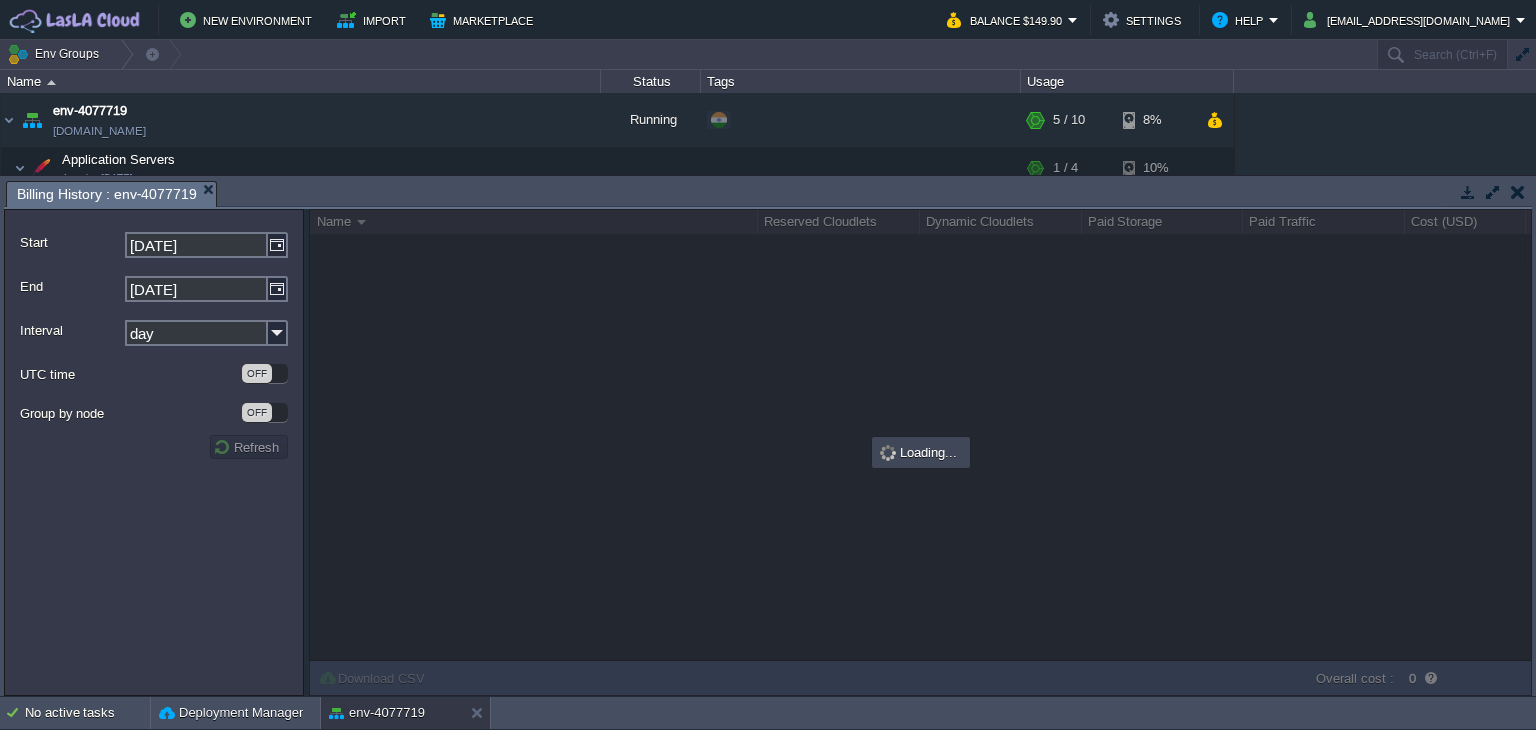 click at bounding box center [1518, 192] 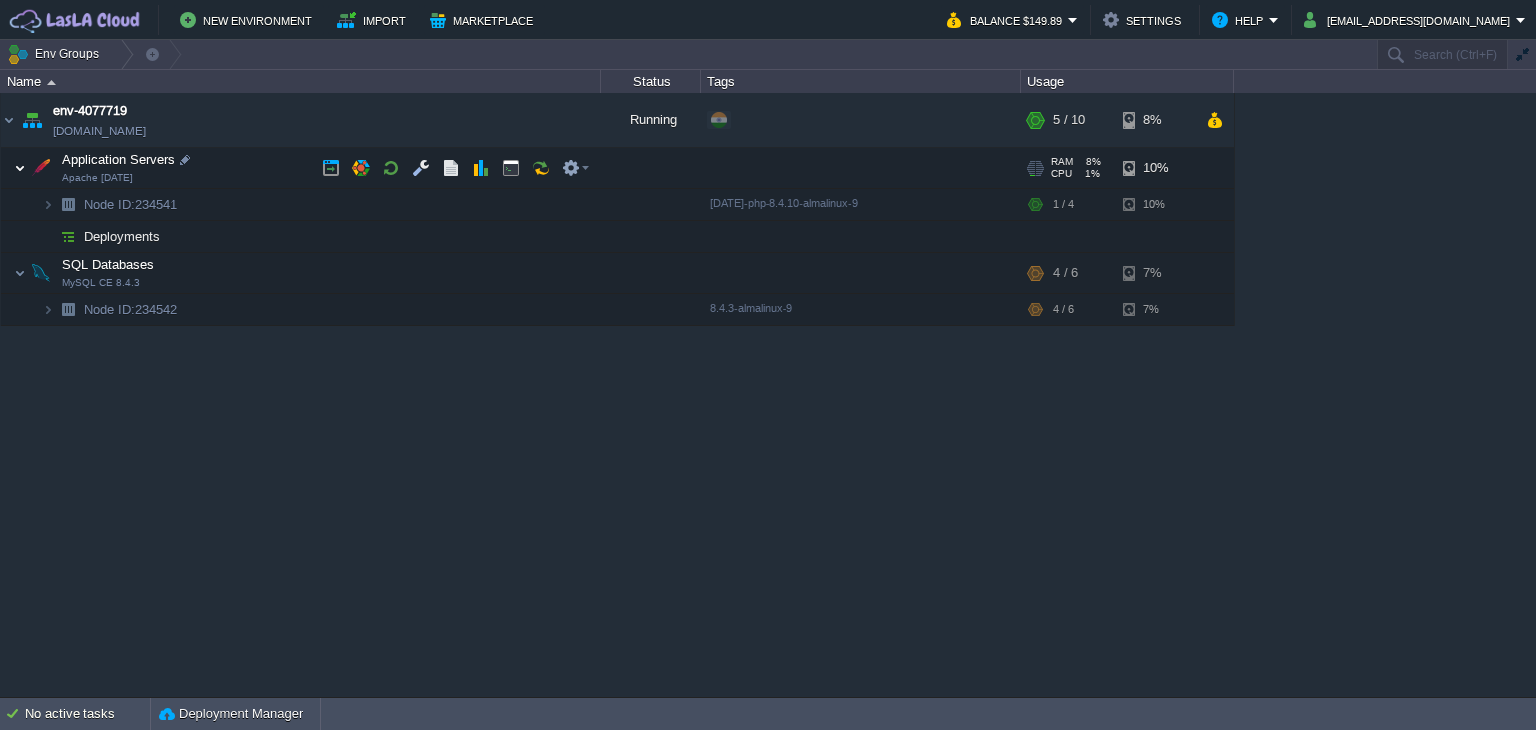 click at bounding box center [20, 168] 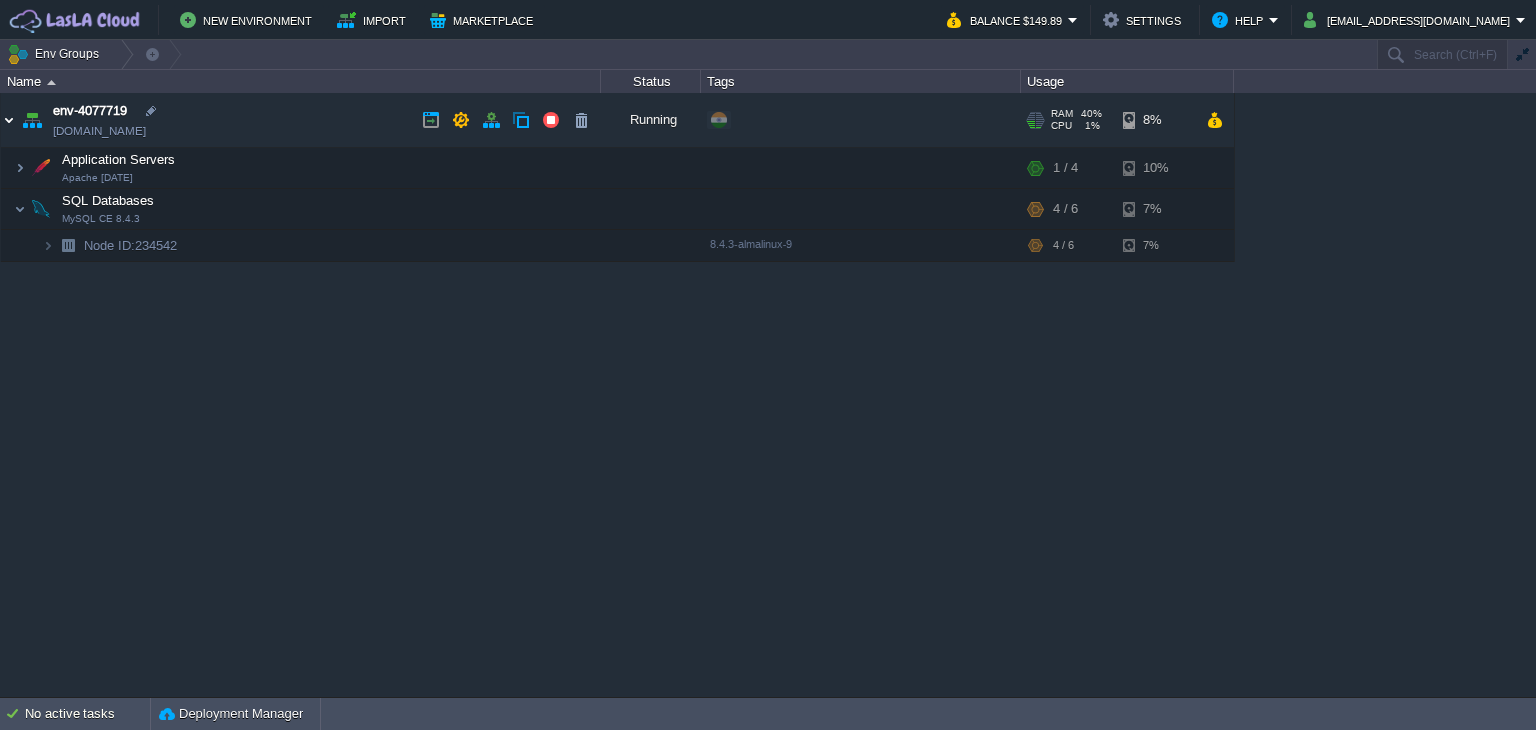 click at bounding box center (9, 120) 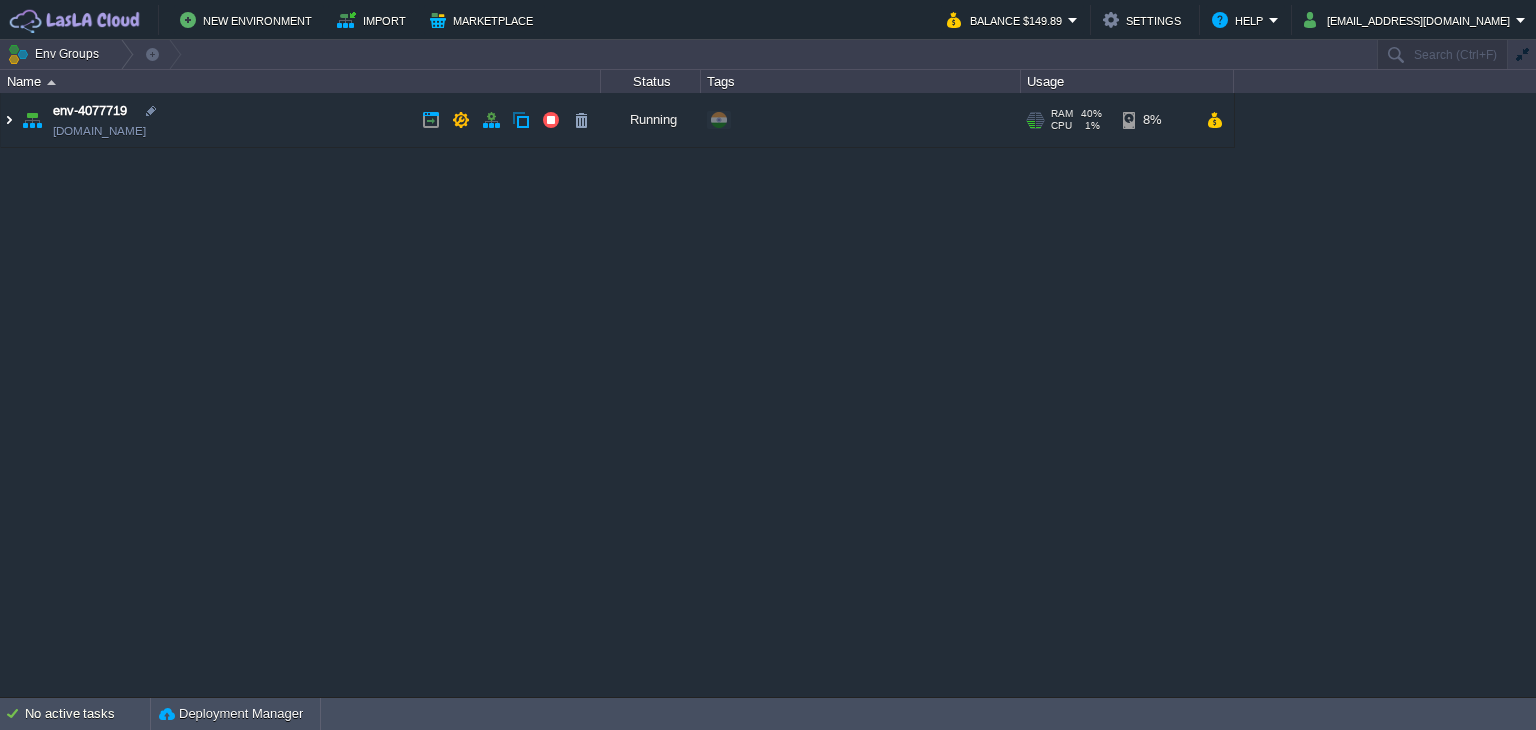 click at bounding box center [9, 120] 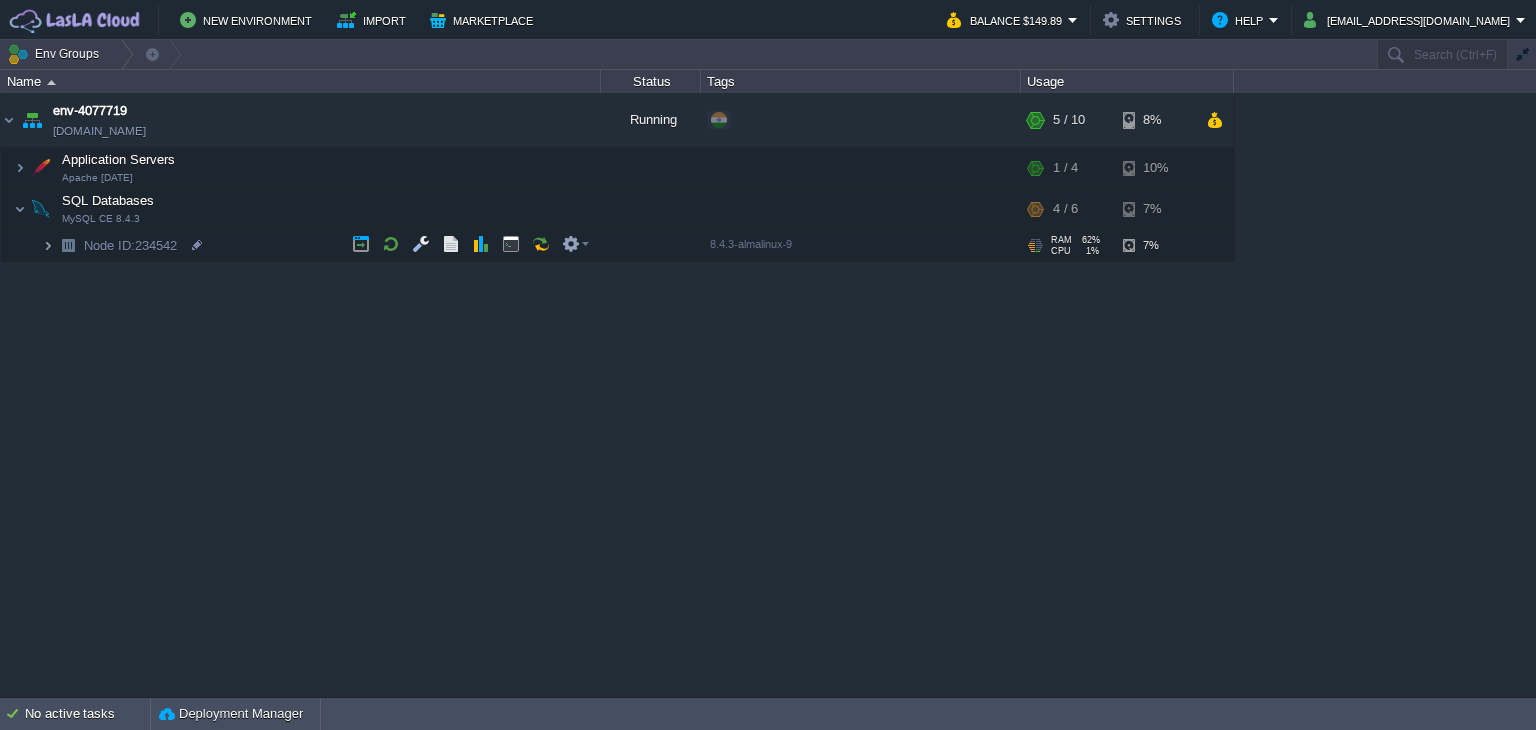 click at bounding box center (48, 245) 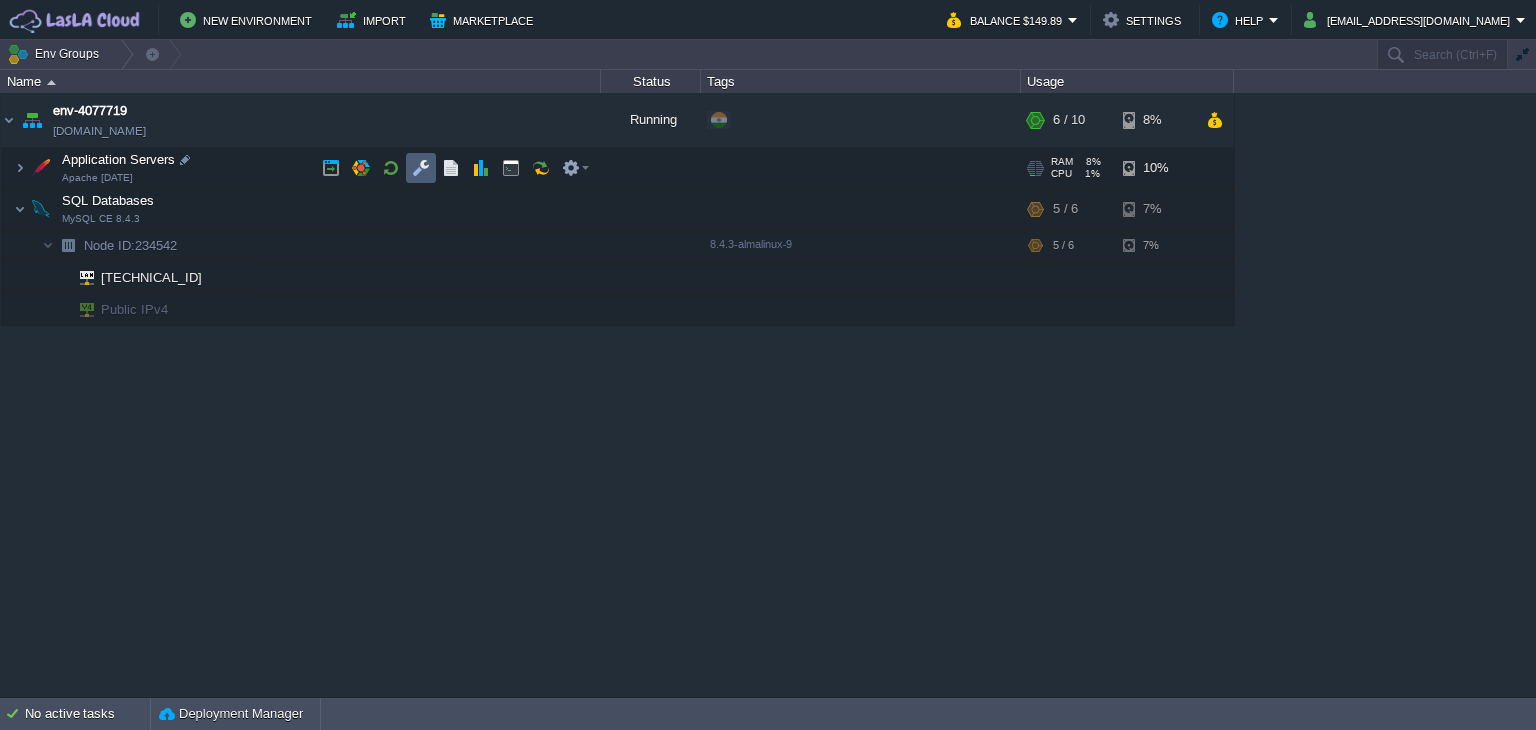 click at bounding box center [421, 168] 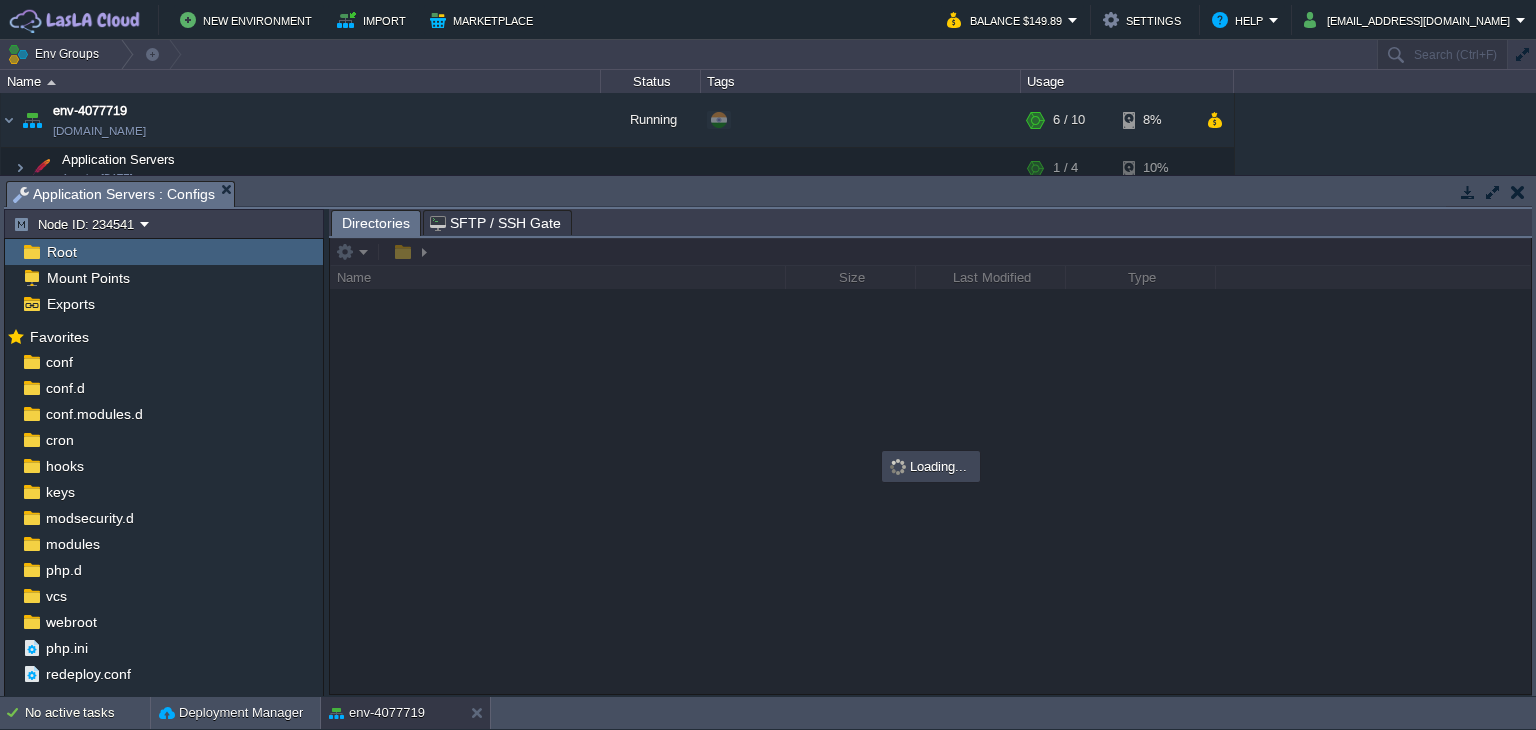 click at bounding box center (1518, 192) 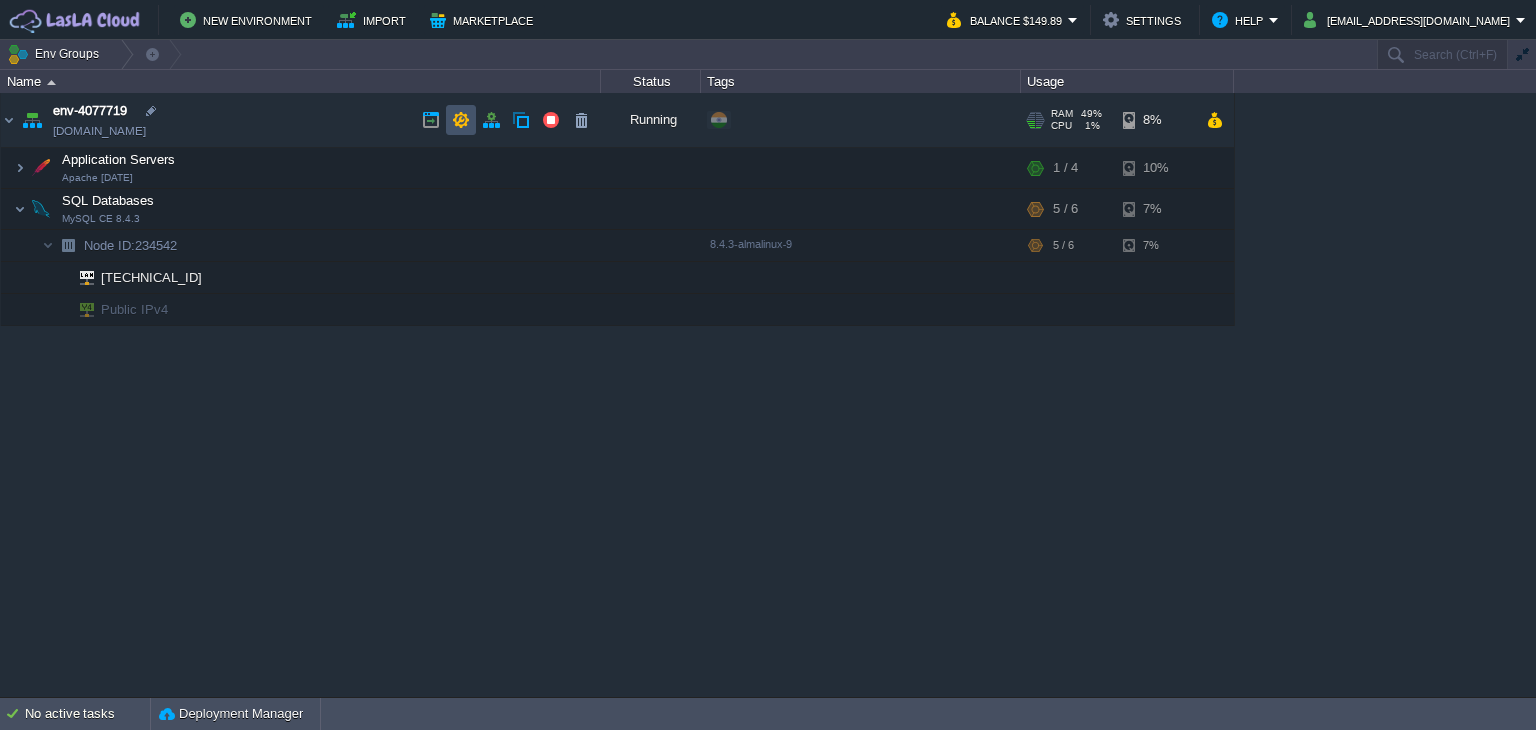 click at bounding box center (461, 120) 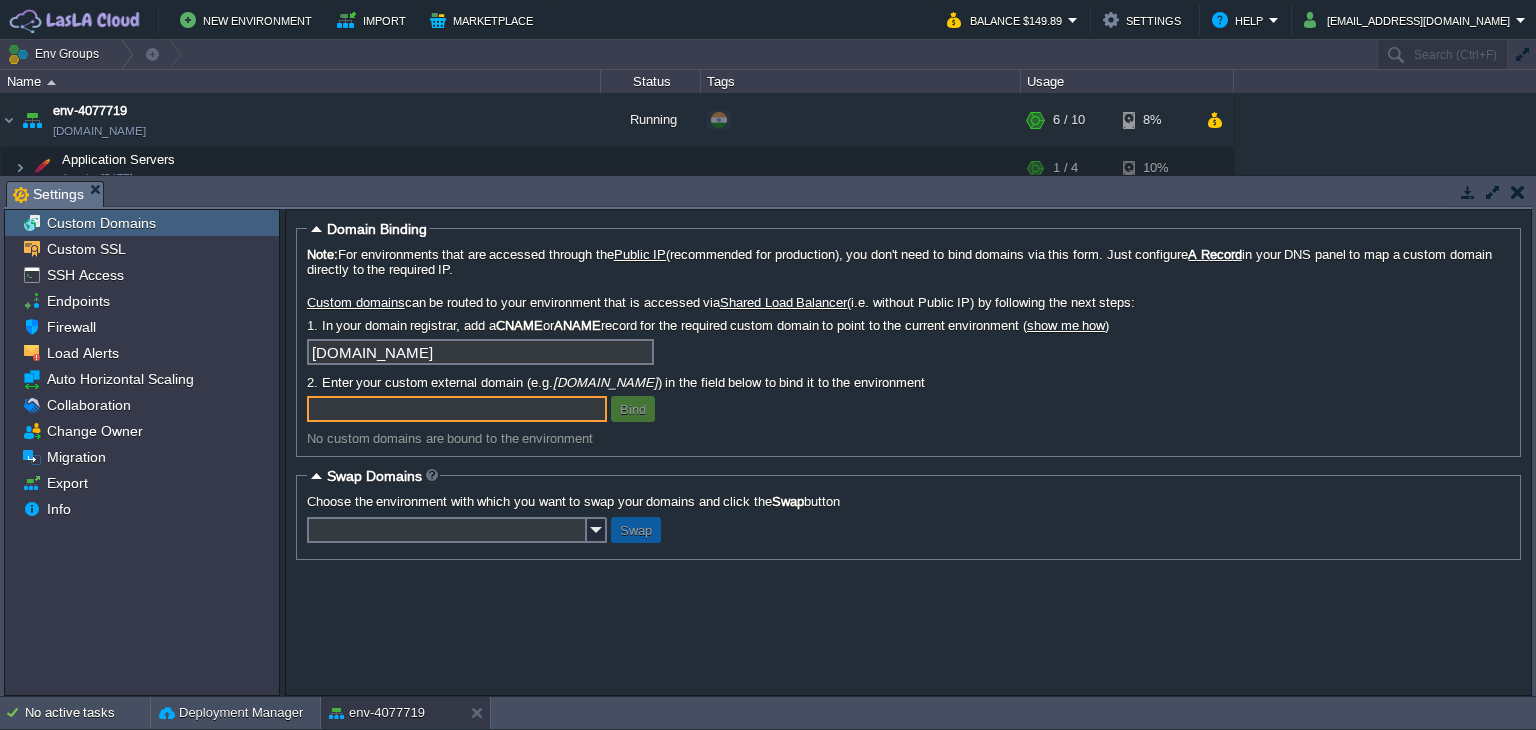 click on "Custom Domains" at bounding box center [101, 223] 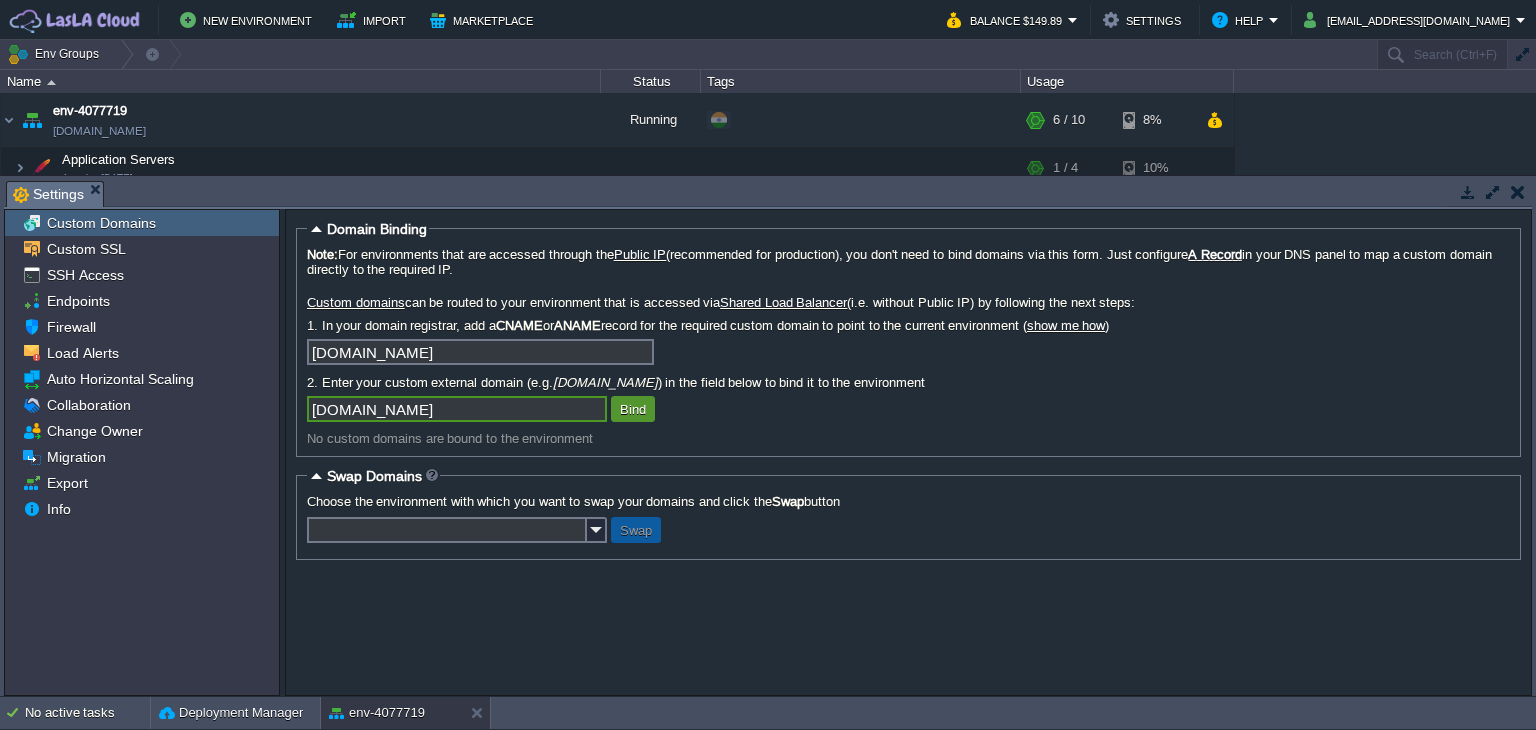 type on "[DOMAIN_NAME]" 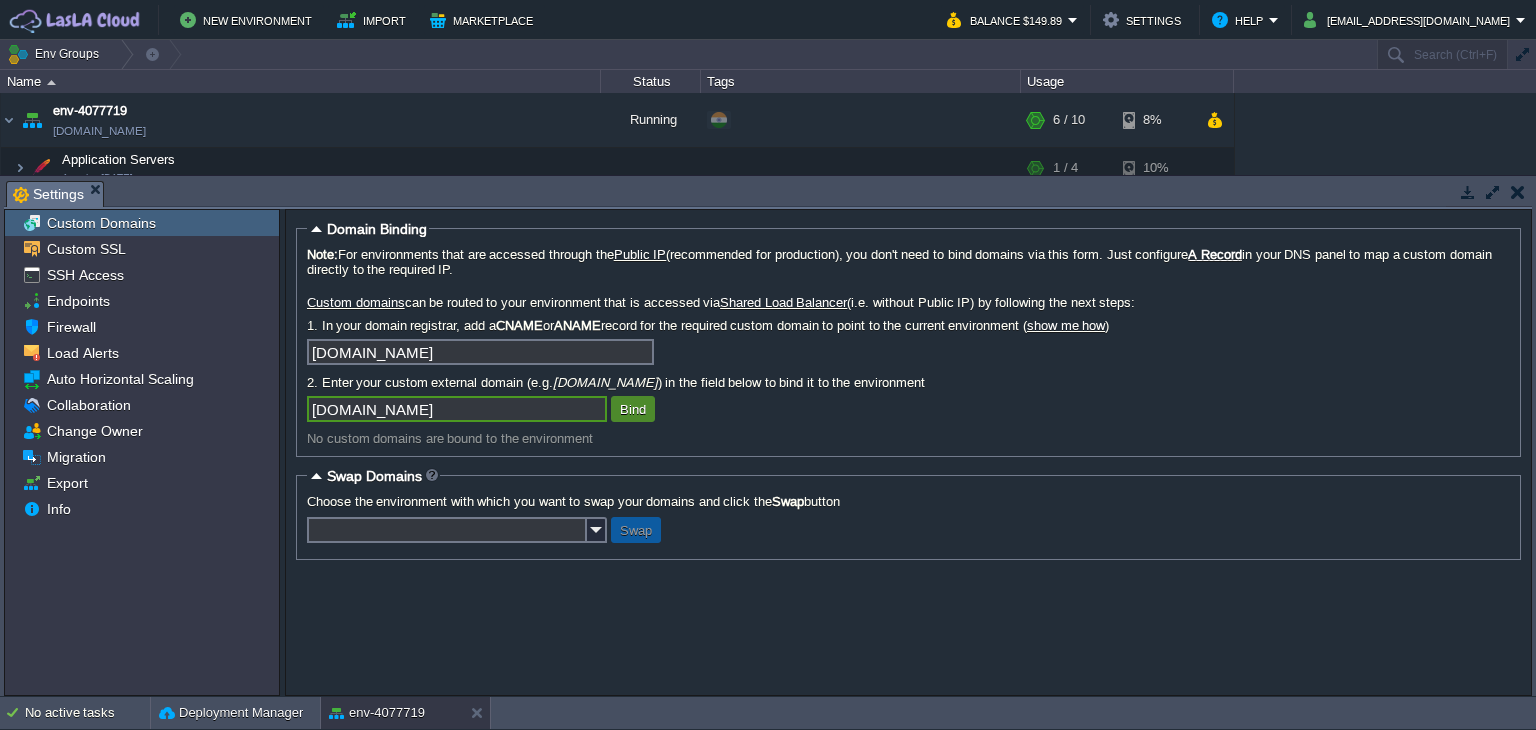 click on "Bind" at bounding box center (633, 409) 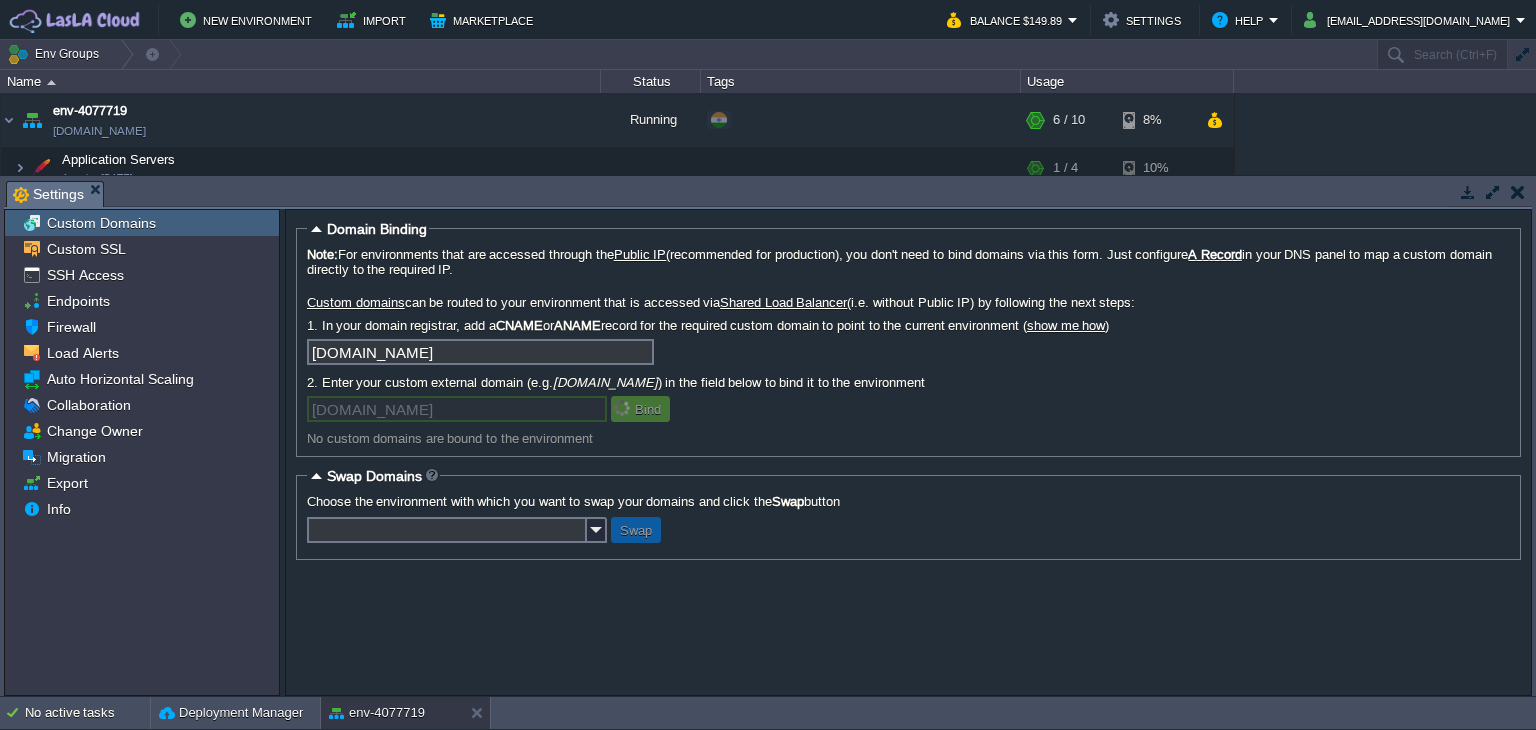 type 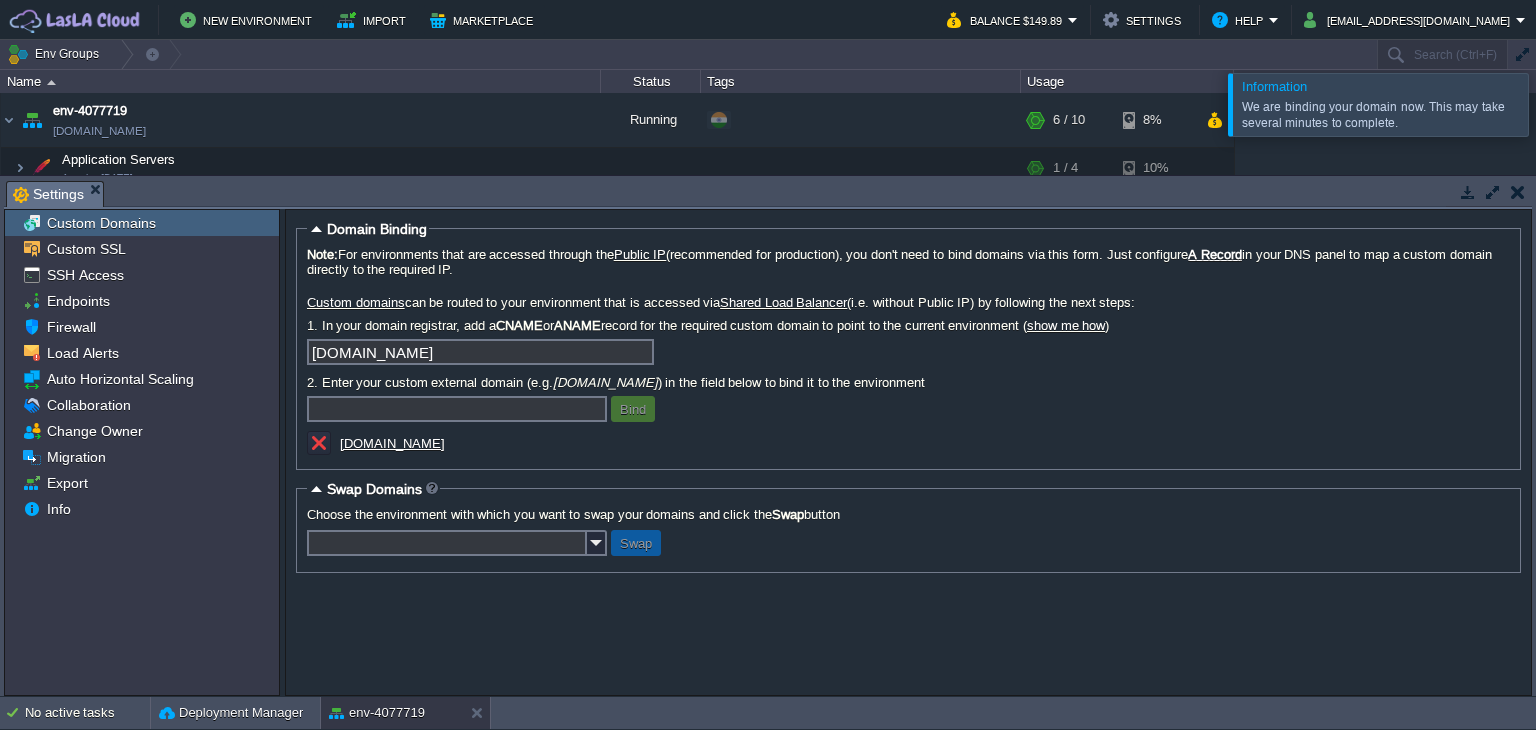 click at bounding box center (1468, 192) 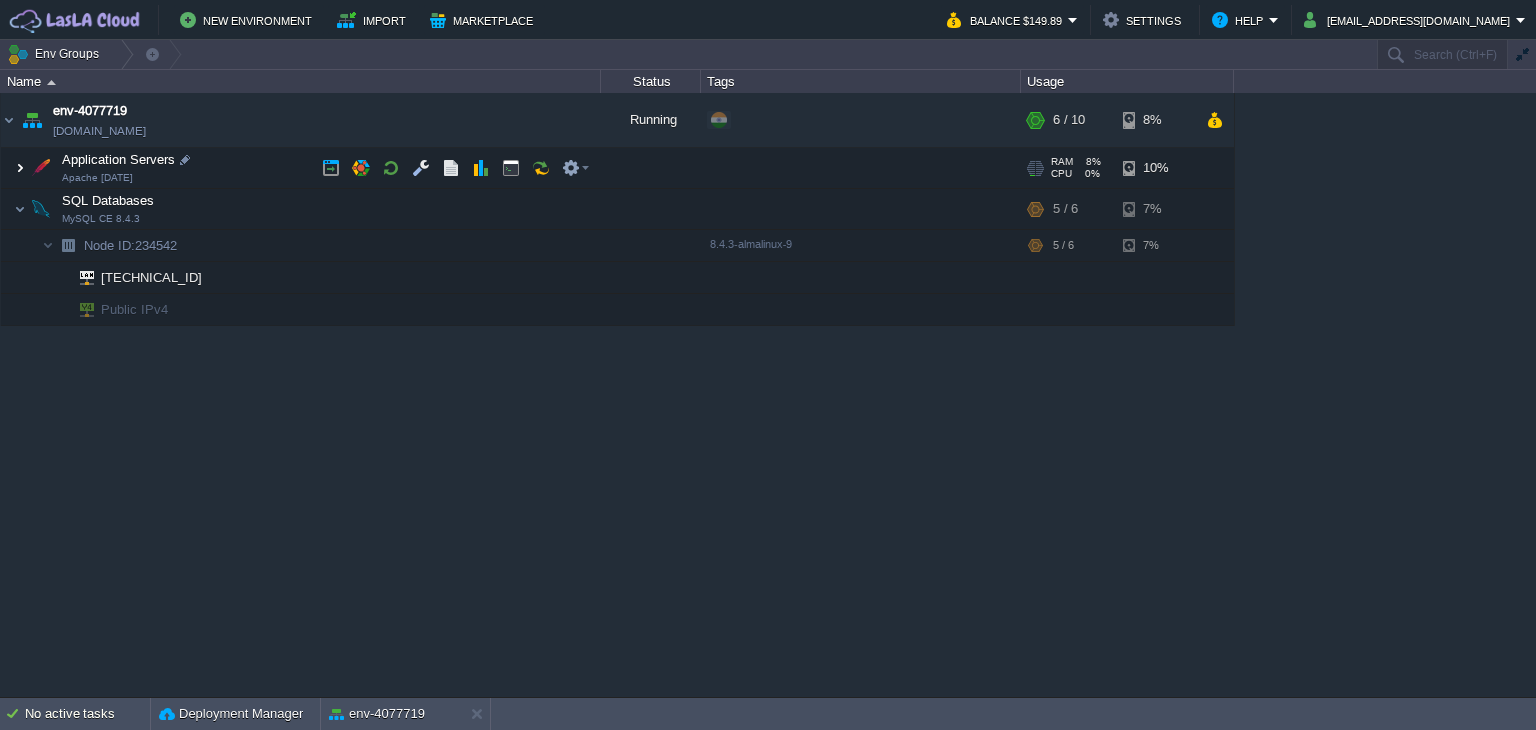 click at bounding box center (20, 168) 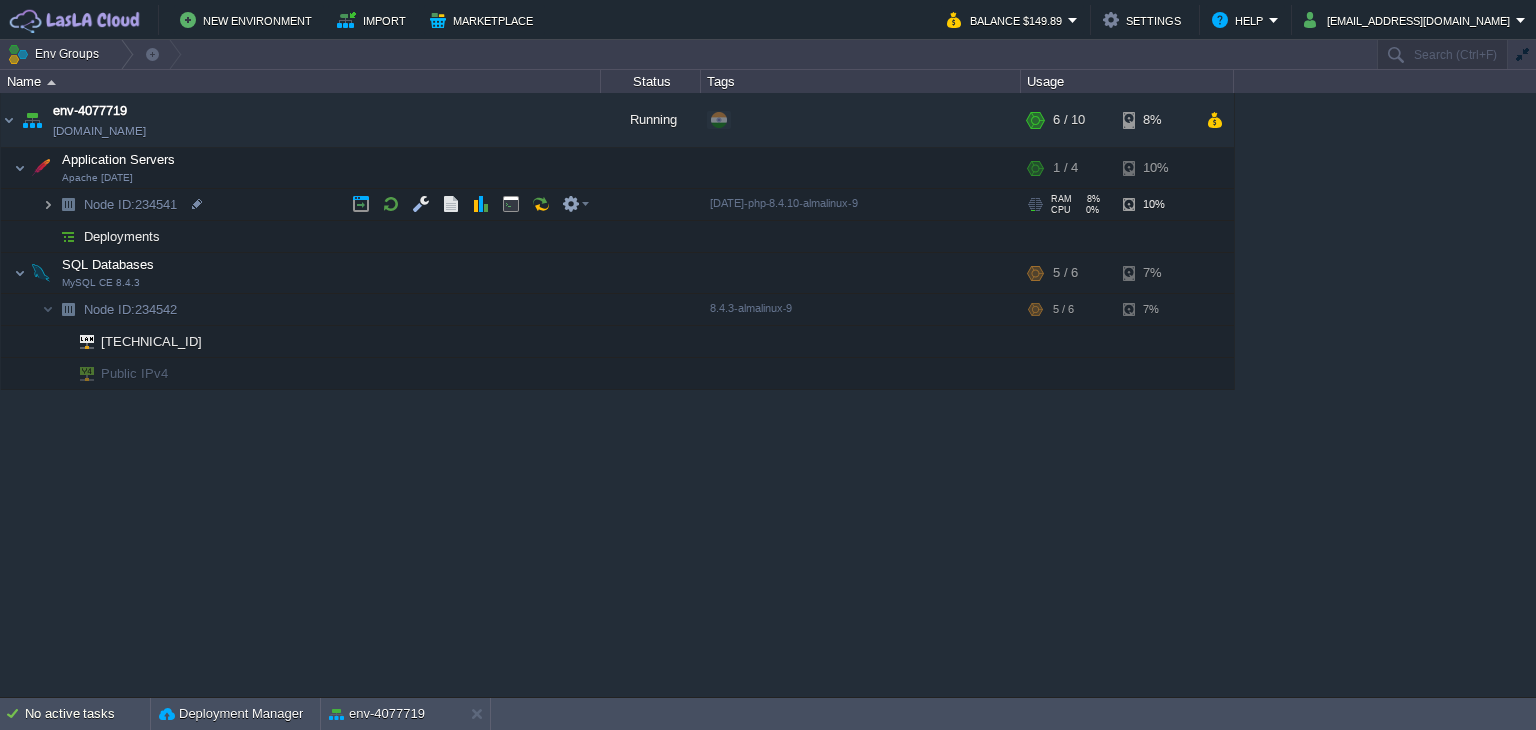 click at bounding box center (48, 204) 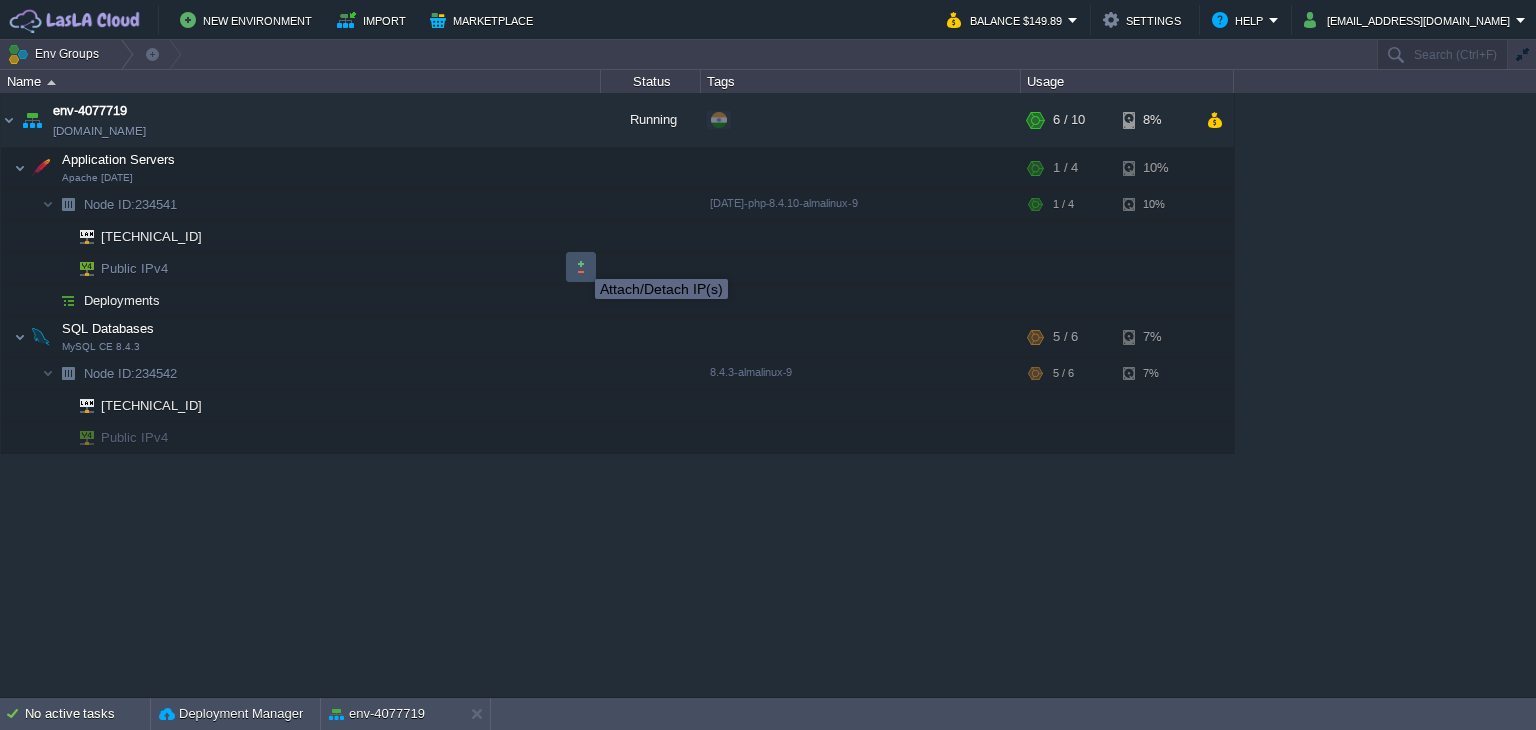 click at bounding box center [581, 267] 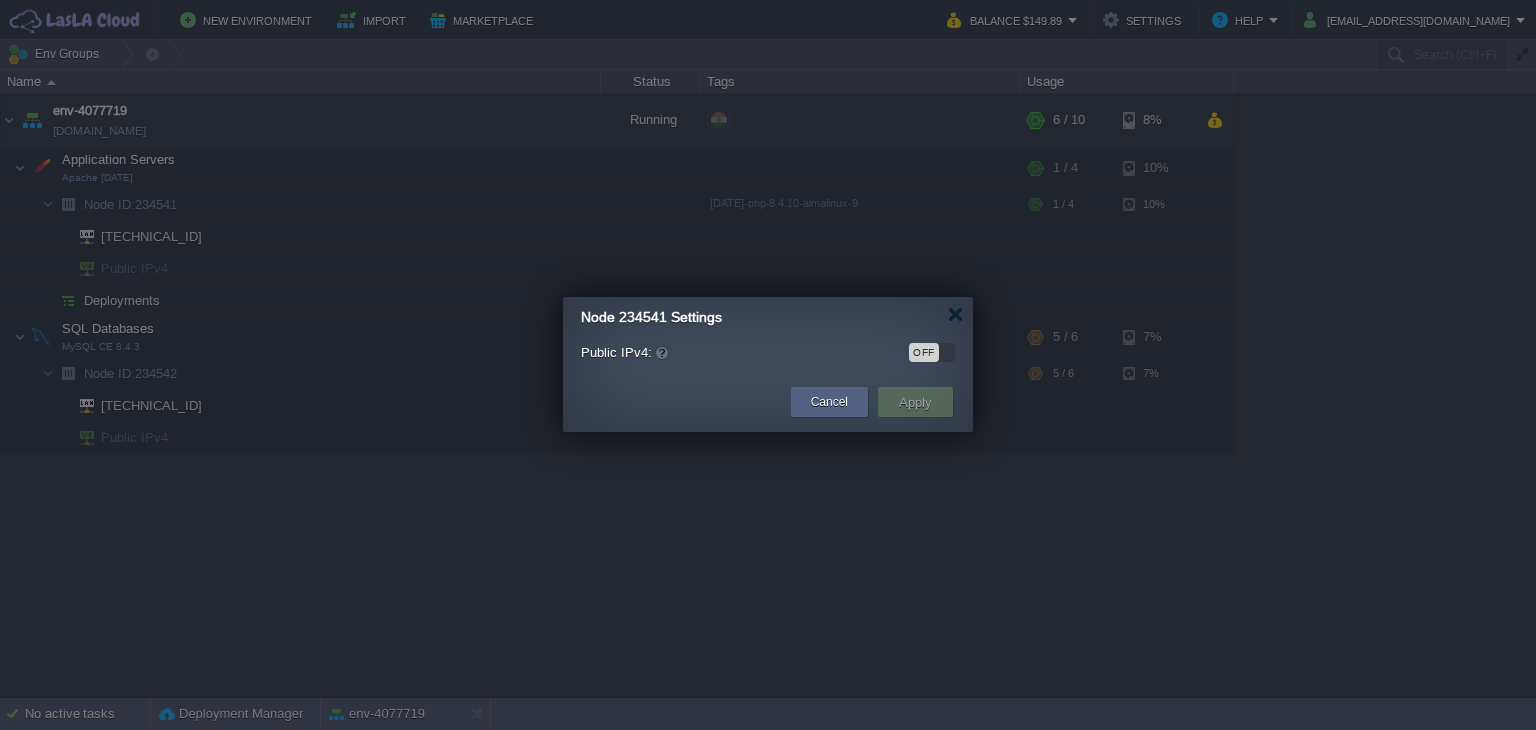 click on "OFF" at bounding box center (932, 352) 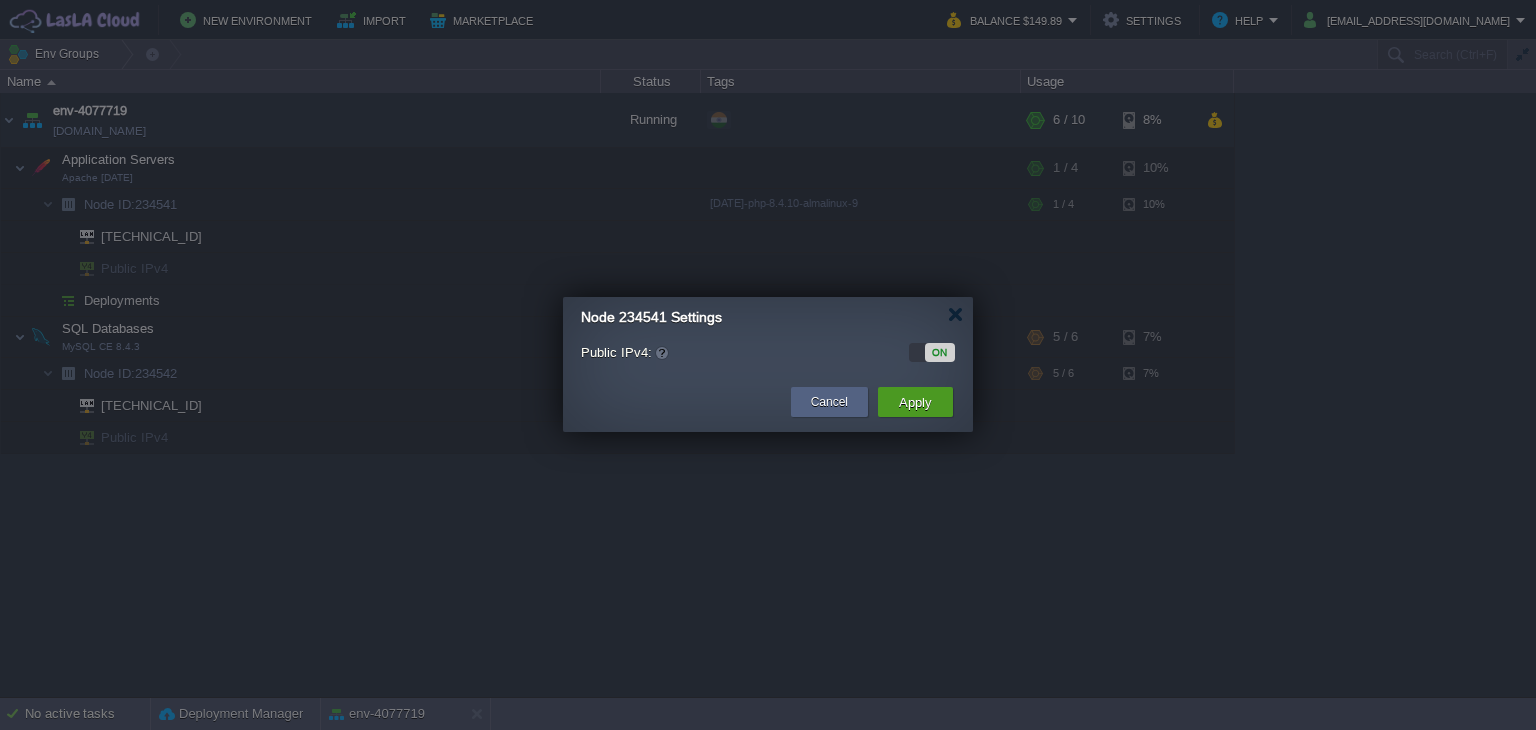 click on "Apply" at bounding box center [915, 402] 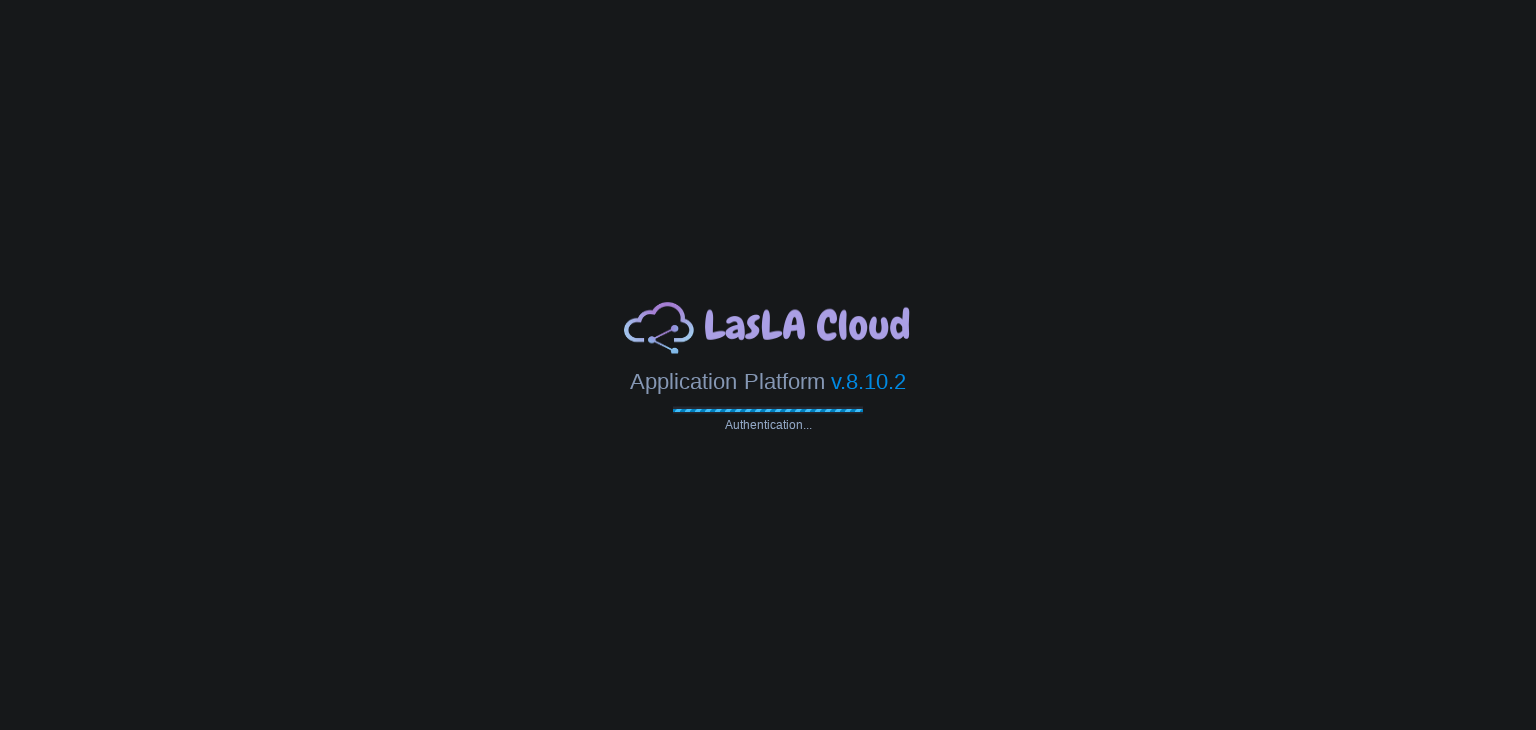 scroll, scrollTop: 0, scrollLeft: 0, axis: both 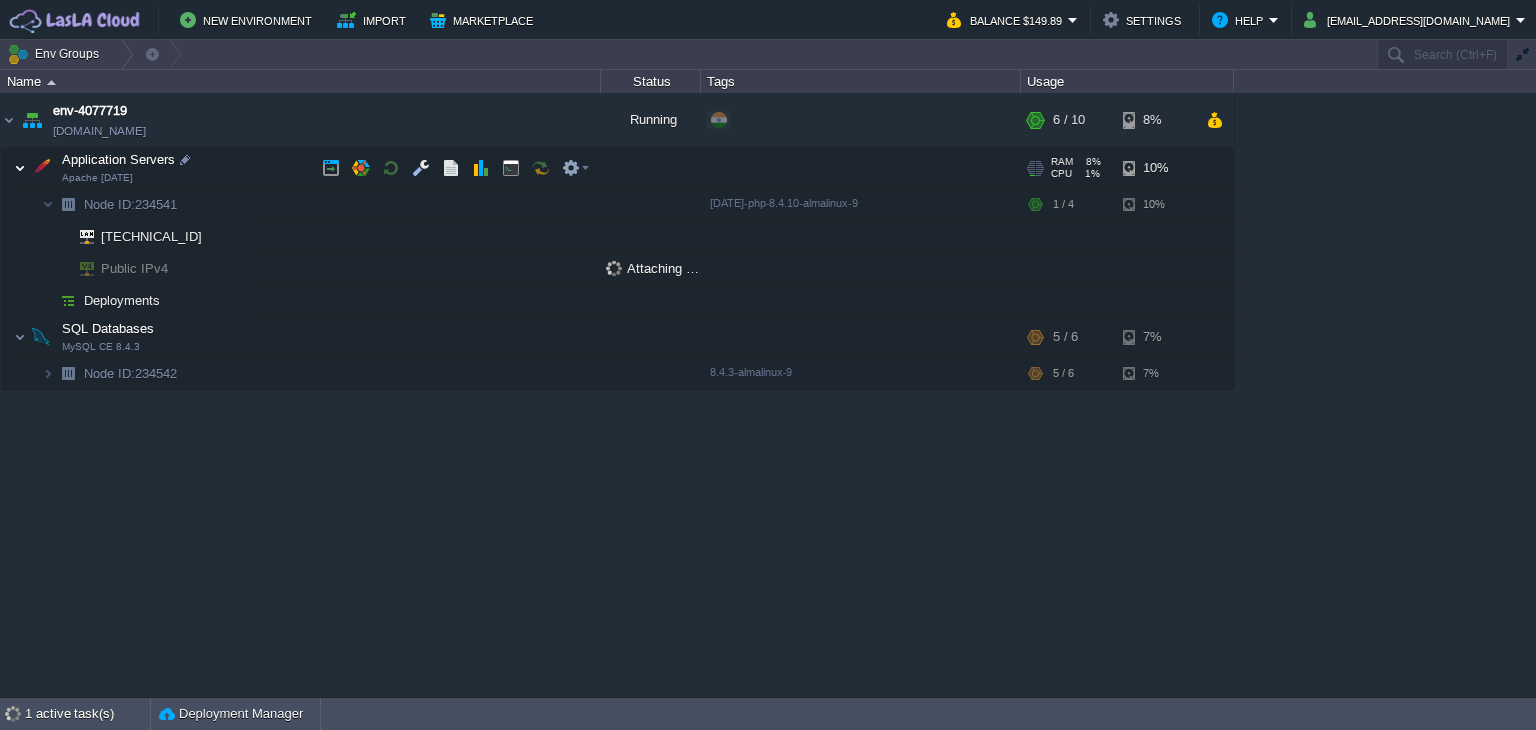 click at bounding box center [20, 168] 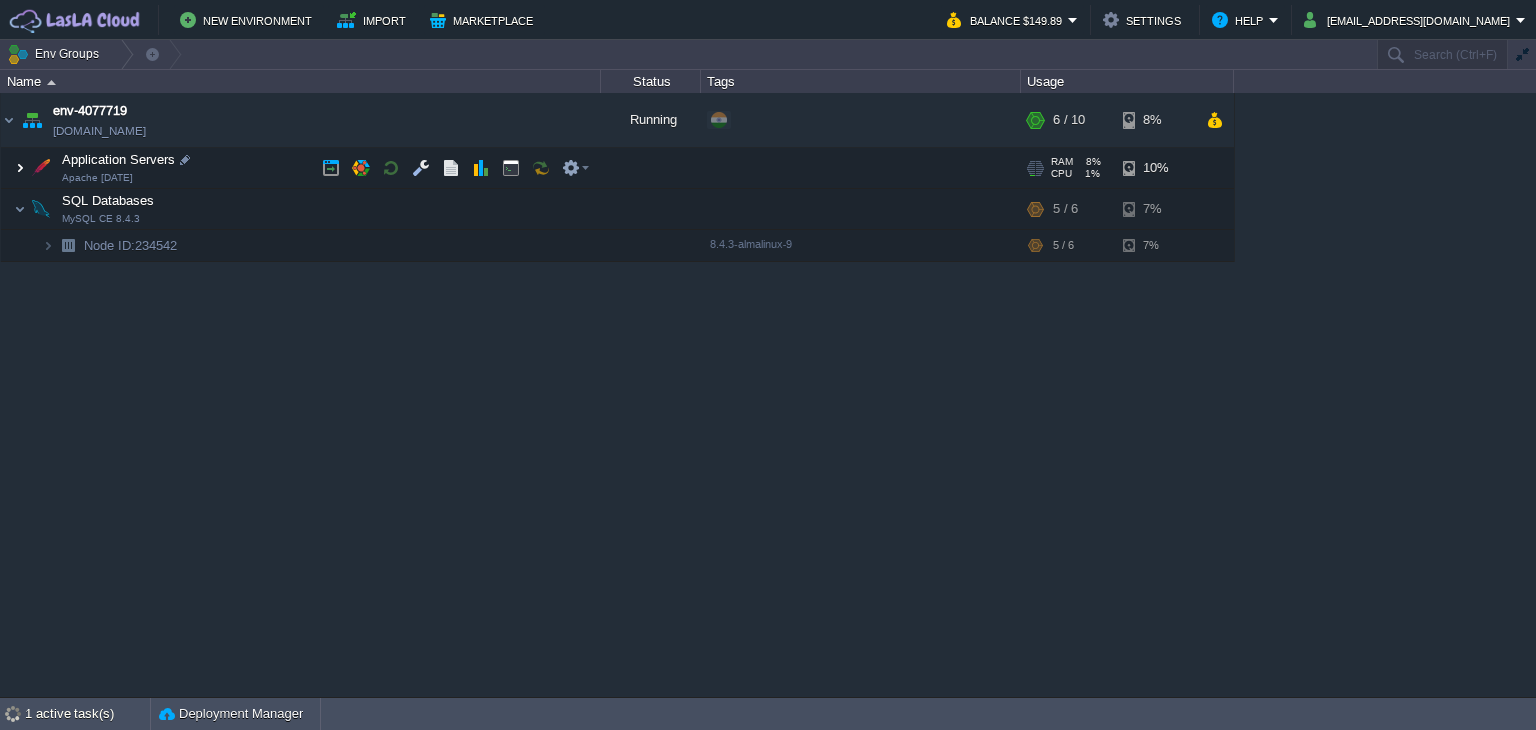 click at bounding box center (20, 168) 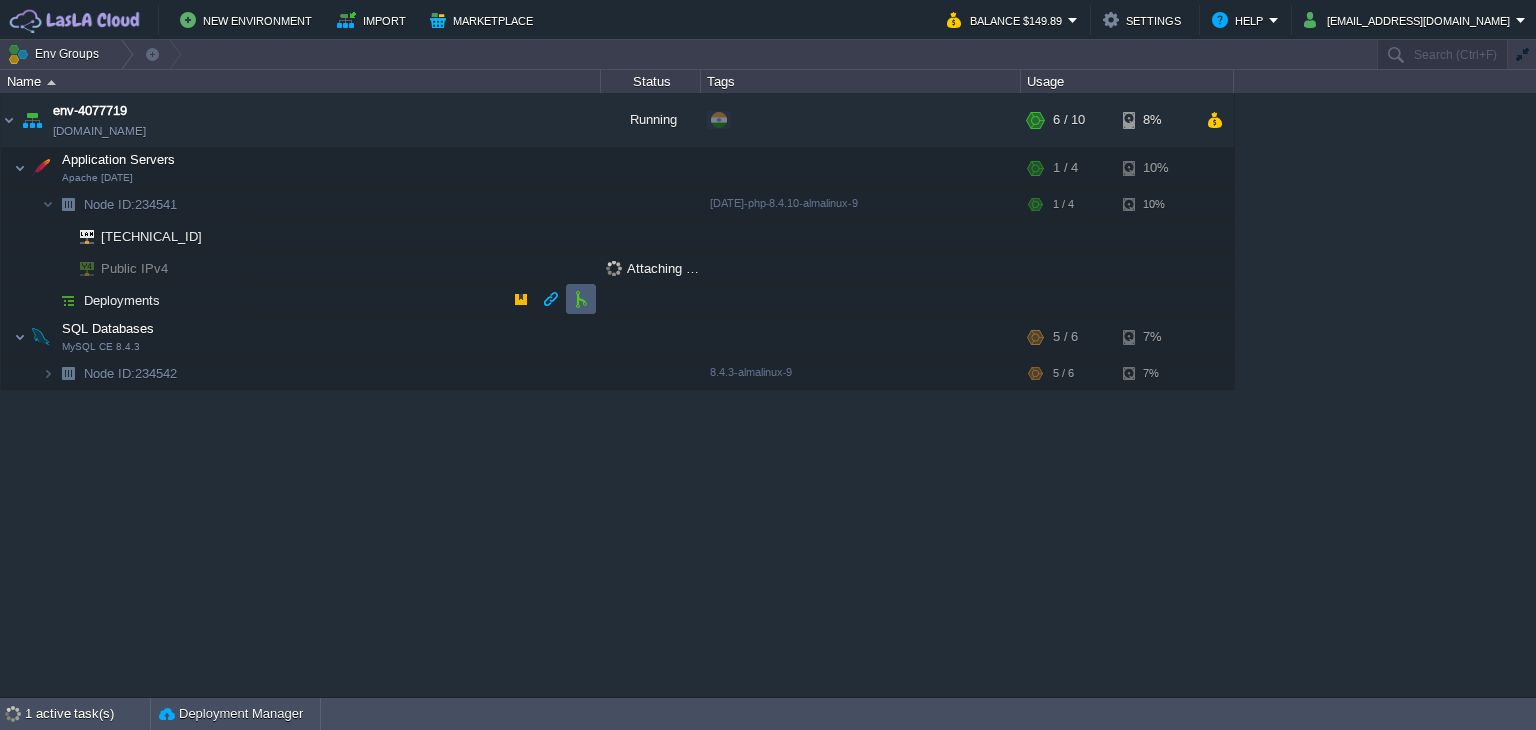 click at bounding box center (581, 299) 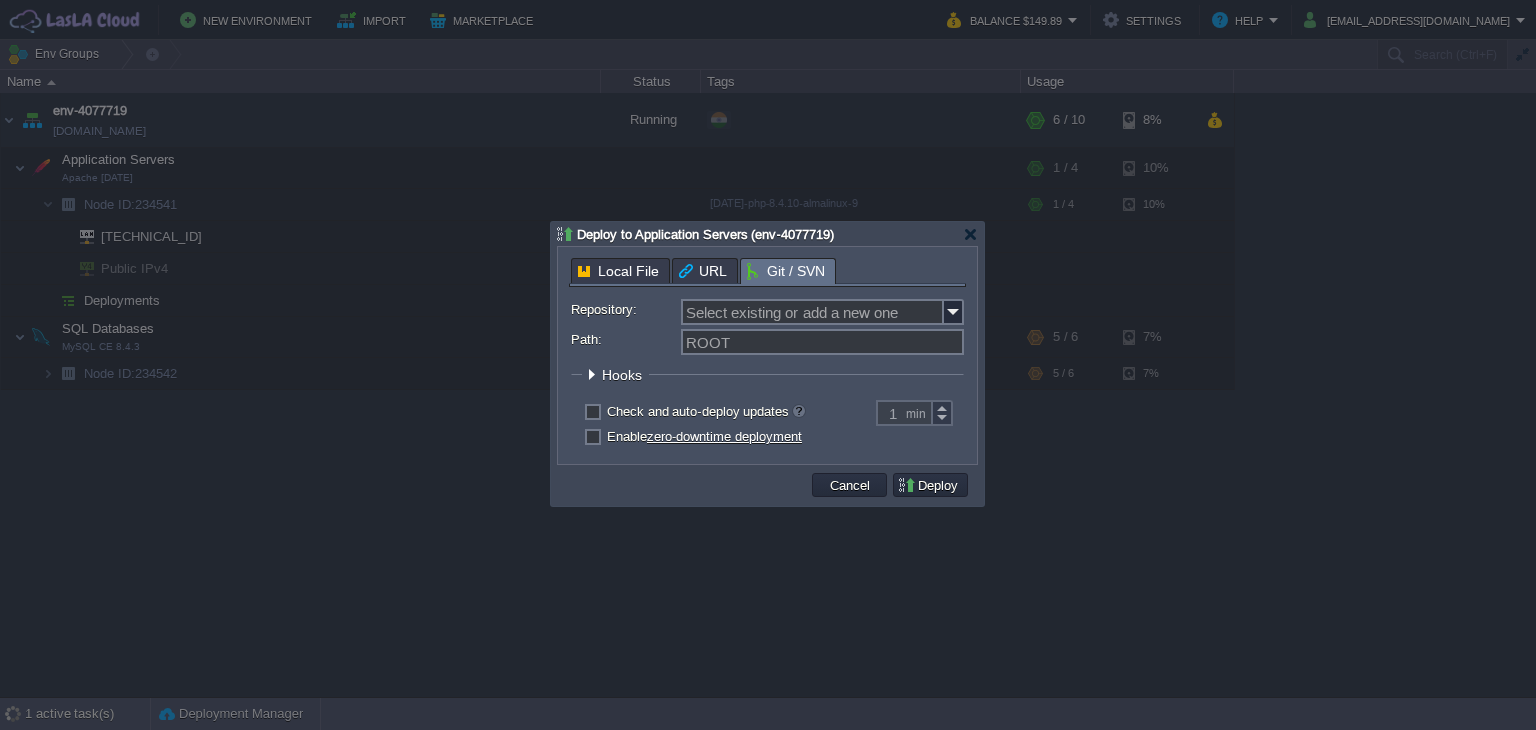 click on "Local File URL Git / SVN   Repository: Select existing or add a new one Branch: main Path: ROOT Build A Maven node is required to build & deploy your project Use the existing node Add a new node   Working Directory:     Hooks  Pre   Build Post   Pre   Deploy Post   Pre   Update Post   Deploy Strategy Simultaneous deployment Sequential deployment with delay   30 sec Check and auto-deploy updates   1 min Auto-resolve conflicts   Enable  zero-downtime deployment How to enable zero-downtime deployment" at bounding box center [767, 355] 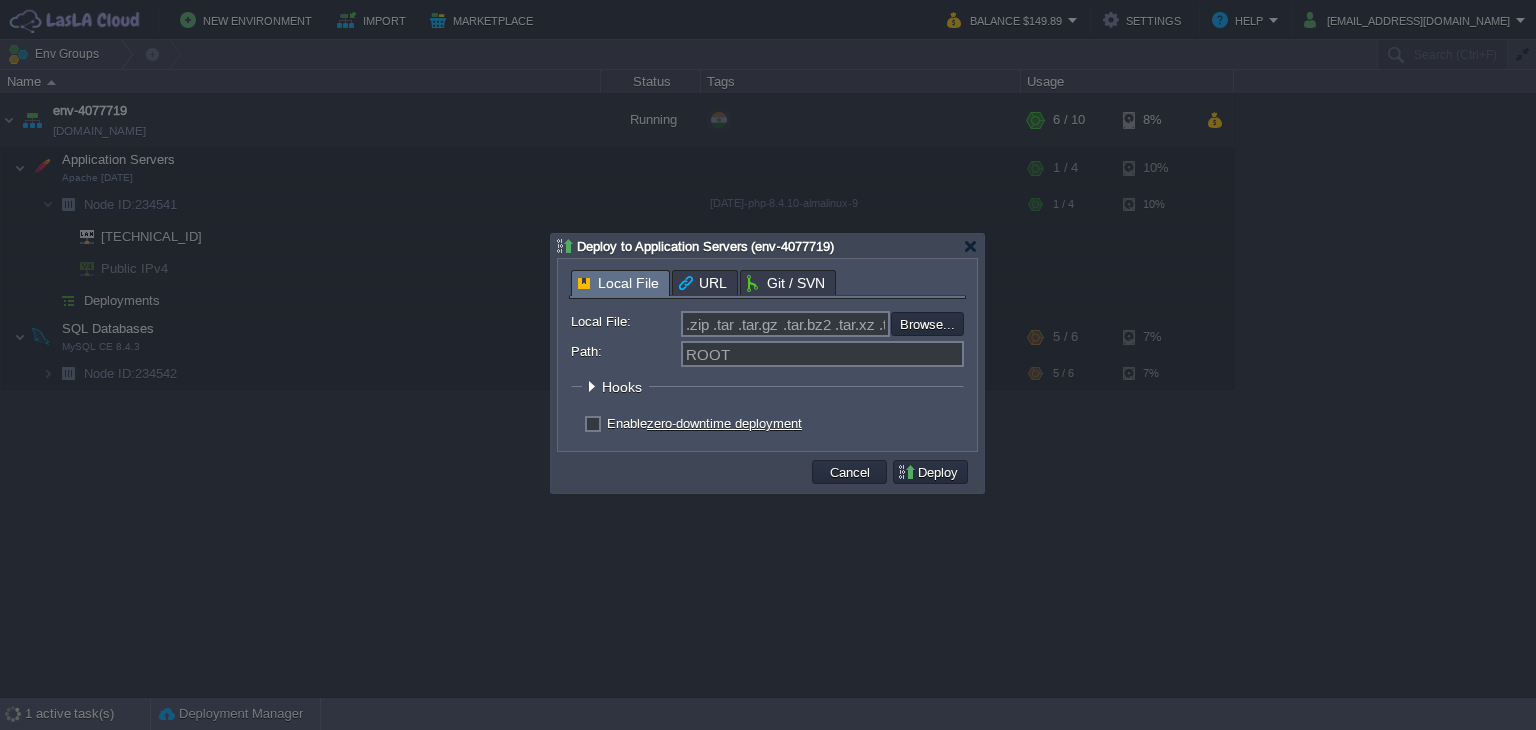 click on "Local File URL Git / SVN   Repository: Select existing or add a new one Branch: main Path: ROOT Build A Maven node is required to build & deploy your project Use the existing node Add a new node   Working Directory:     Hooks  Pre   Build Post   Pre   Deploy Post   Pre   Update Post   Deploy Strategy Simultaneous deployment Sequential deployment with delay   30 sec Check and auto-deploy updates   1 min Auto-resolve conflicts   Enable  zero-downtime deployment How to enable zero-downtime deployment Local File: .zip .tar .tar.gz .tar.bz2 .tar.xz .tar.lzma .tar.Z .tgz .tbz .taz .tlz .txz .gz .bz2 .xz .lzma .Z Browse... Path: ROOT   Hooks  Deploy Strategy Simultaneous deployment Sequential deployment with delay   30 sec Enable  zero-downtime deployment How to enable zero-downtime deployment" at bounding box center [767, 355] 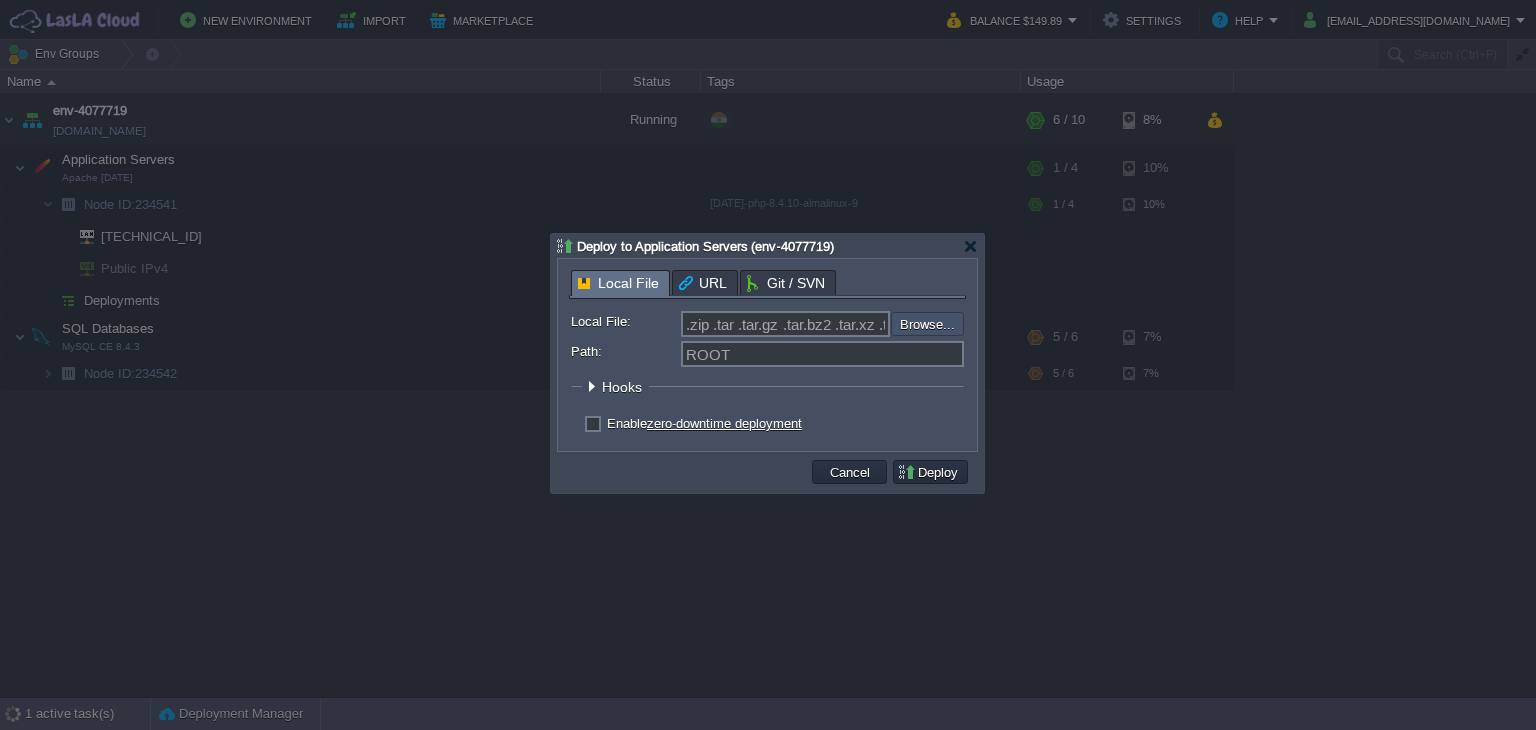click at bounding box center (837, 324) 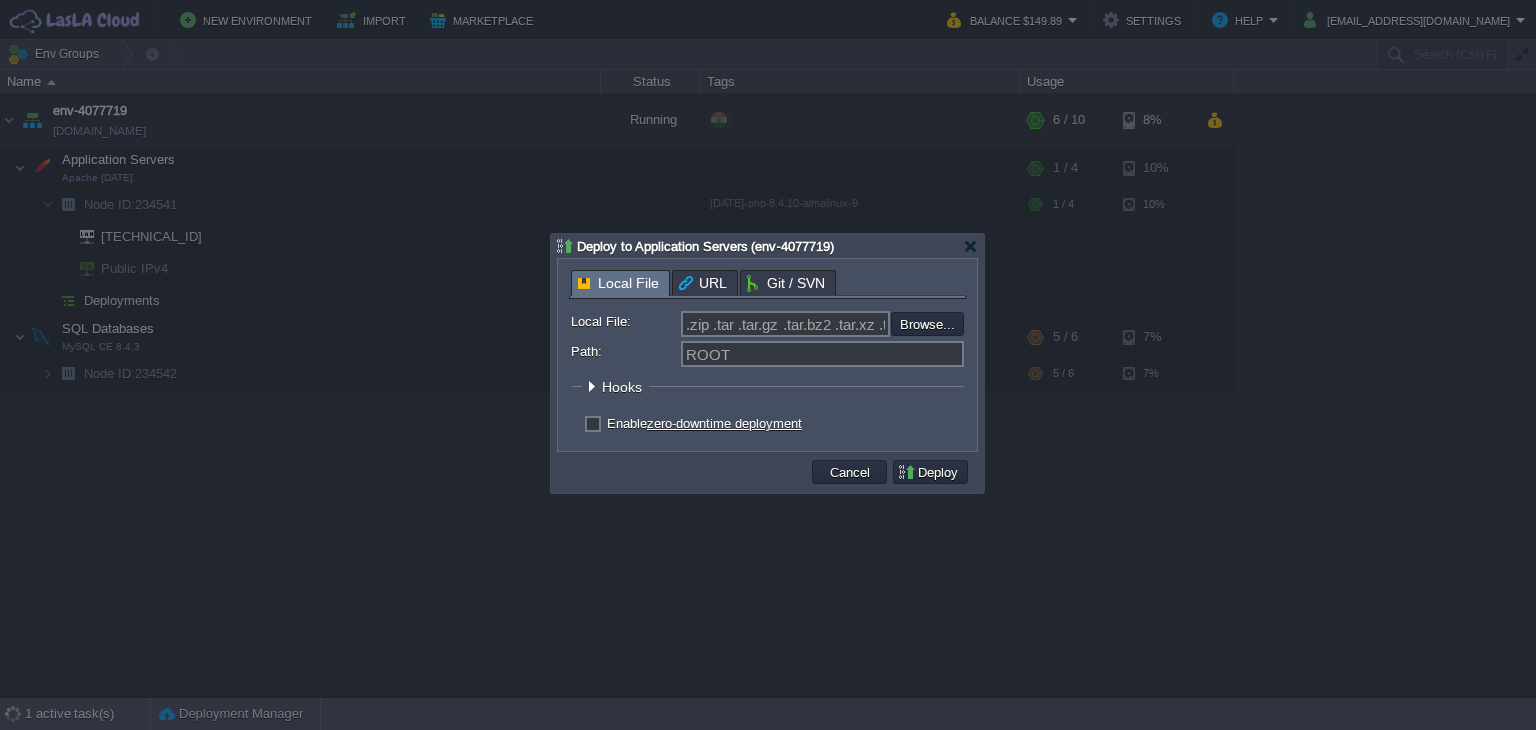 type on "C:\fakepath\pema2025.zip" 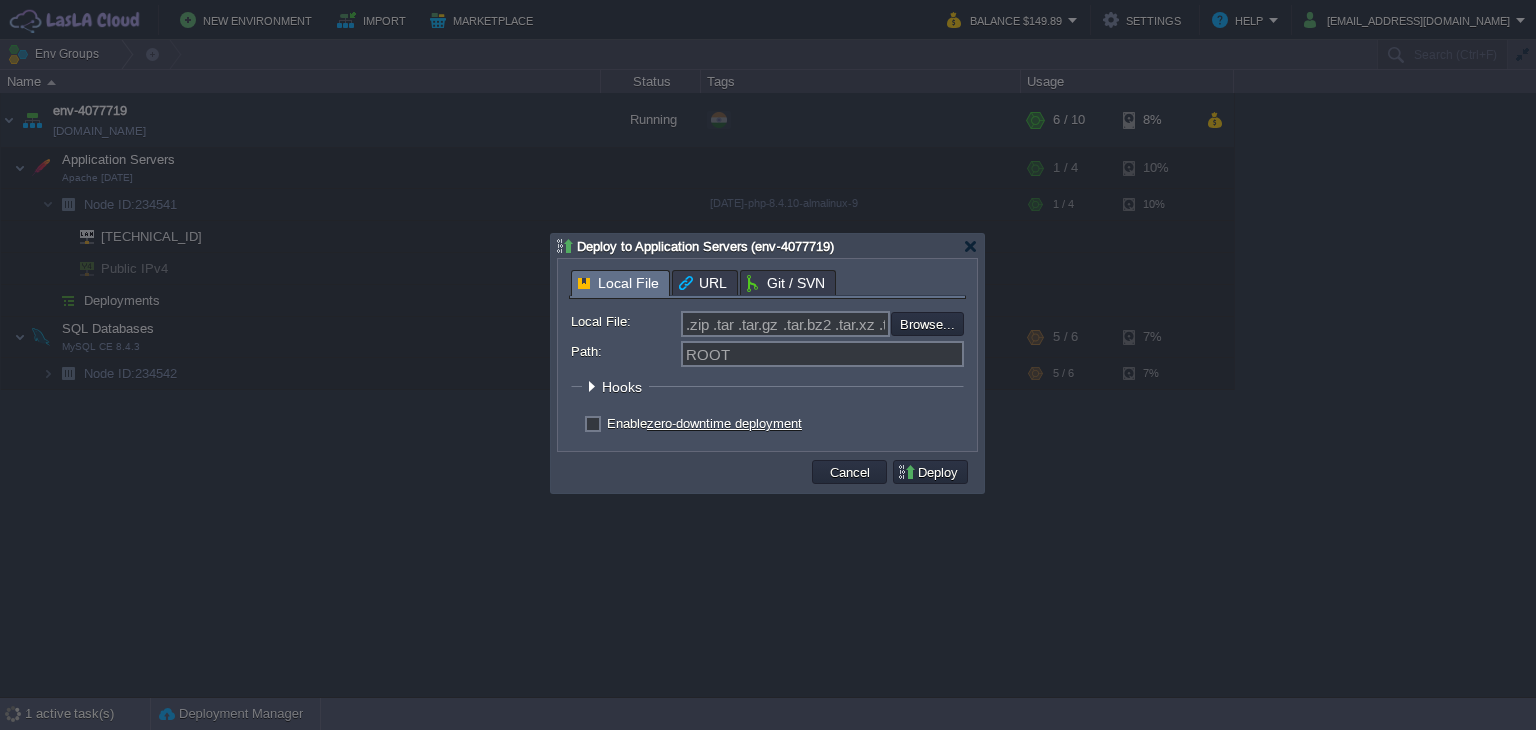 type on "pema2025.zip" 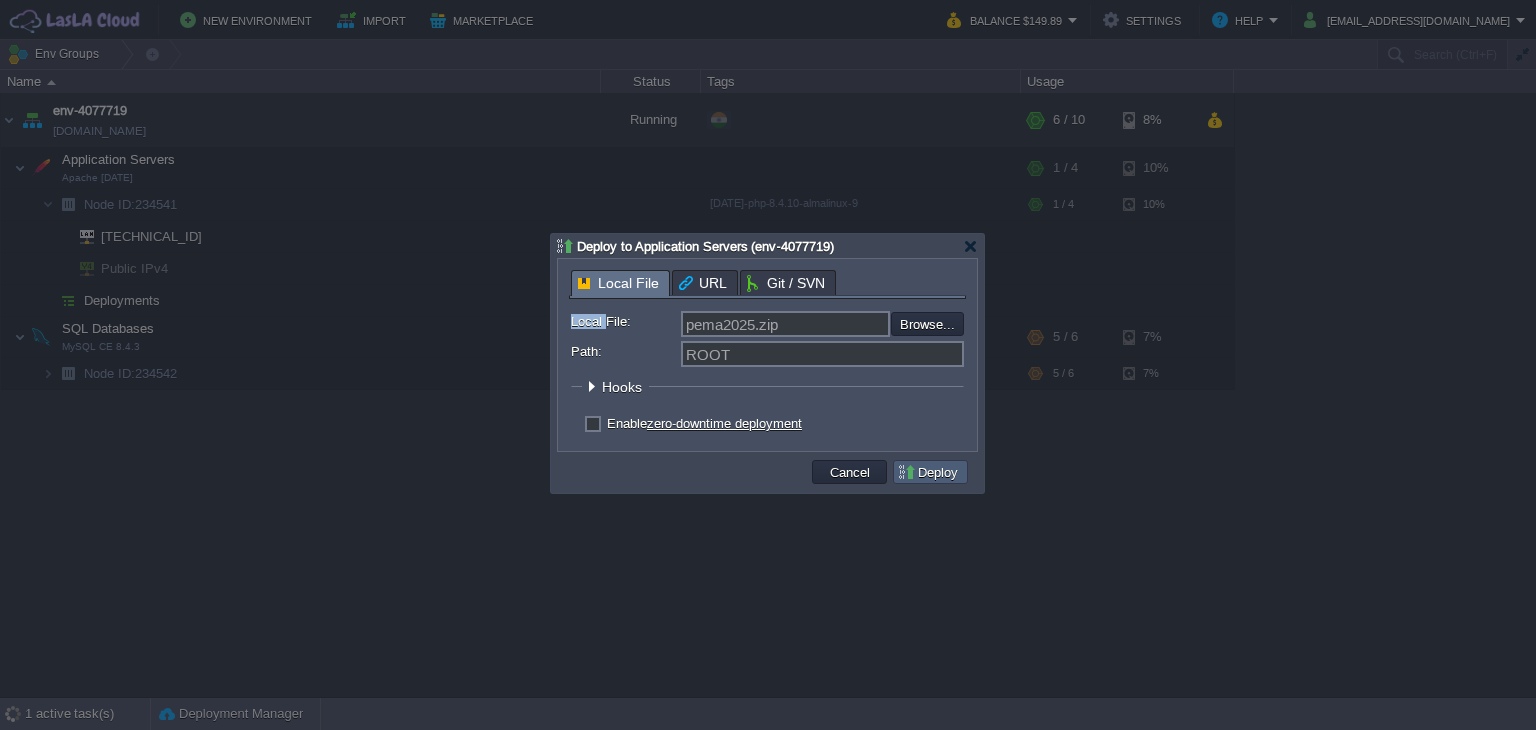 click on "Deploy" at bounding box center (930, 472) 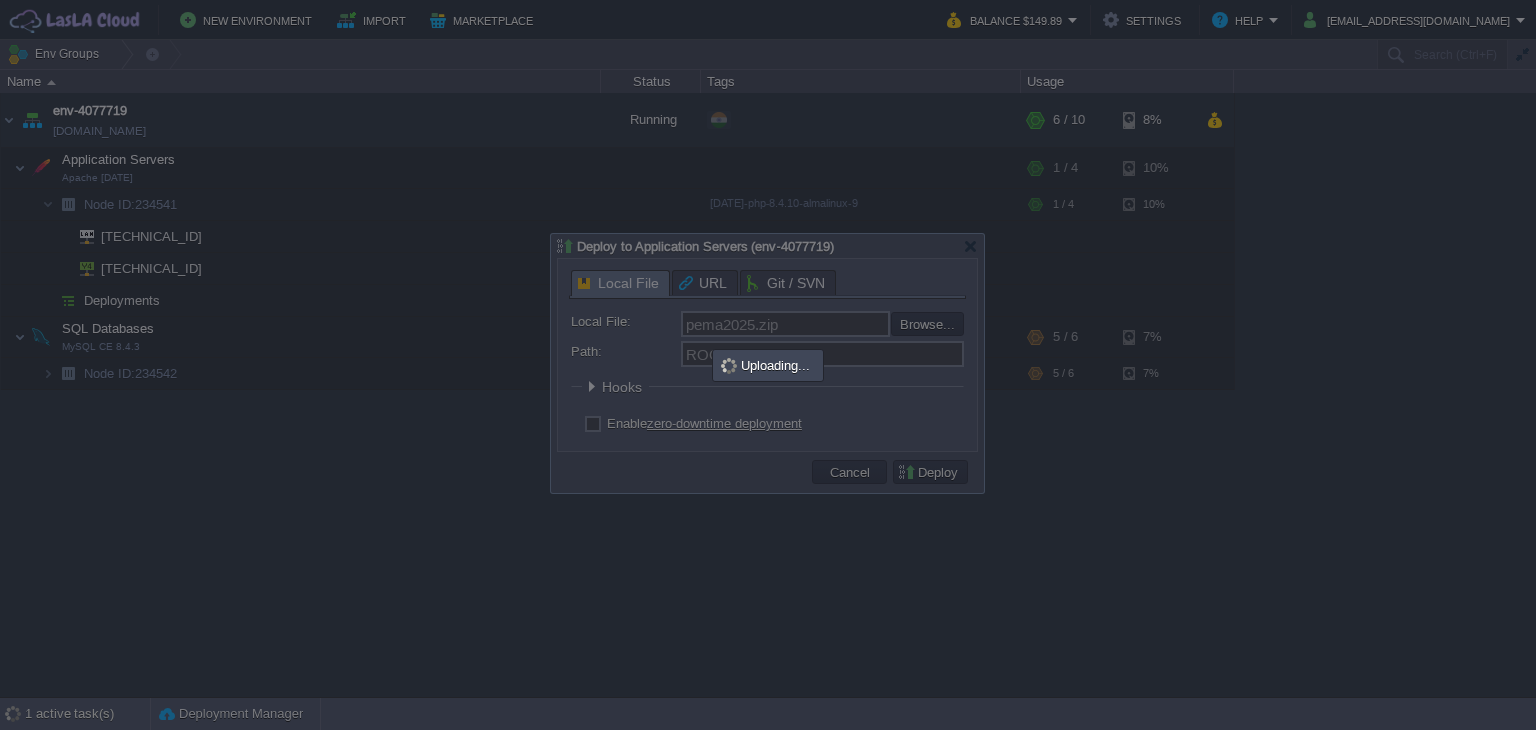 click at bounding box center (767, 363) 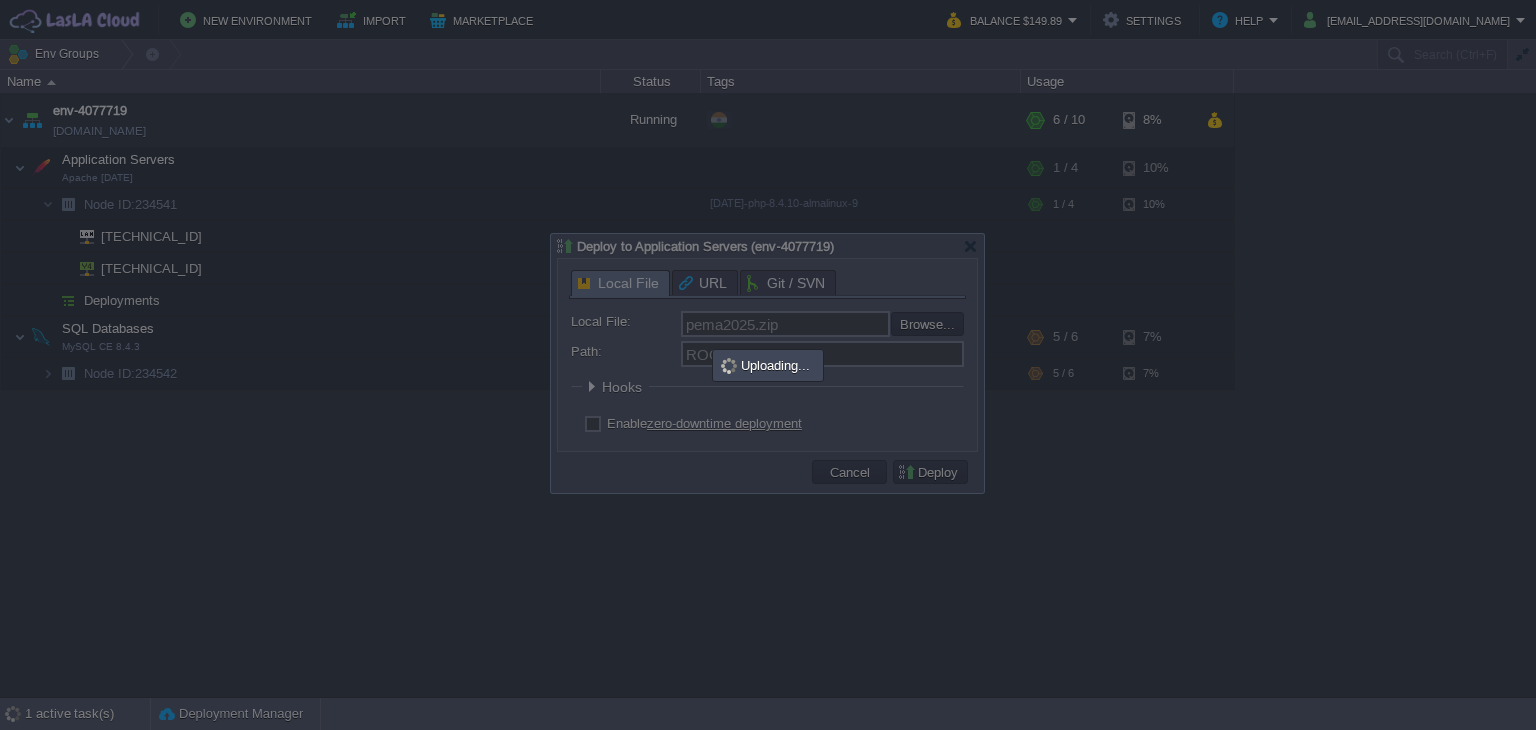 click at bounding box center (767, 363) 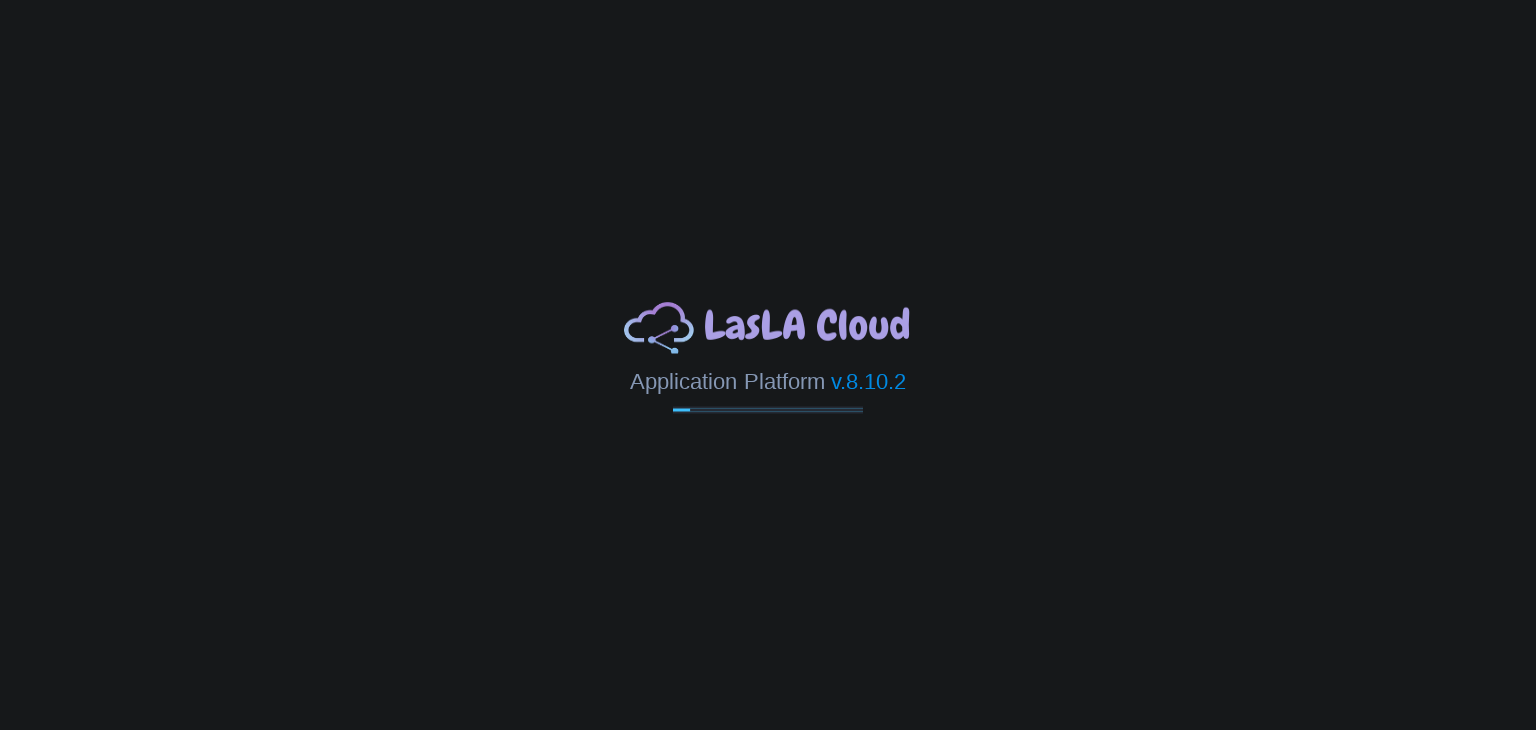 scroll, scrollTop: 0, scrollLeft: 0, axis: both 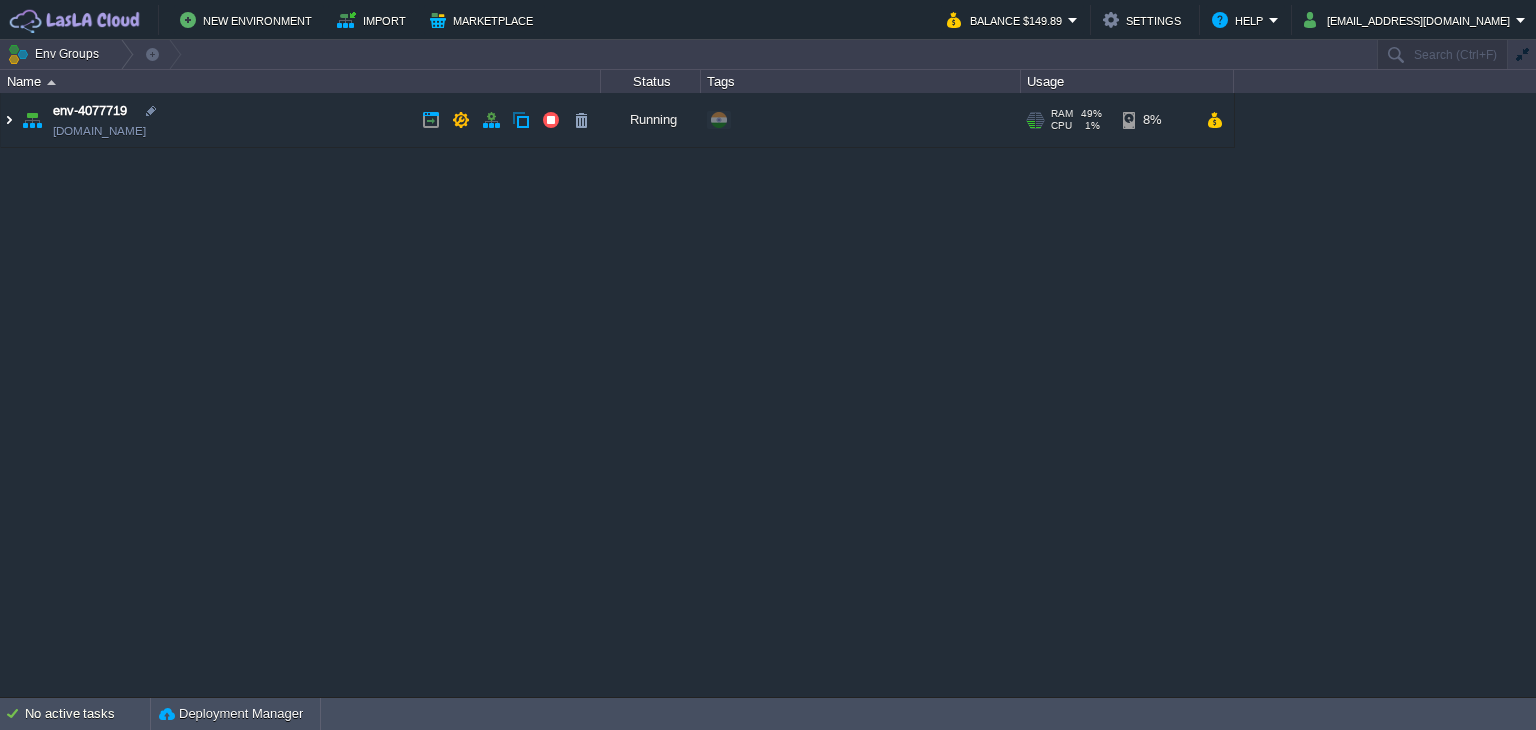 click at bounding box center [9, 120] 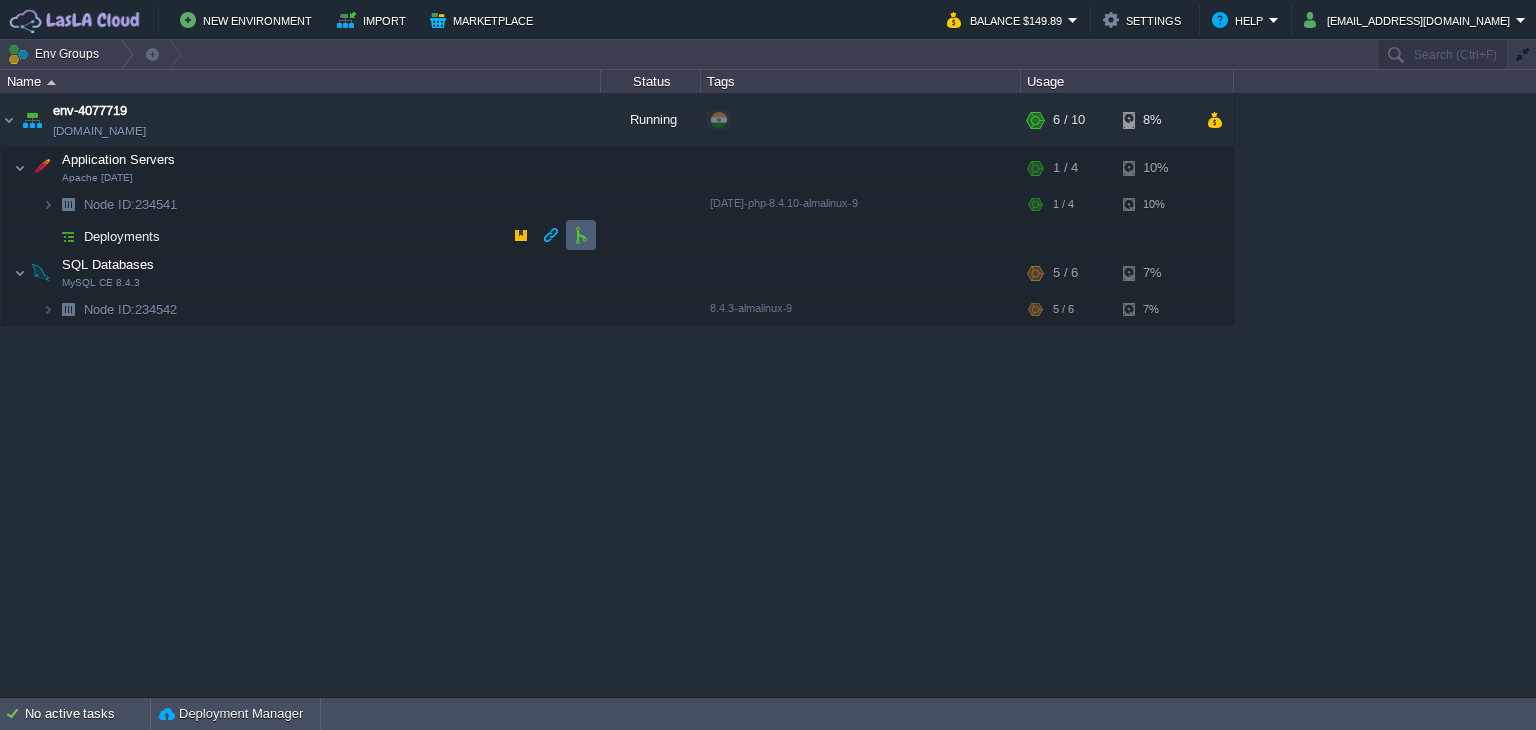 click at bounding box center (581, 235) 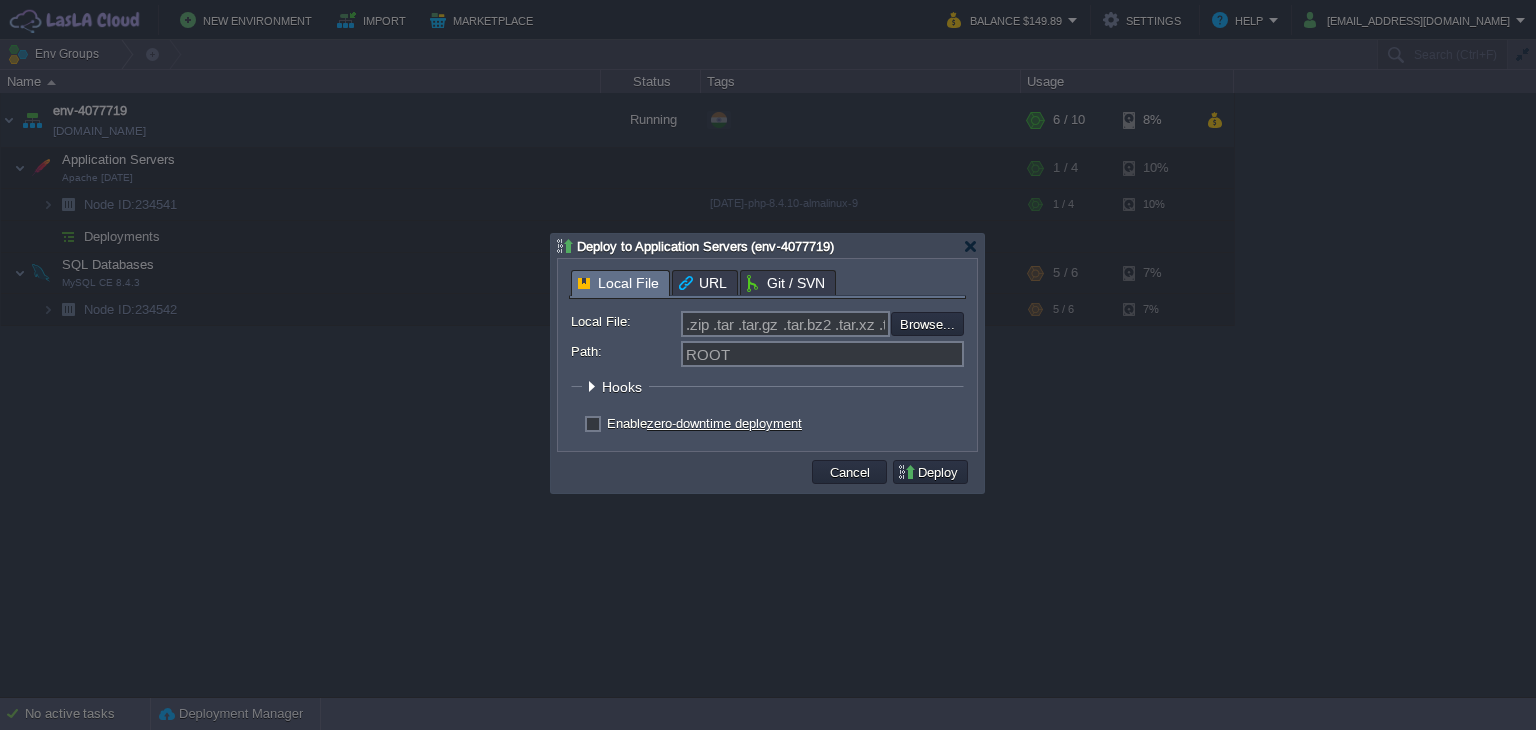 click on "Local File" at bounding box center (618, 283) 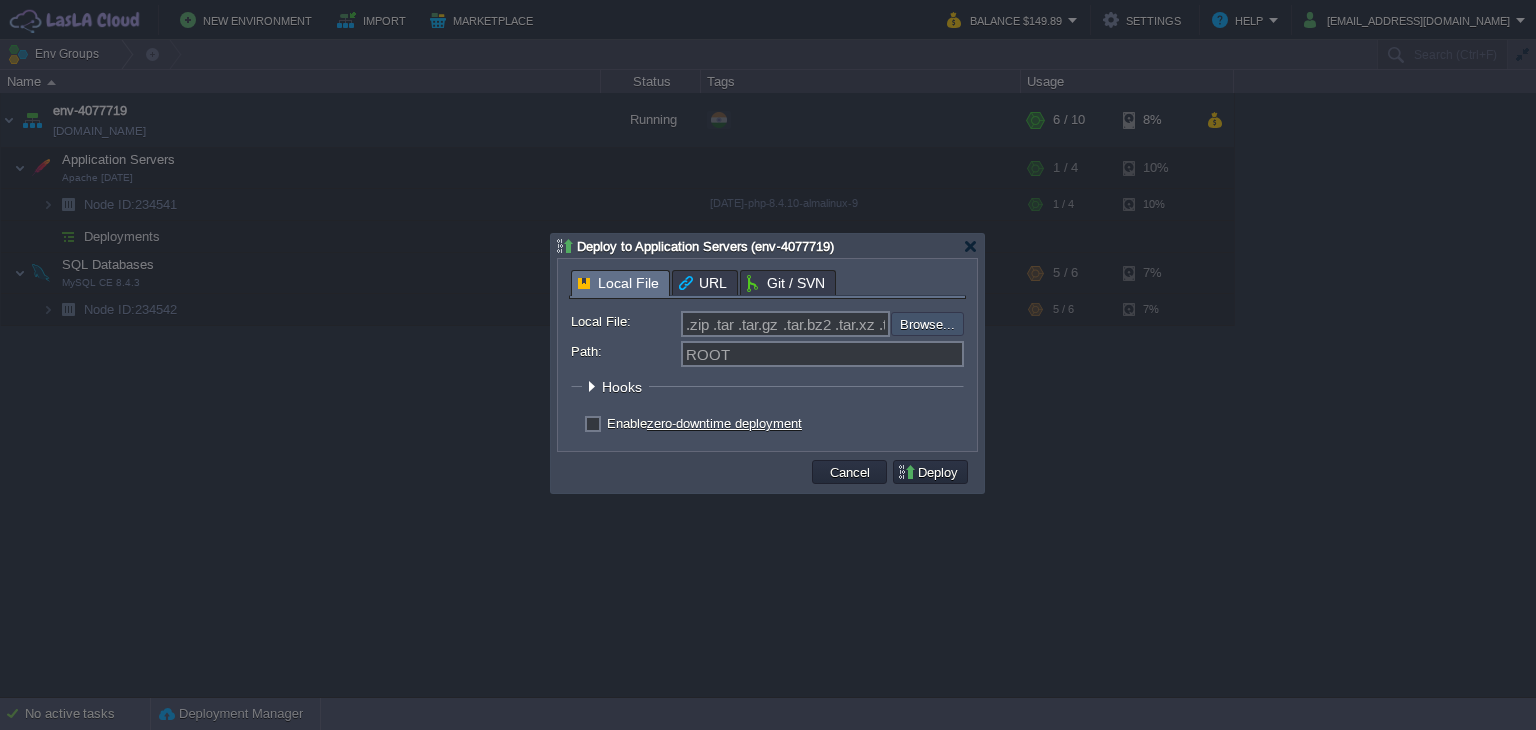 click at bounding box center (837, 324) 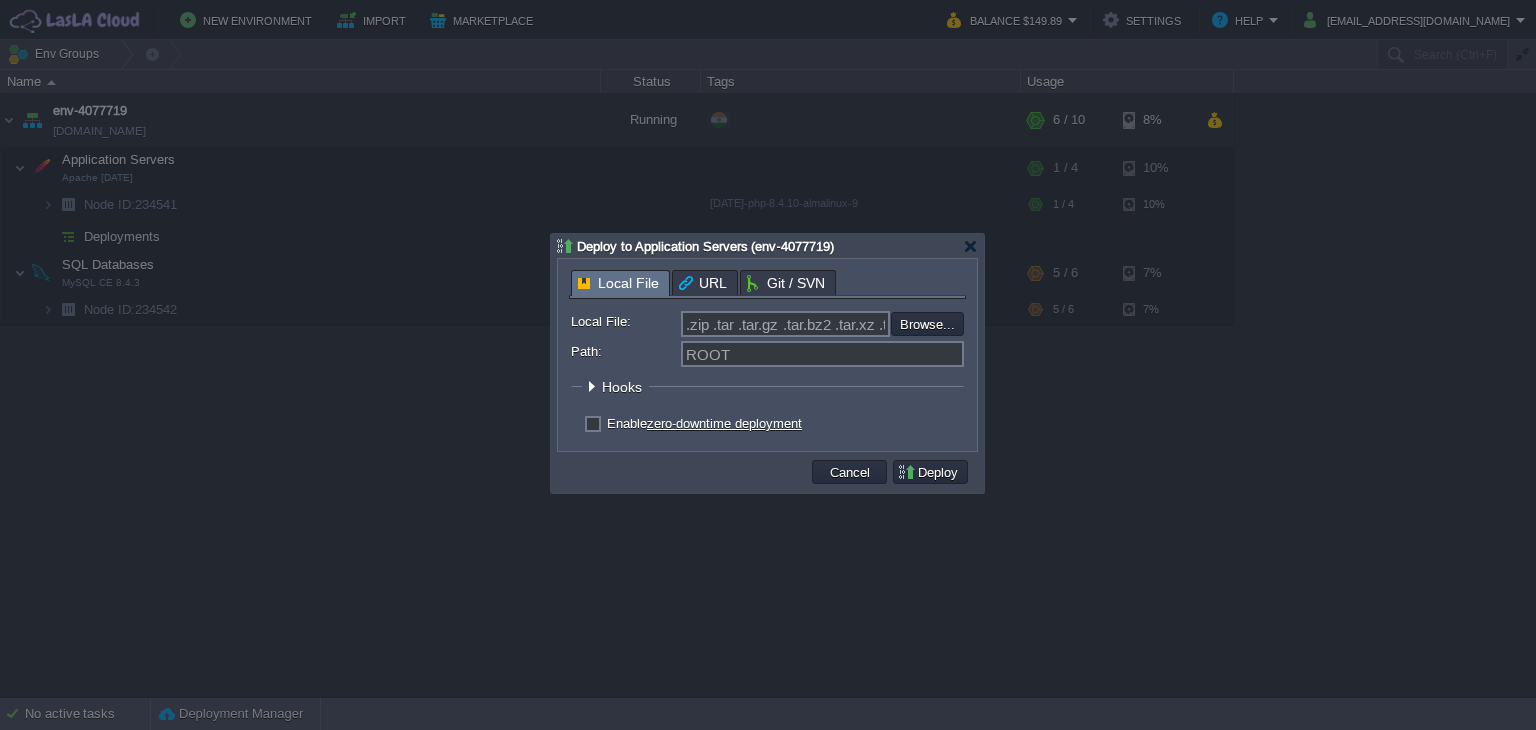 type on "C:\fakepath\pema2025.zip" 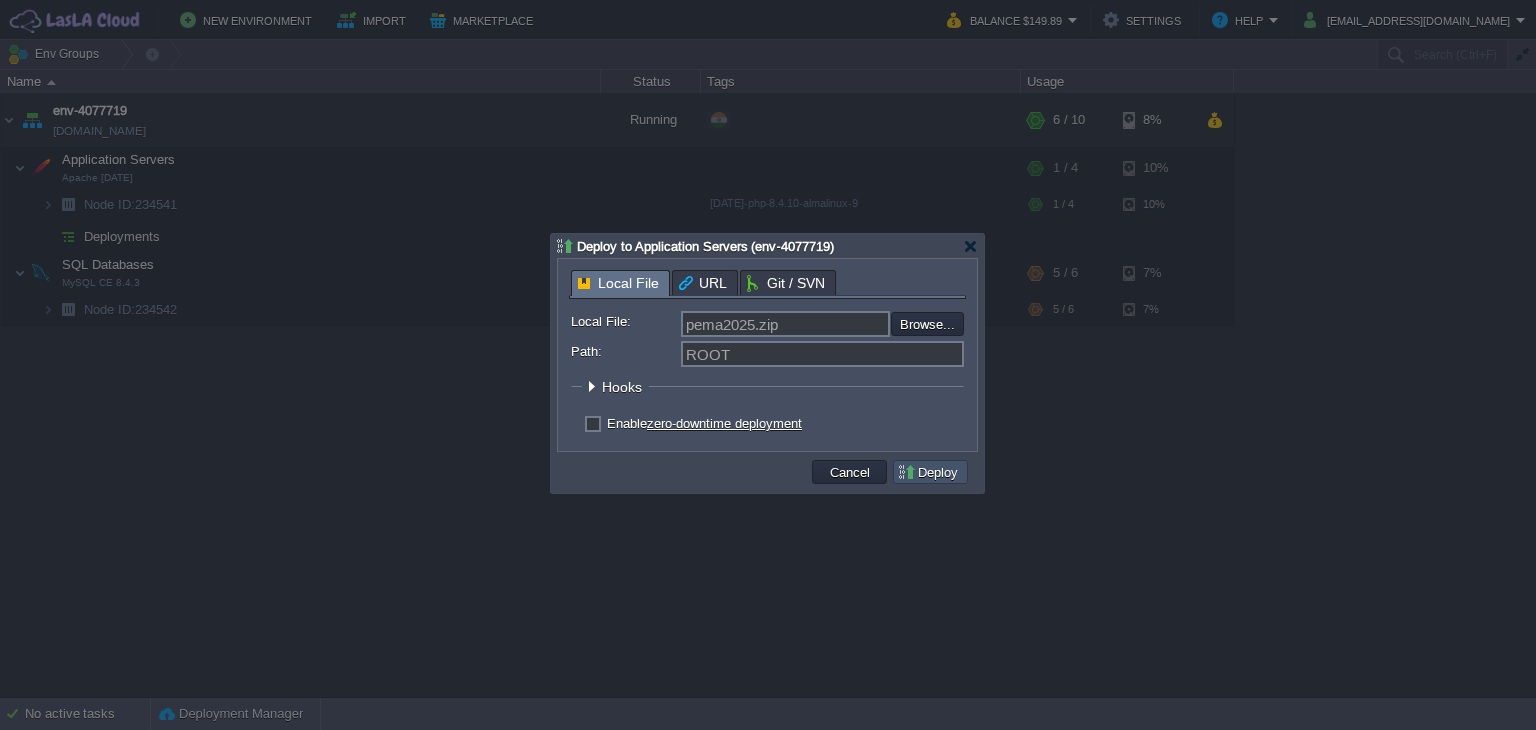 click on "Deploy" at bounding box center [930, 472] 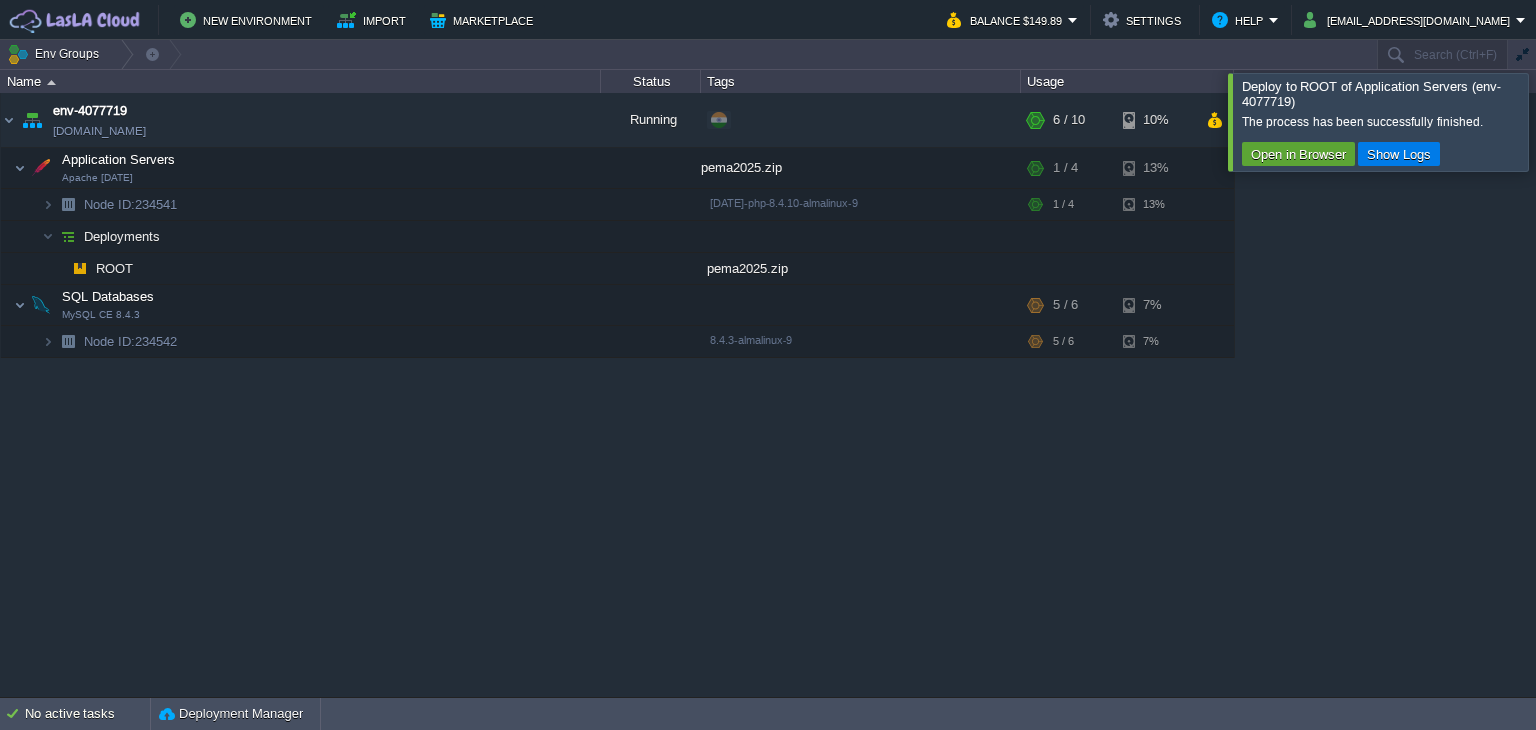 click on "Deploy to ROOT of Application Servers (env-4077719) The process has been successfully finished. Open in Browser Show Logs" at bounding box center (1378, 122) 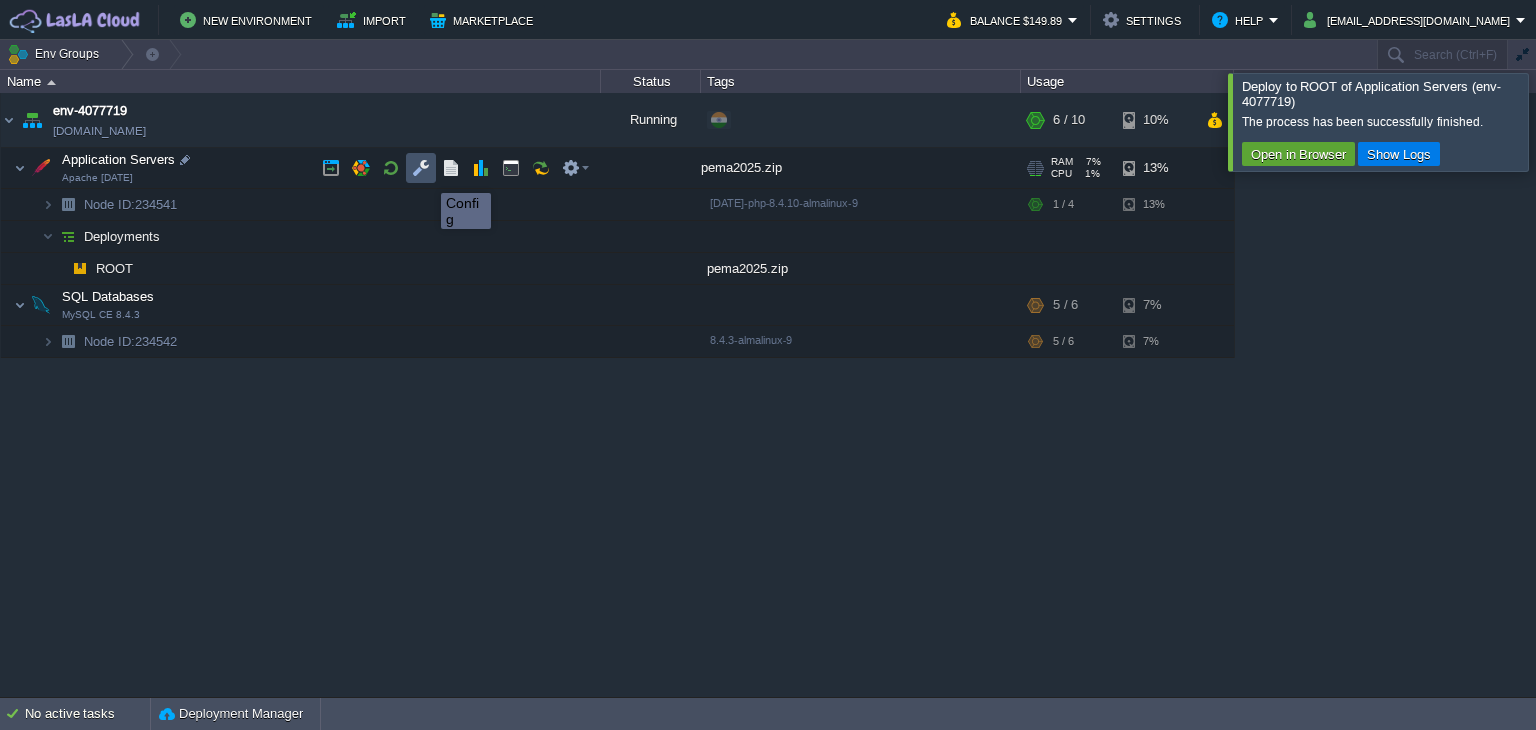click at bounding box center (421, 168) 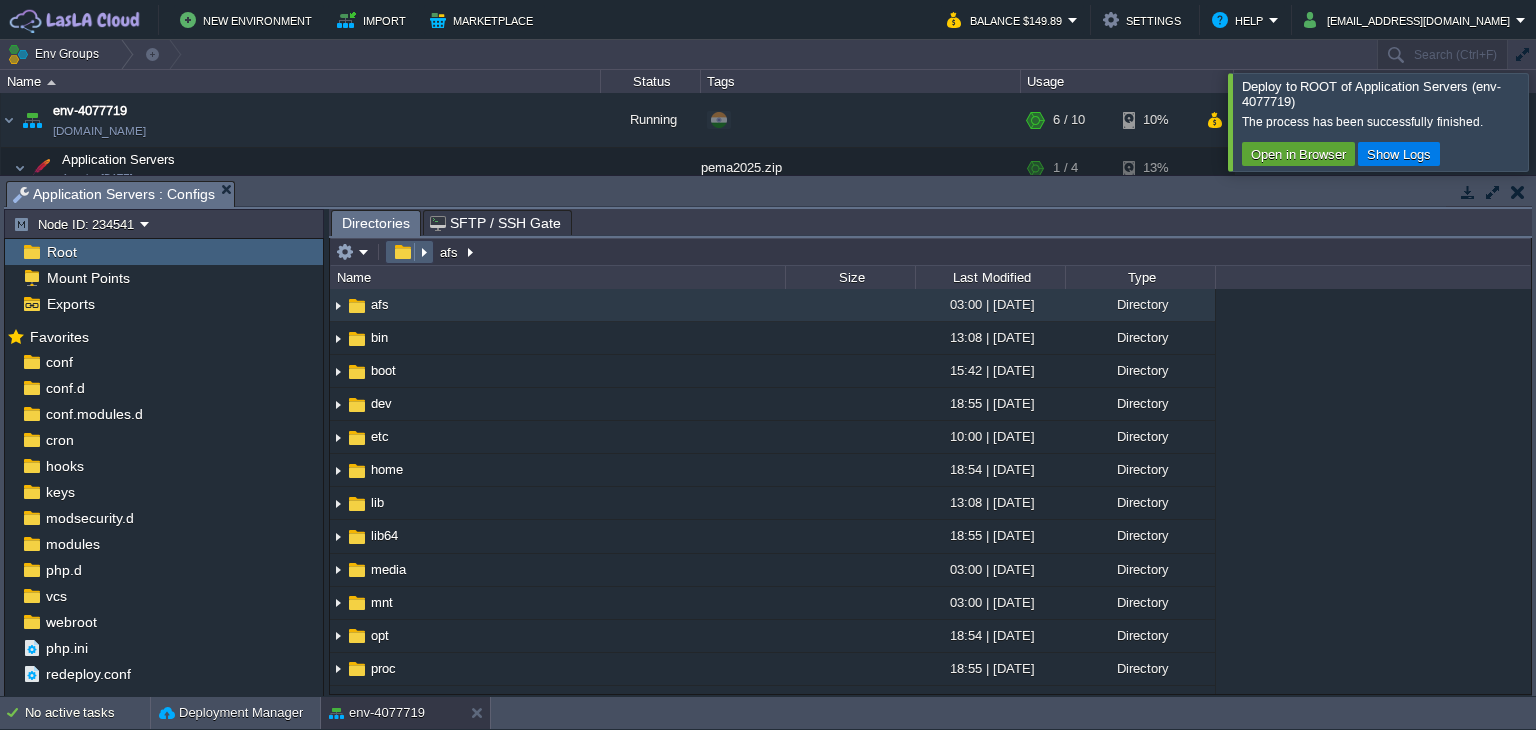 click at bounding box center (409, 252) 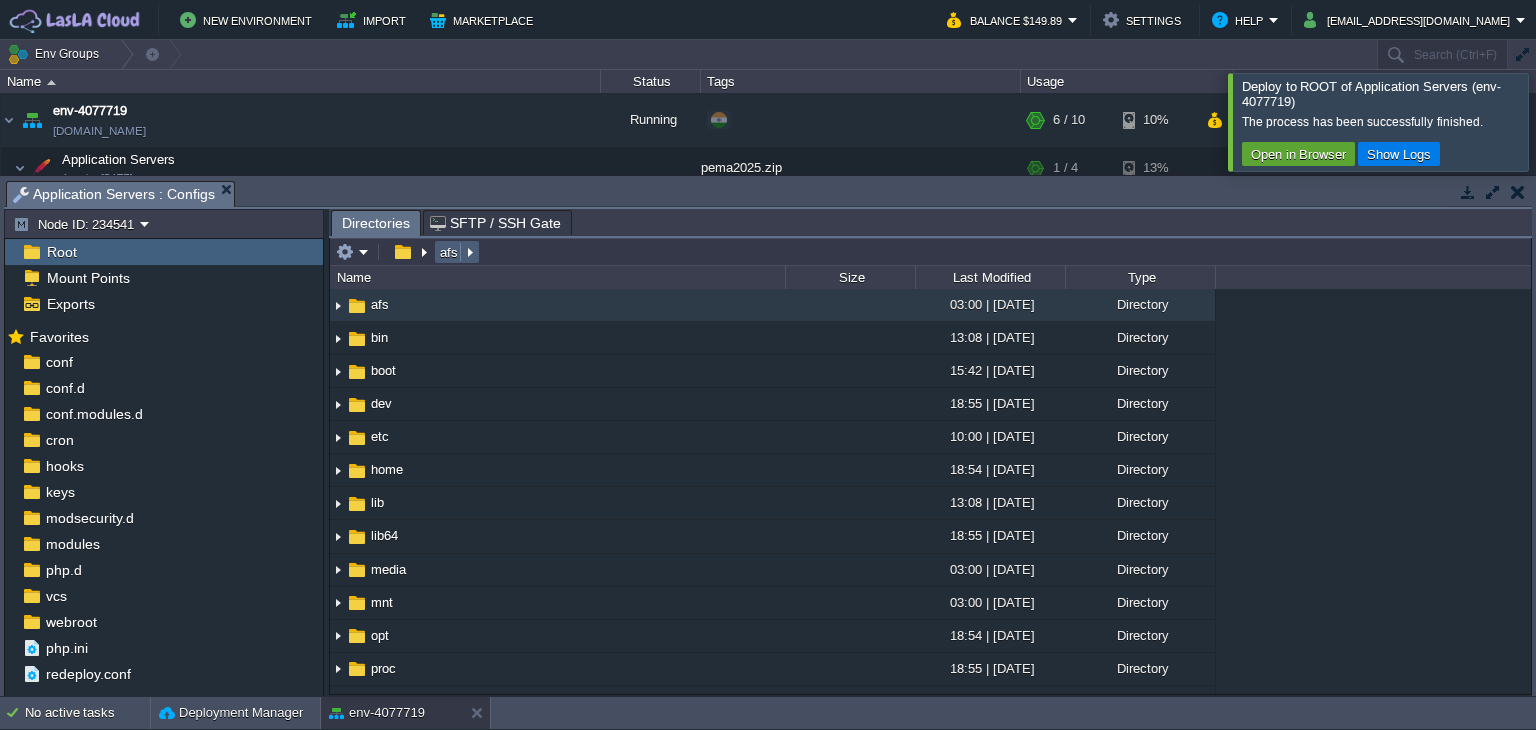 click on "afs" at bounding box center (457, 252) 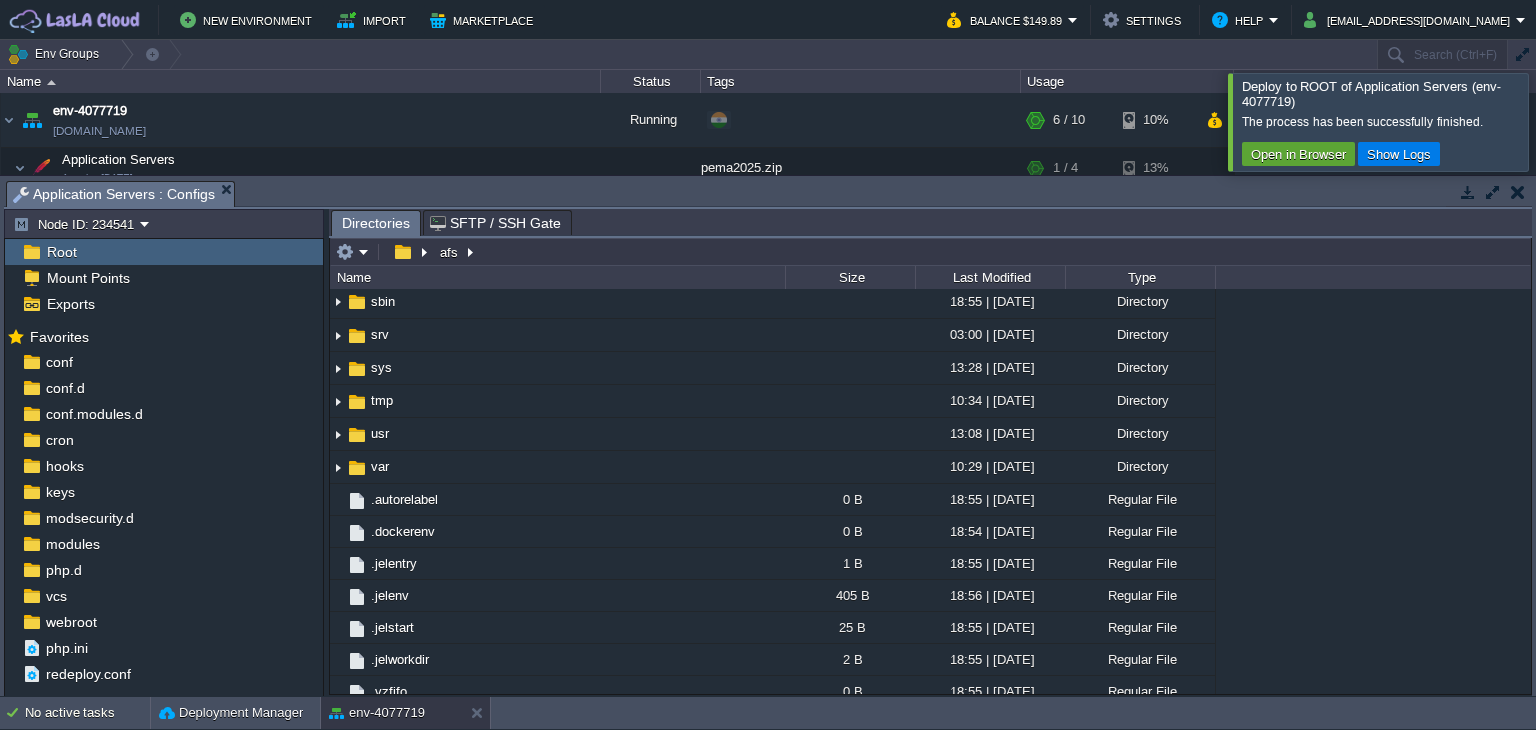 scroll, scrollTop: 536, scrollLeft: 0, axis: vertical 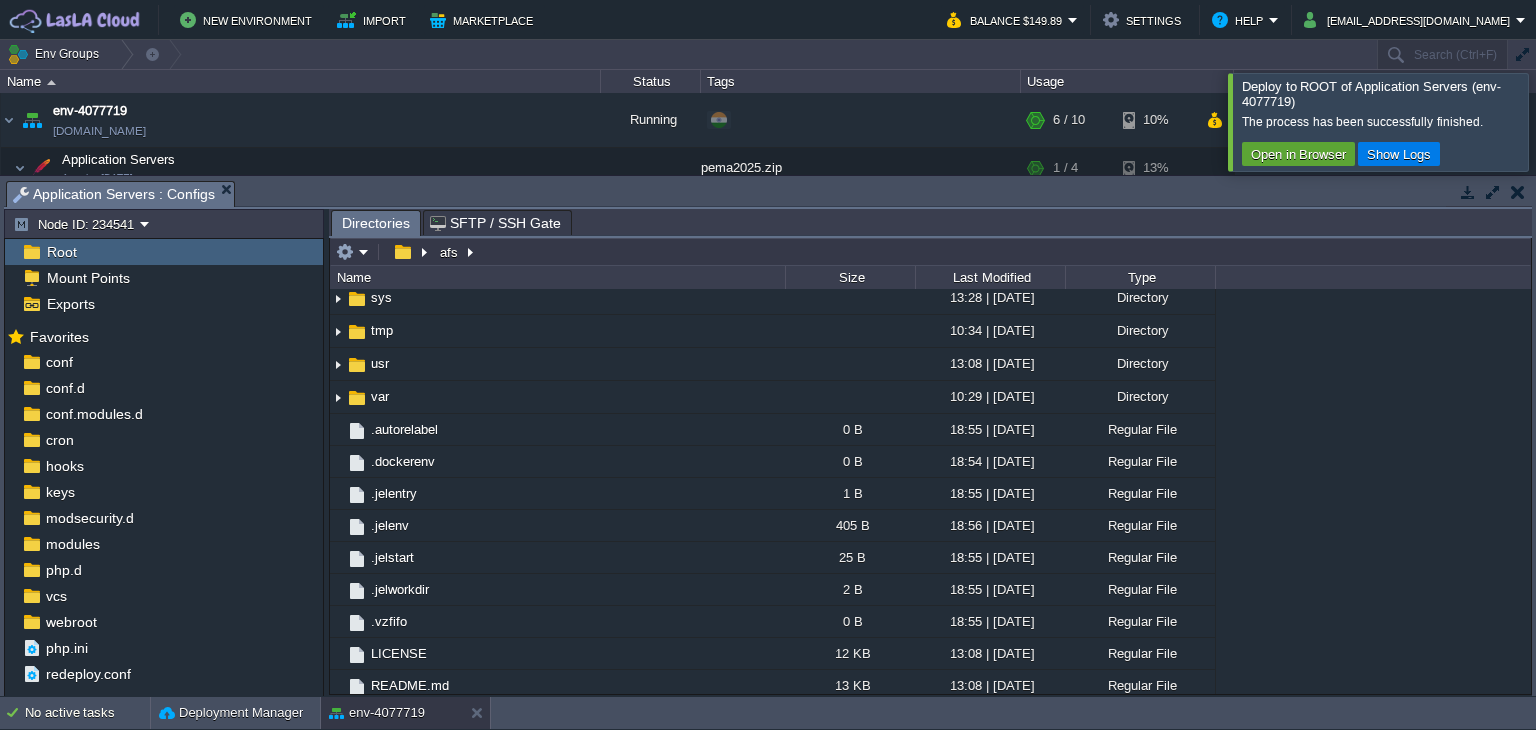 click on "Root" at bounding box center (164, 252) 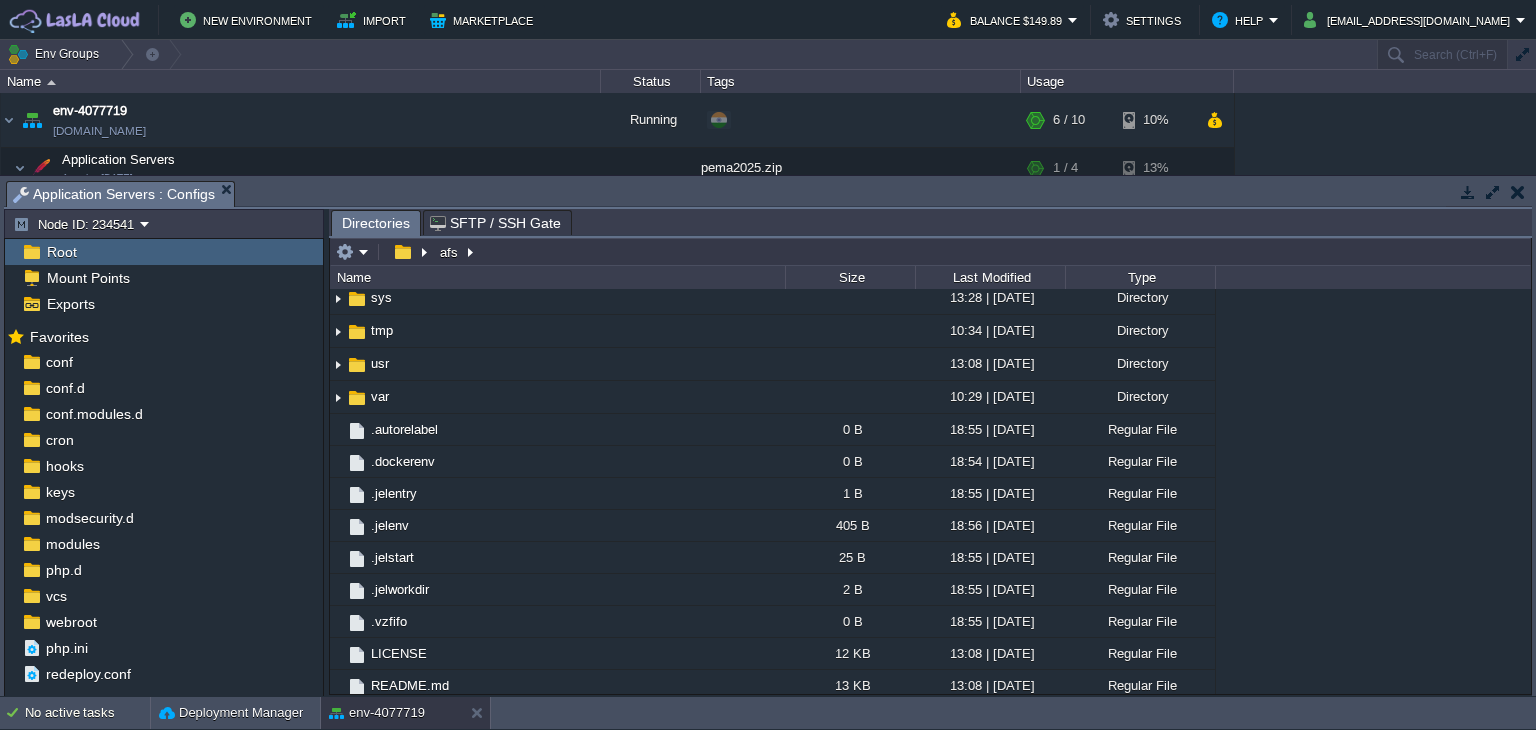 click at bounding box center [1517, 192] 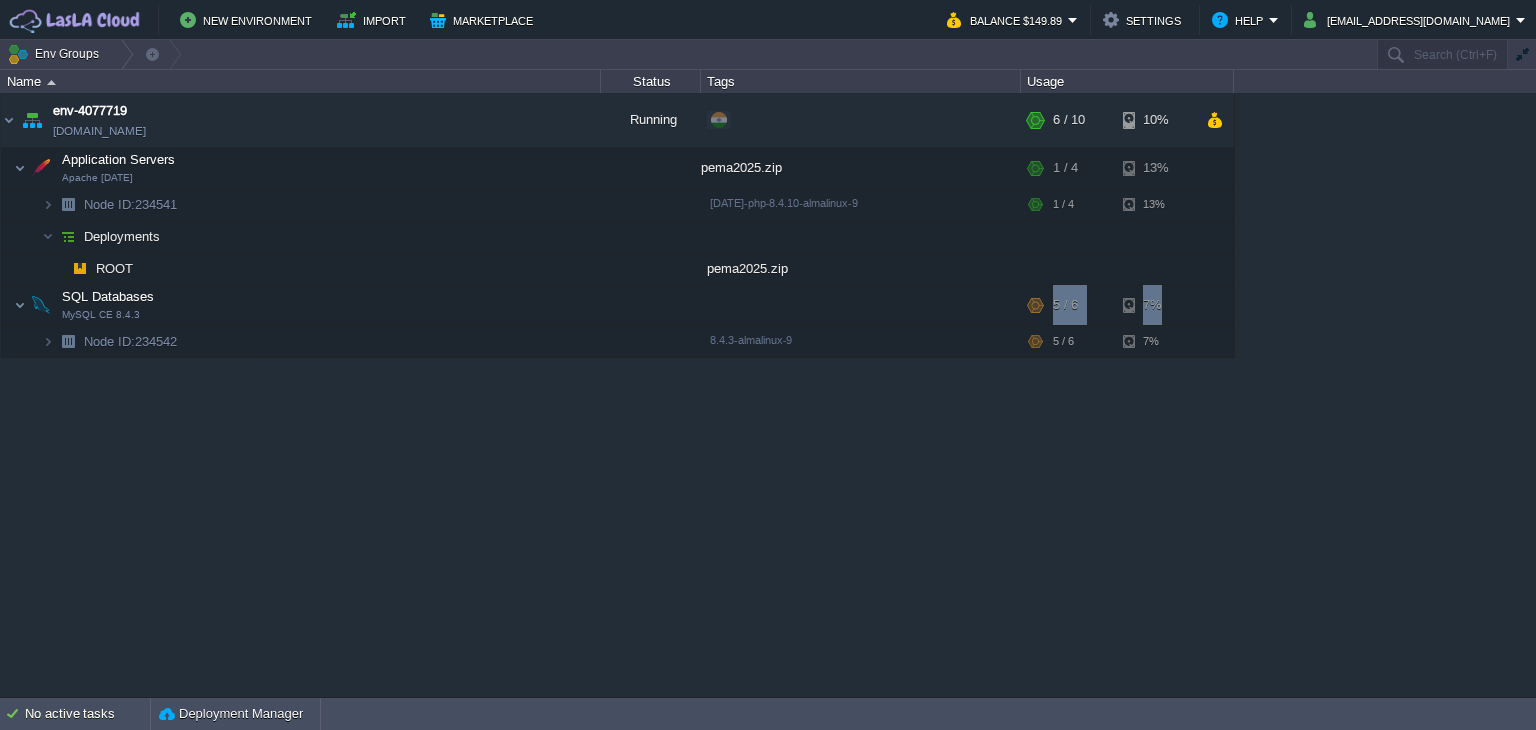 drag, startPoint x: 1509, startPoint y: 193, endPoint x: 941, endPoint y: 311, distance: 580.12756 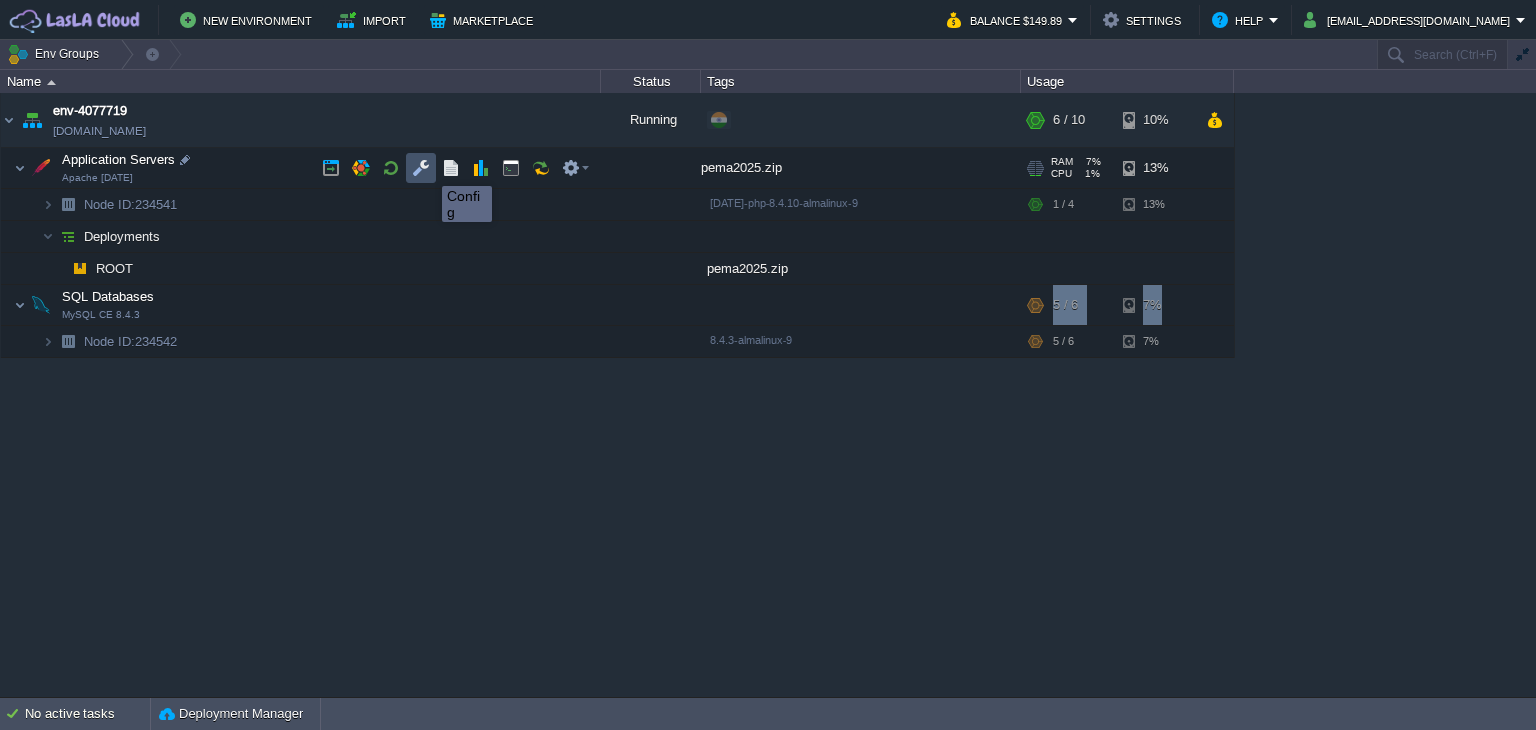click at bounding box center (421, 168) 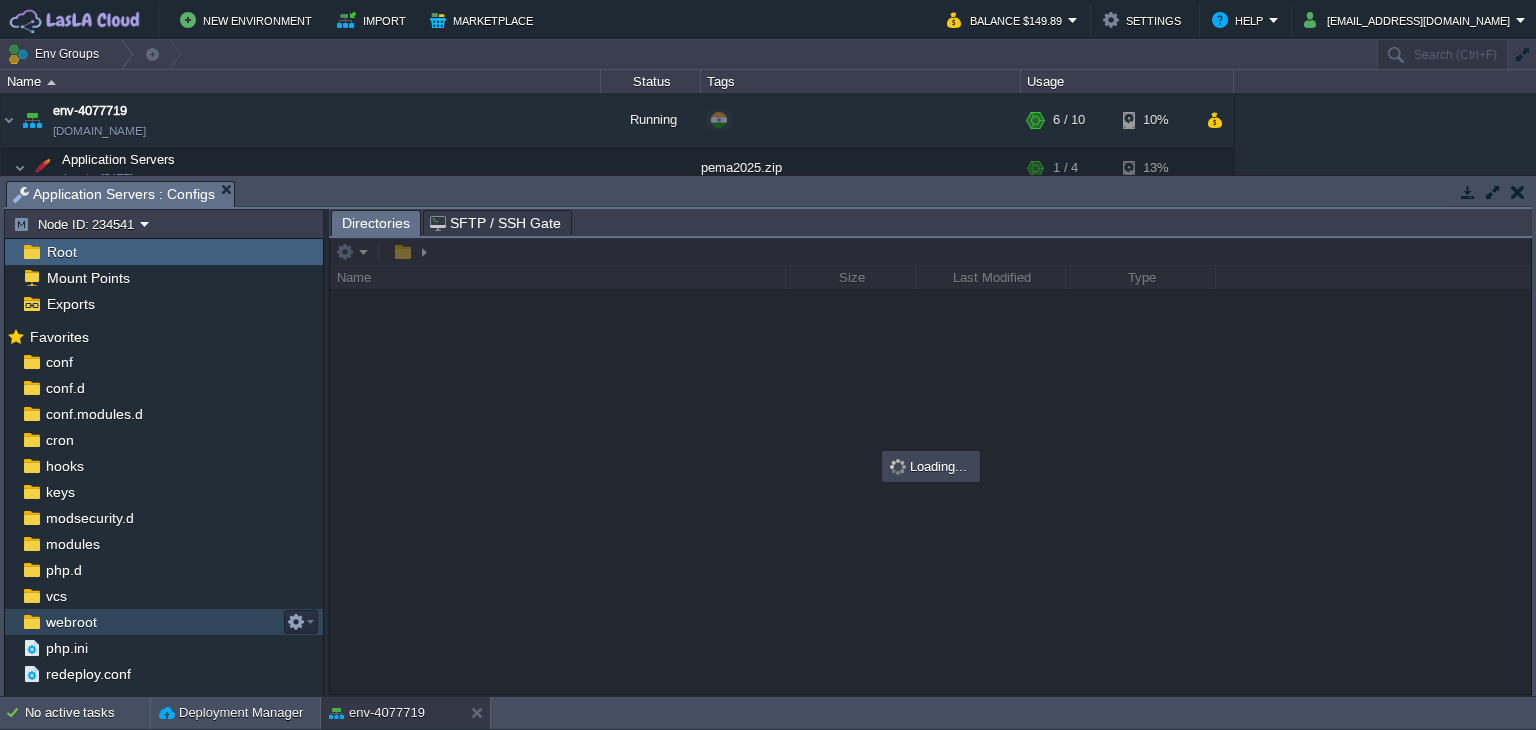 click on "webroot" at bounding box center [164, 622] 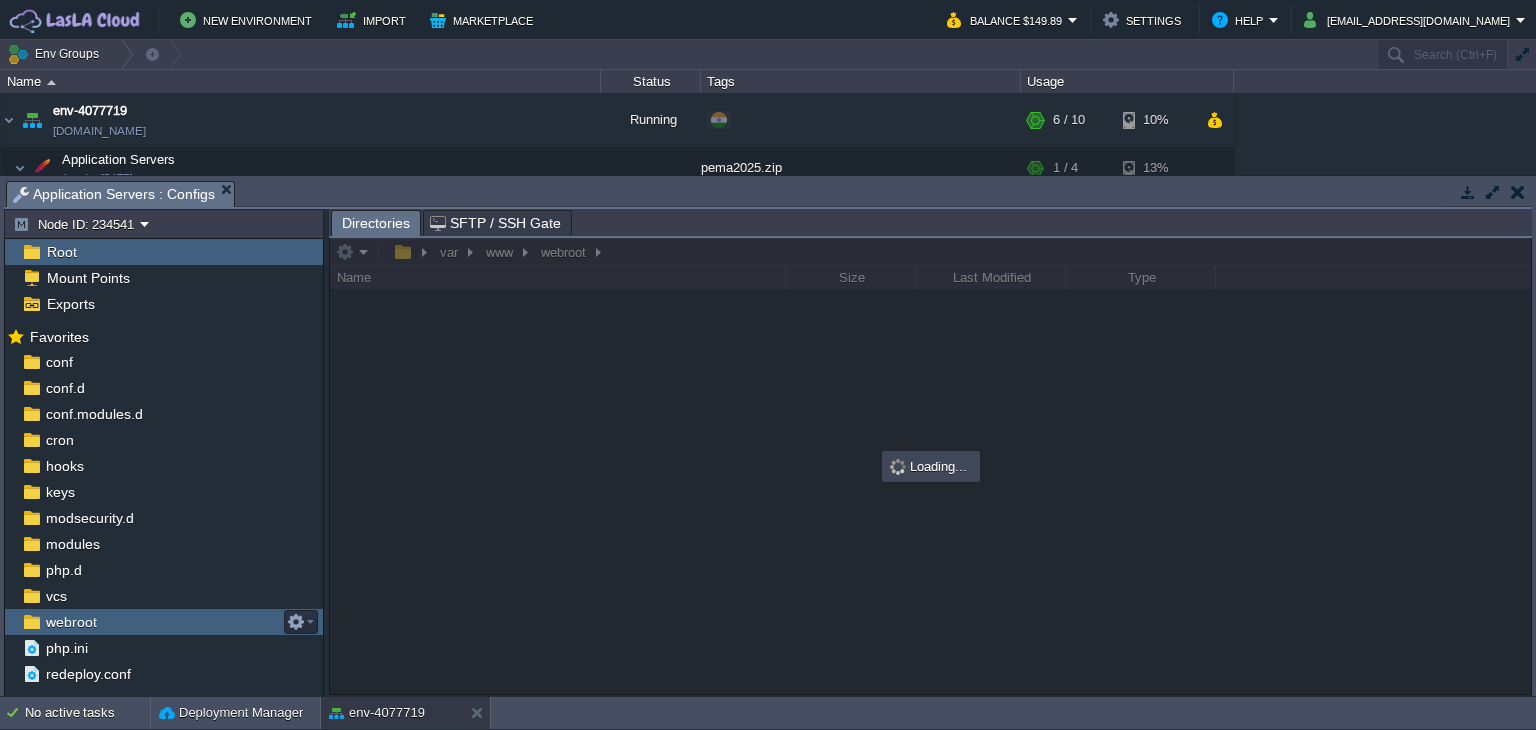 click on "webroot" at bounding box center [164, 622] 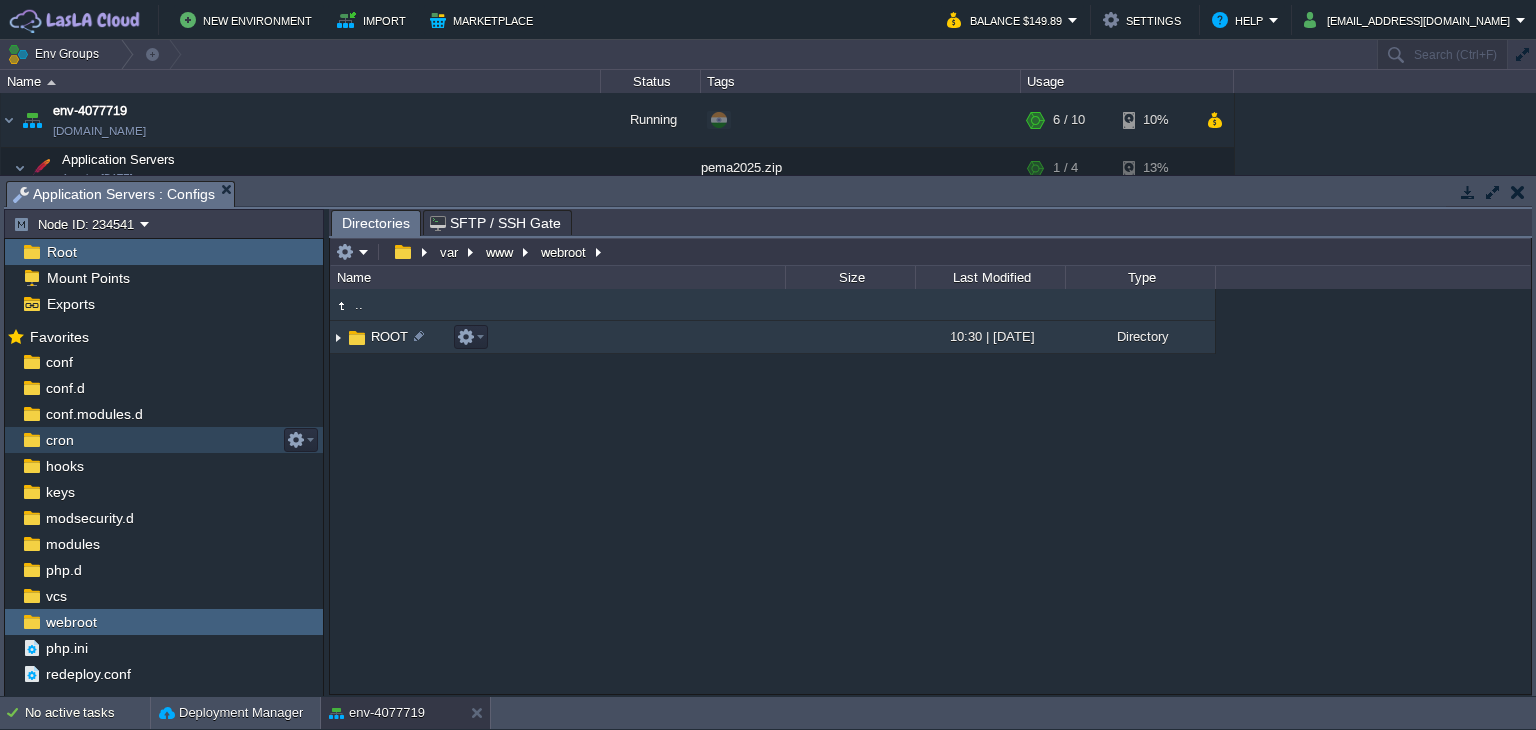click on "ROOT" at bounding box center (389, 336) 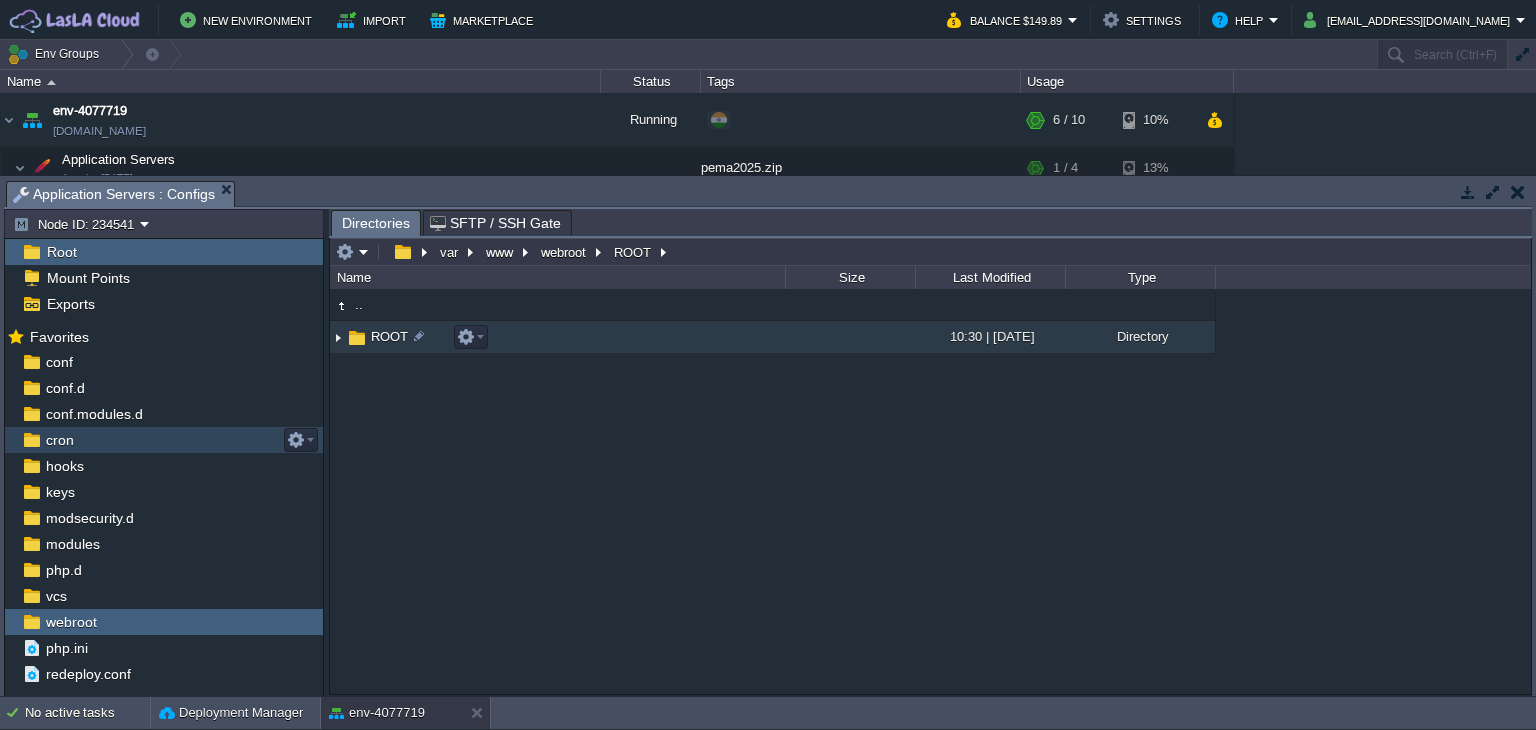 click on "ROOT" at bounding box center (389, 336) 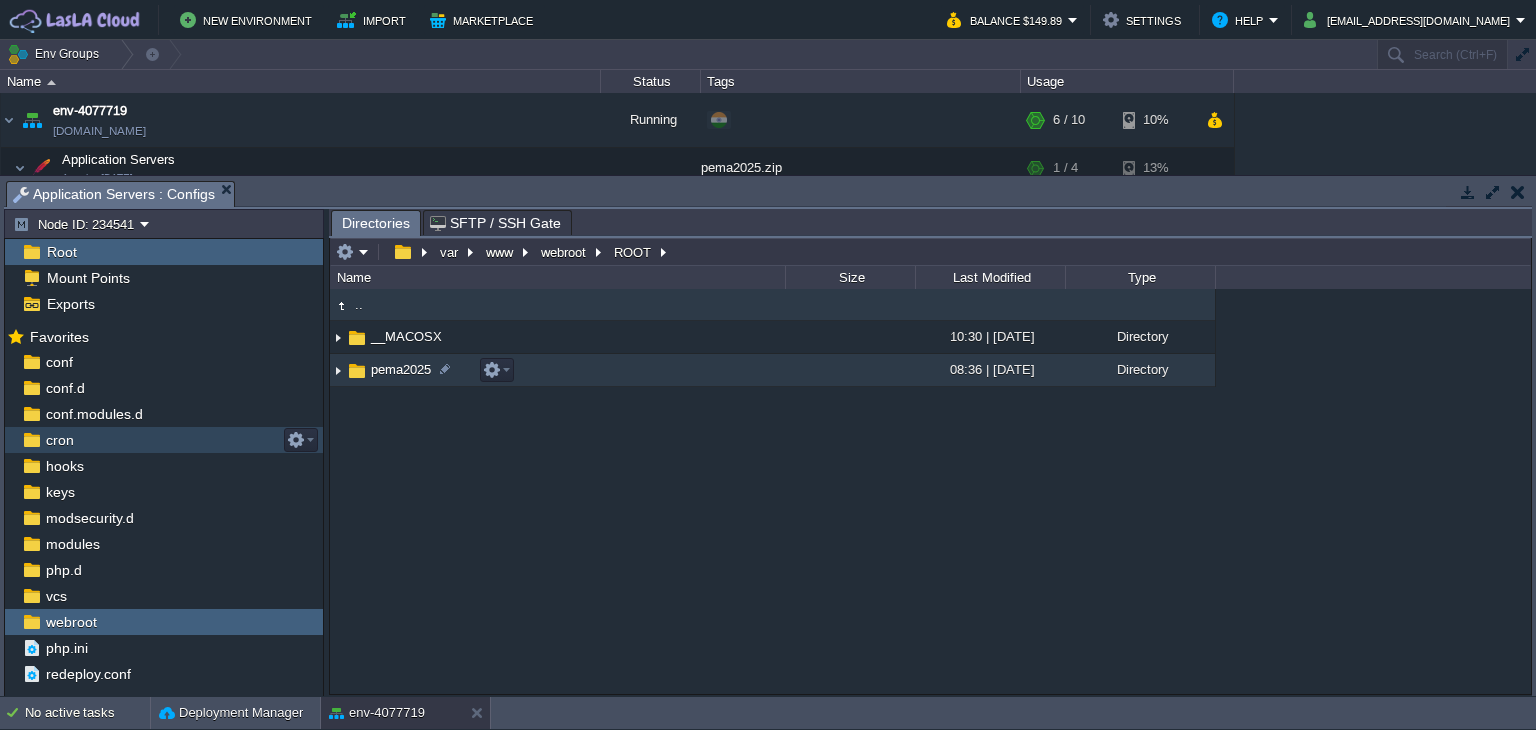 click on "pema2025" at bounding box center (401, 369) 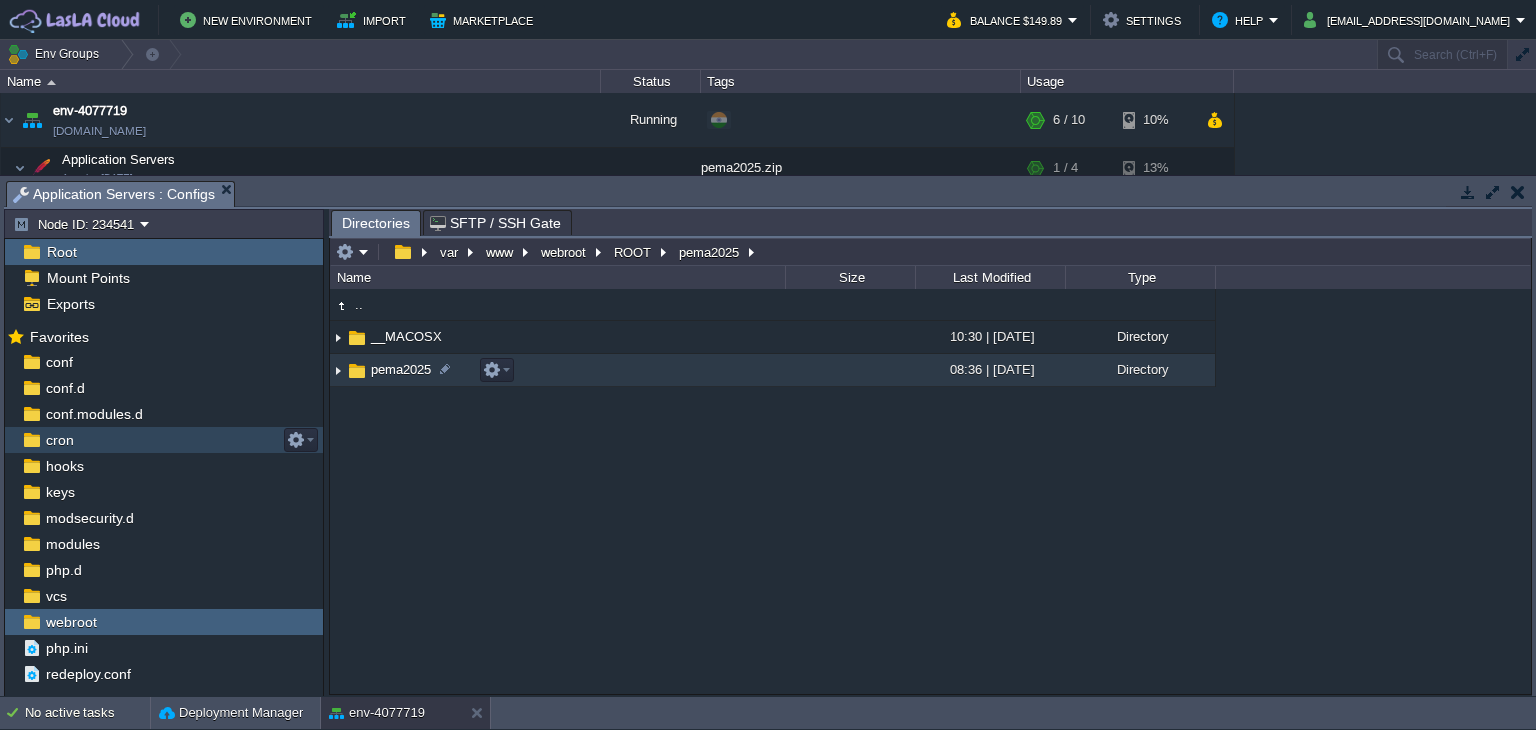 click on "pema2025" at bounding box center [401, 369] 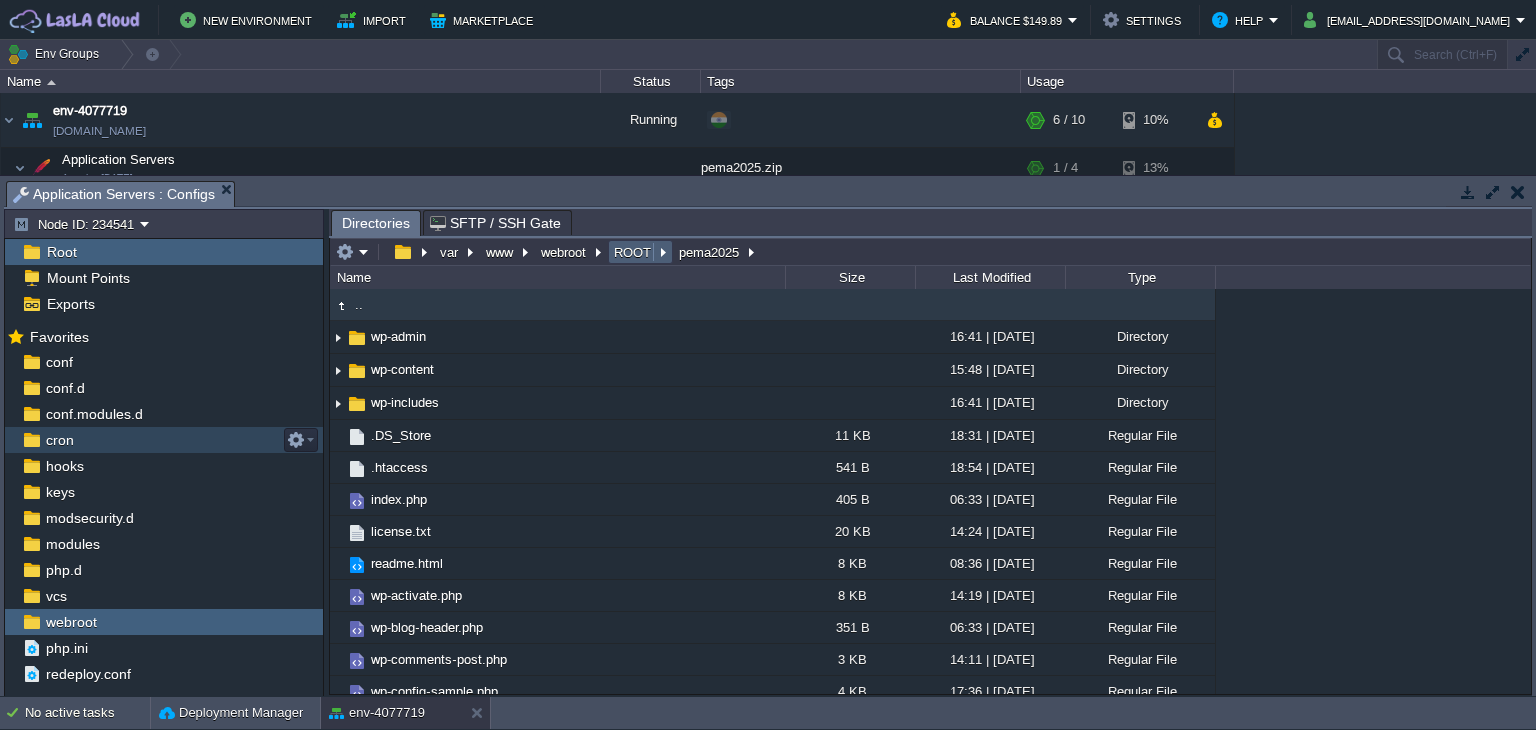click on "ROOT" at bounding box center [633, 252] 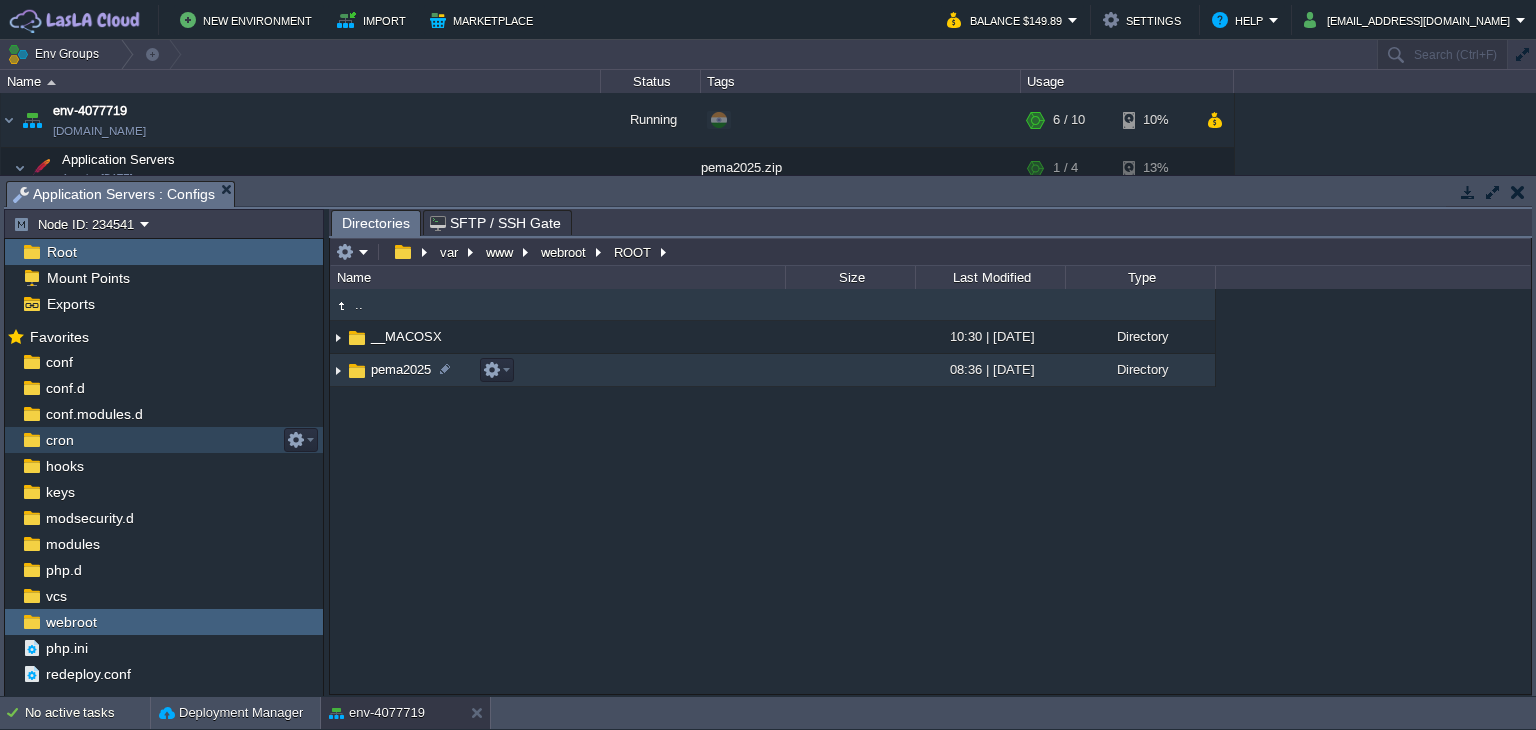 click on "pema2025" at bounding box center [401, 369] 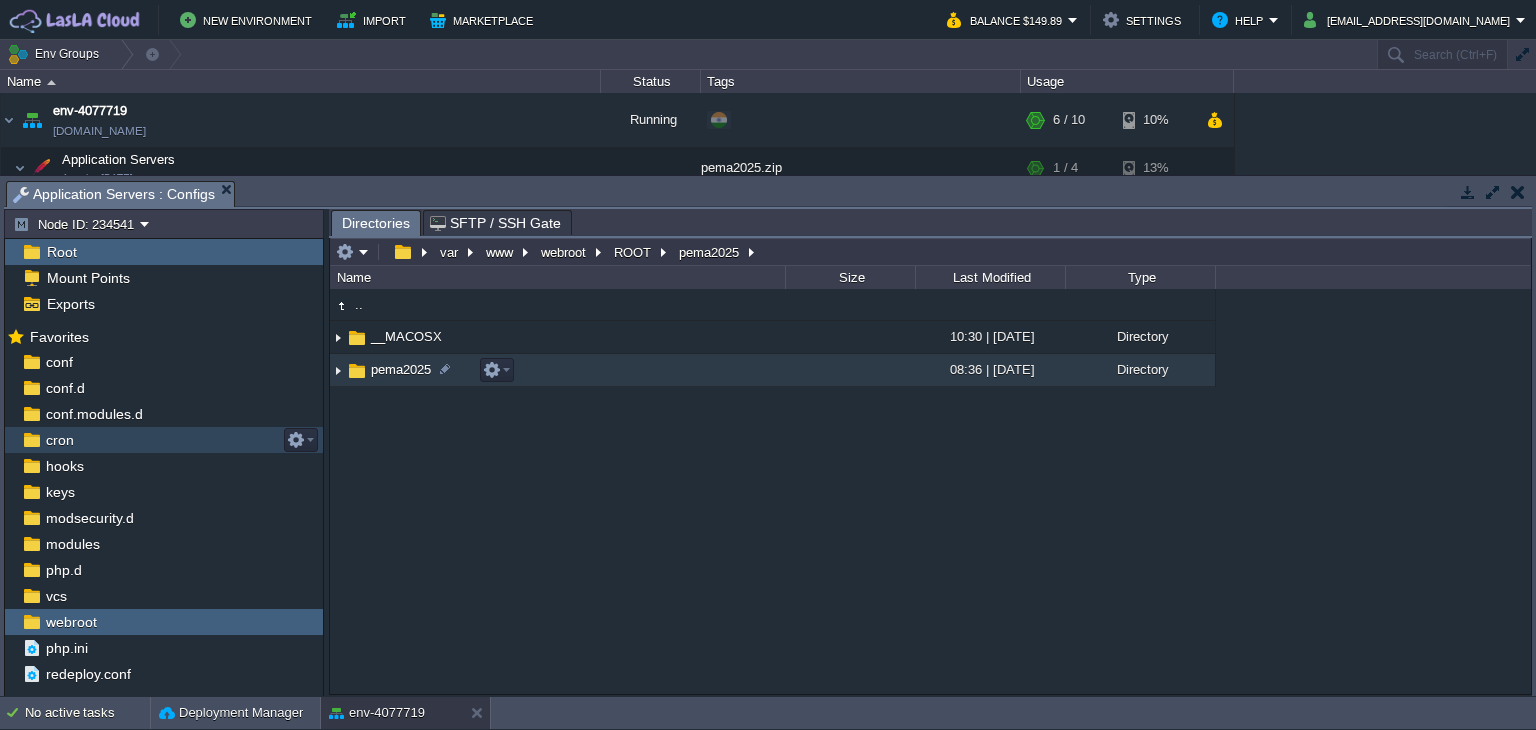 click on "pema2025" at bounding box center (401, 369) 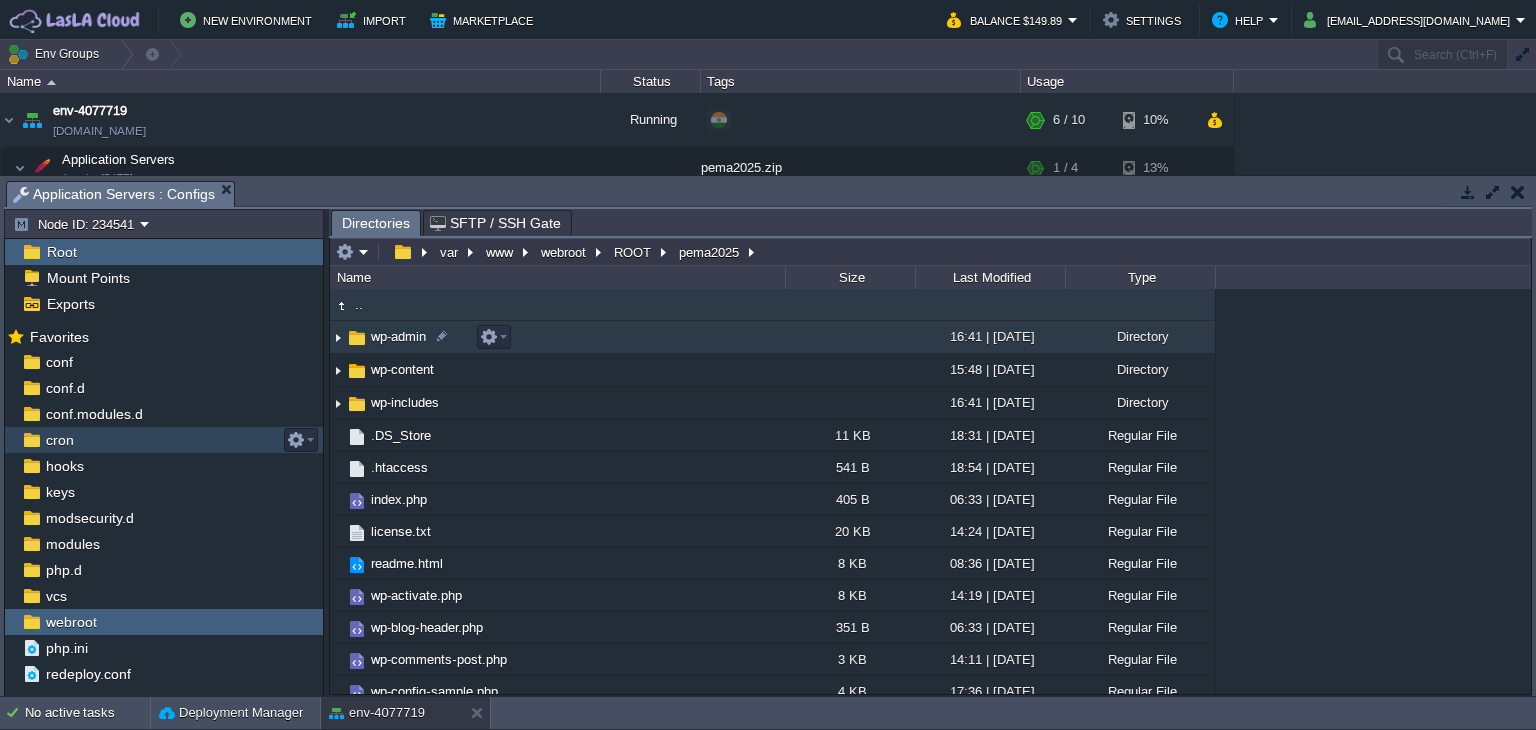 click on "wp-admin" at bounding box center [398, 336] 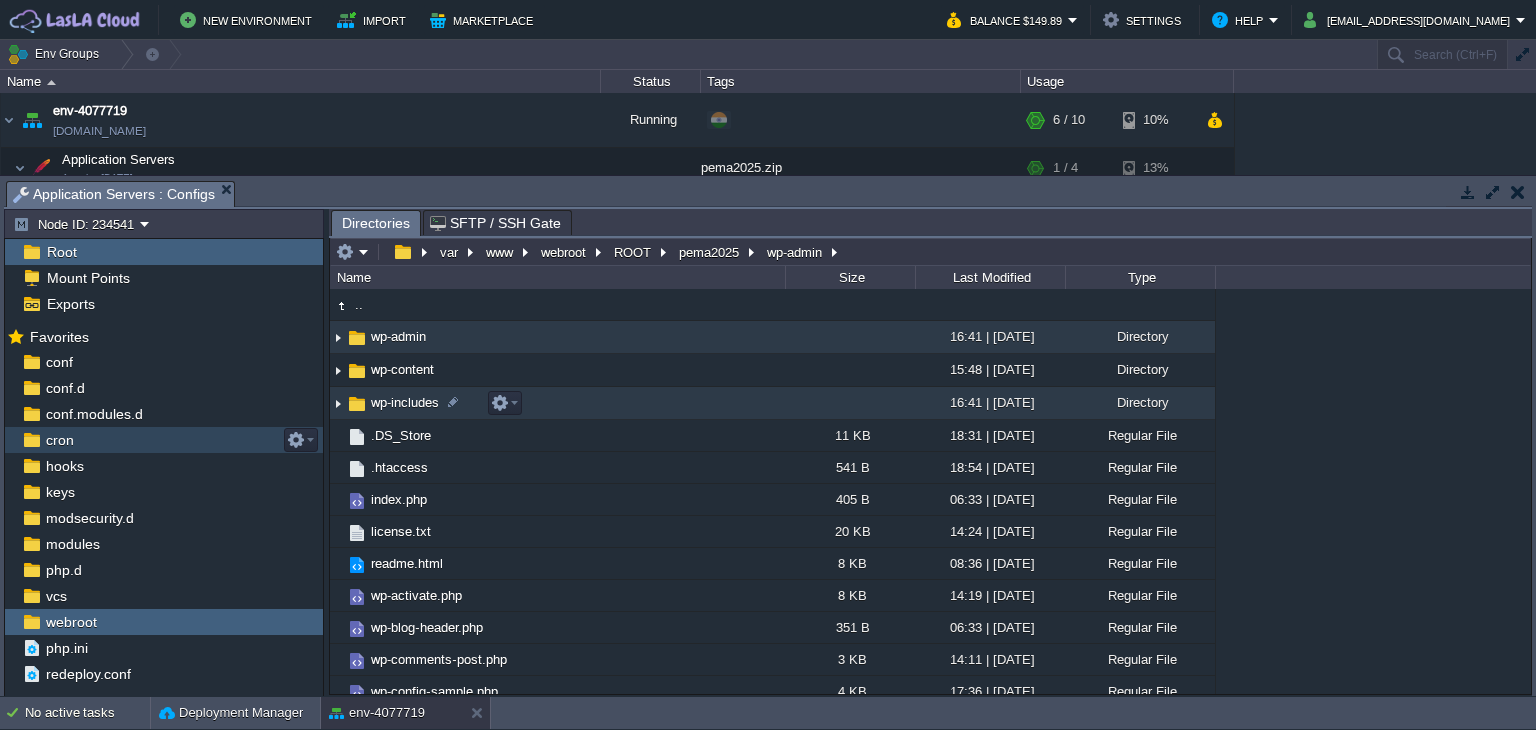 click on "wp-includes" at bounding box center [405, 402] 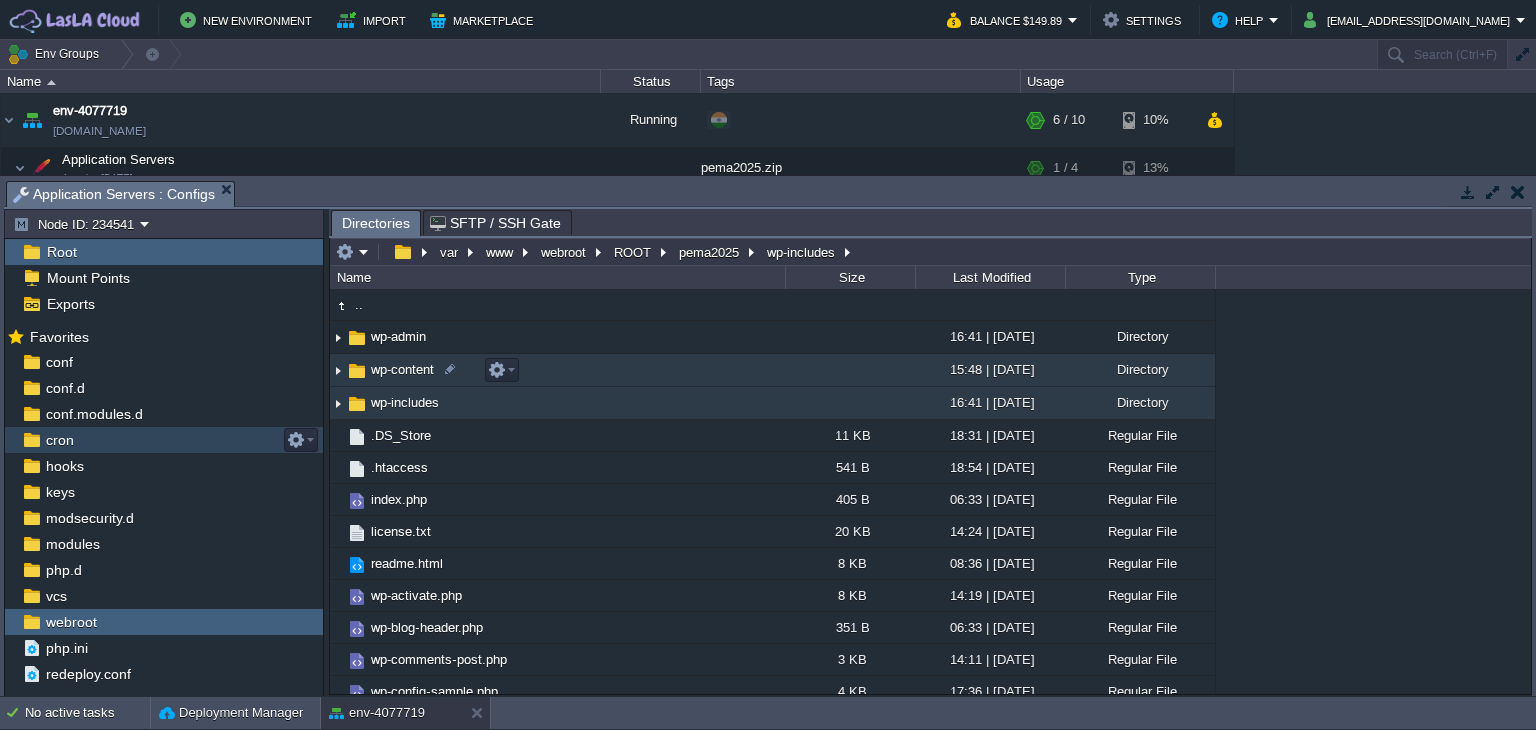 click on "wp-content" at bounding box center (402, 369) 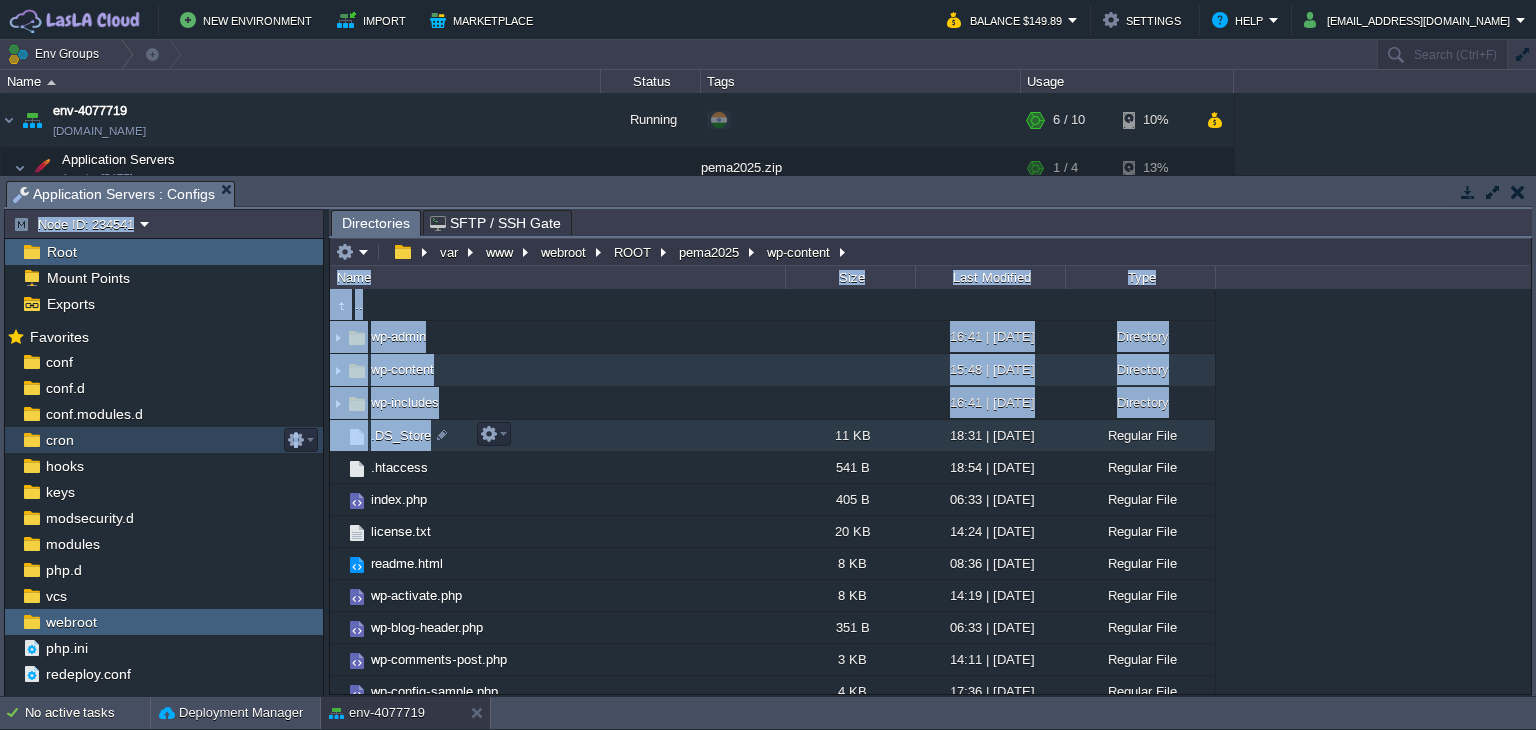 click on ".DS_Store" at bounding box center [557, 436] 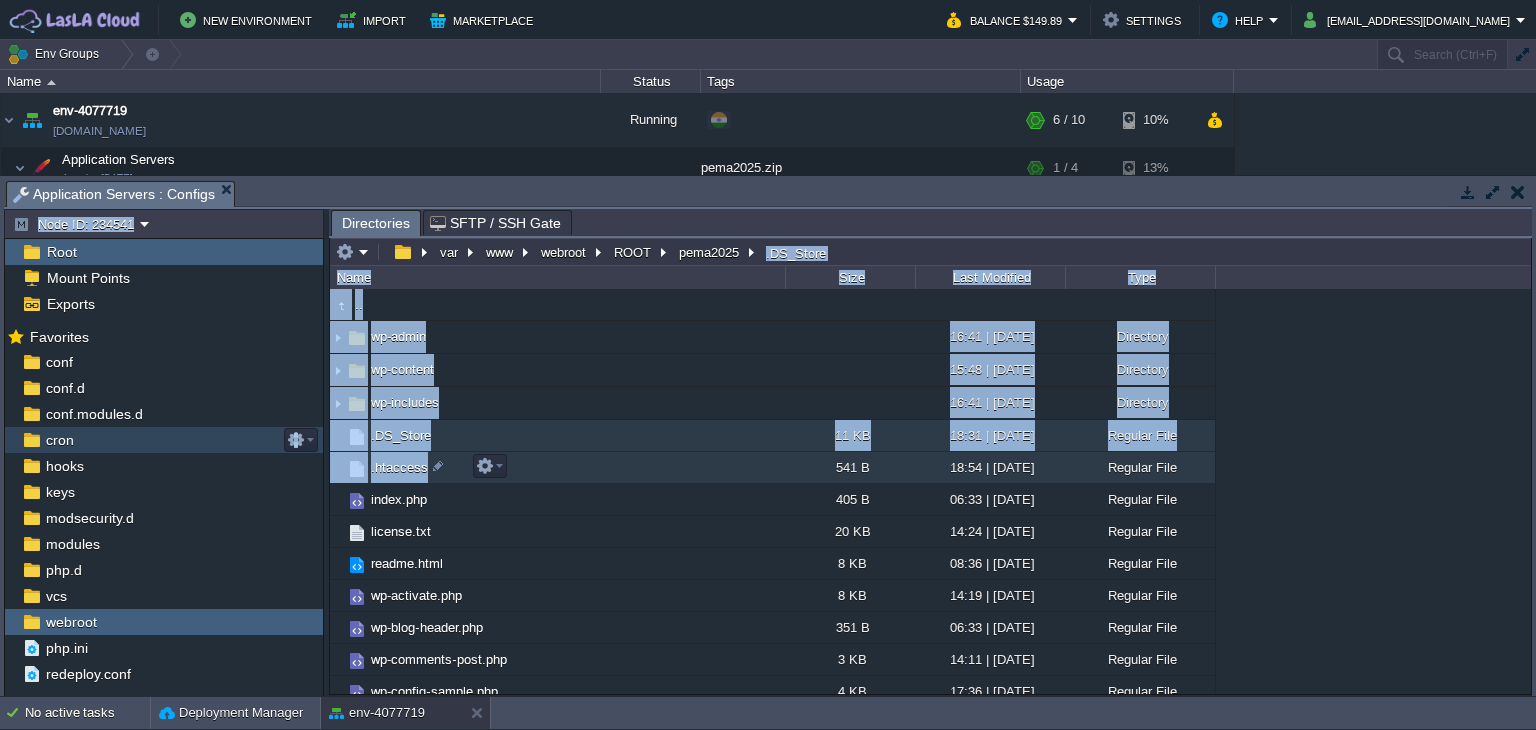 click on ".htaccess" at bounding box center [557, 468] 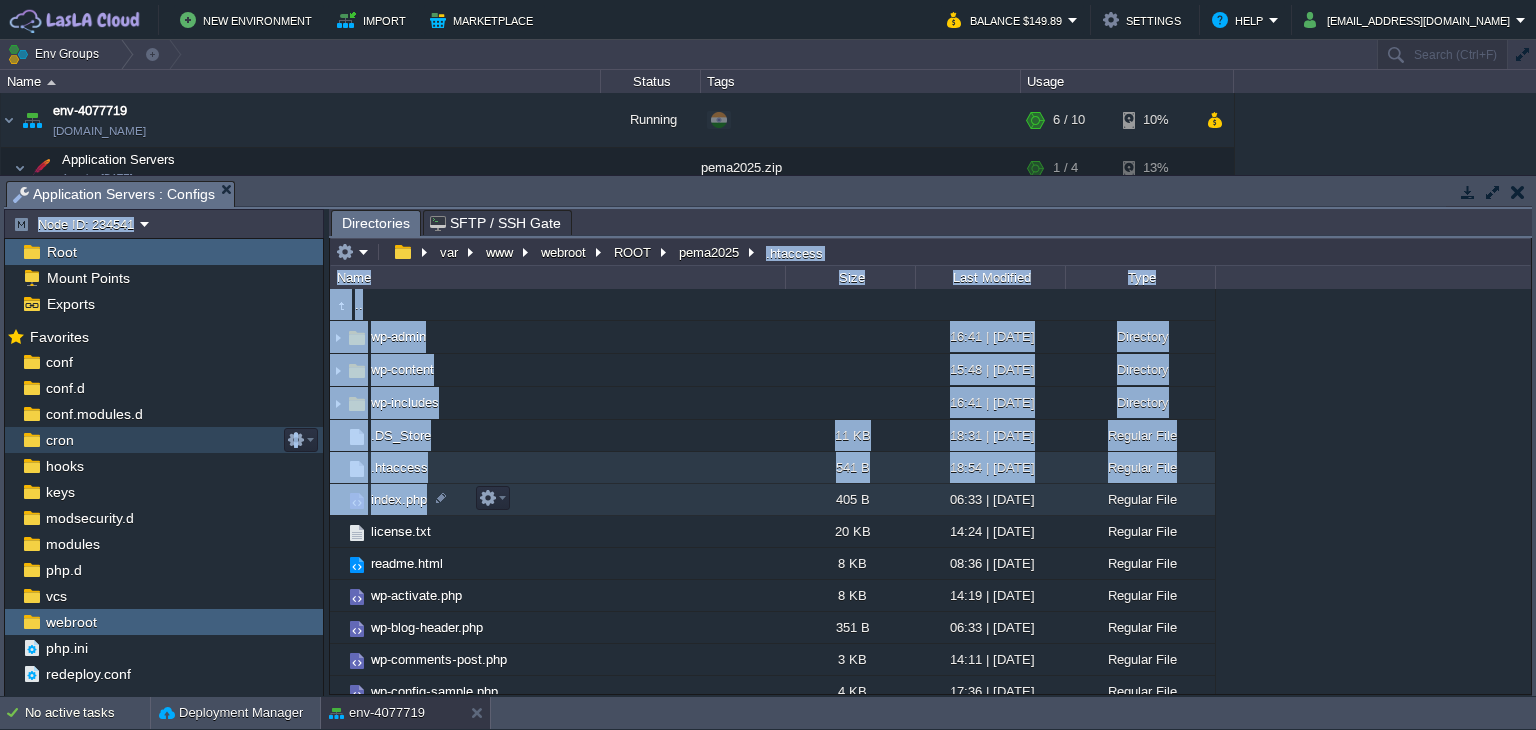 click on "index.php" at bounding box center [557, 500] 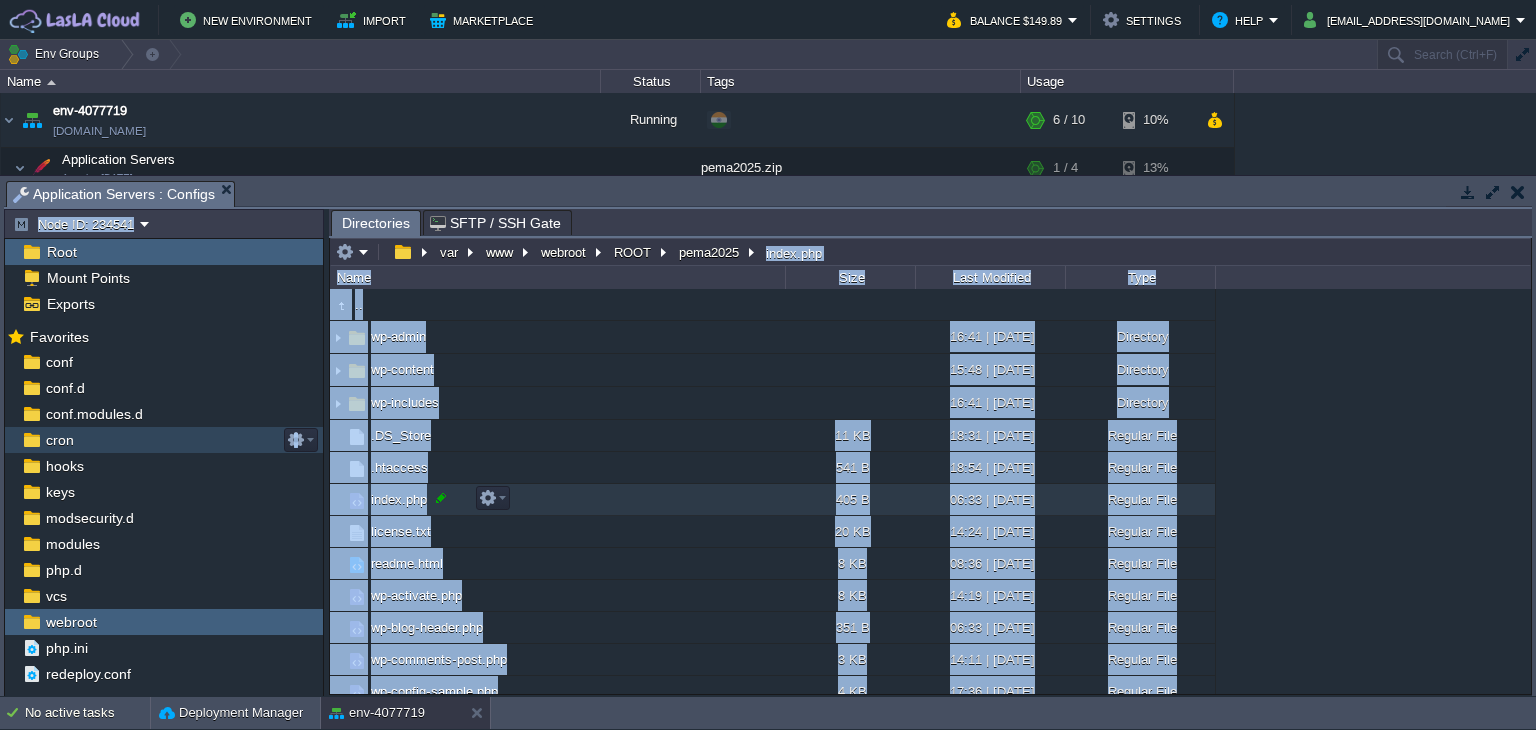 click at bounding box center (441, 498) 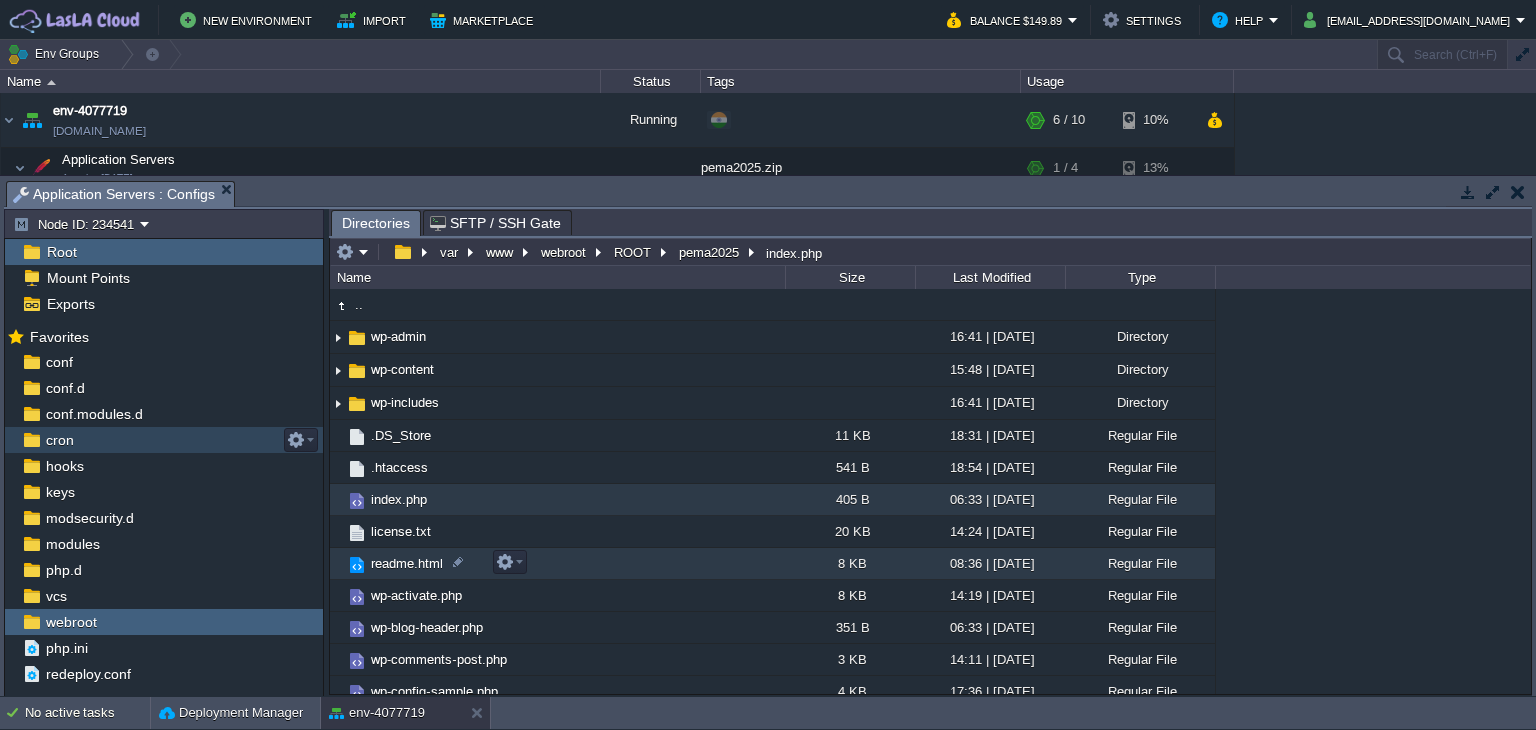 click on "readme.html" at bounding box center [557, 564] 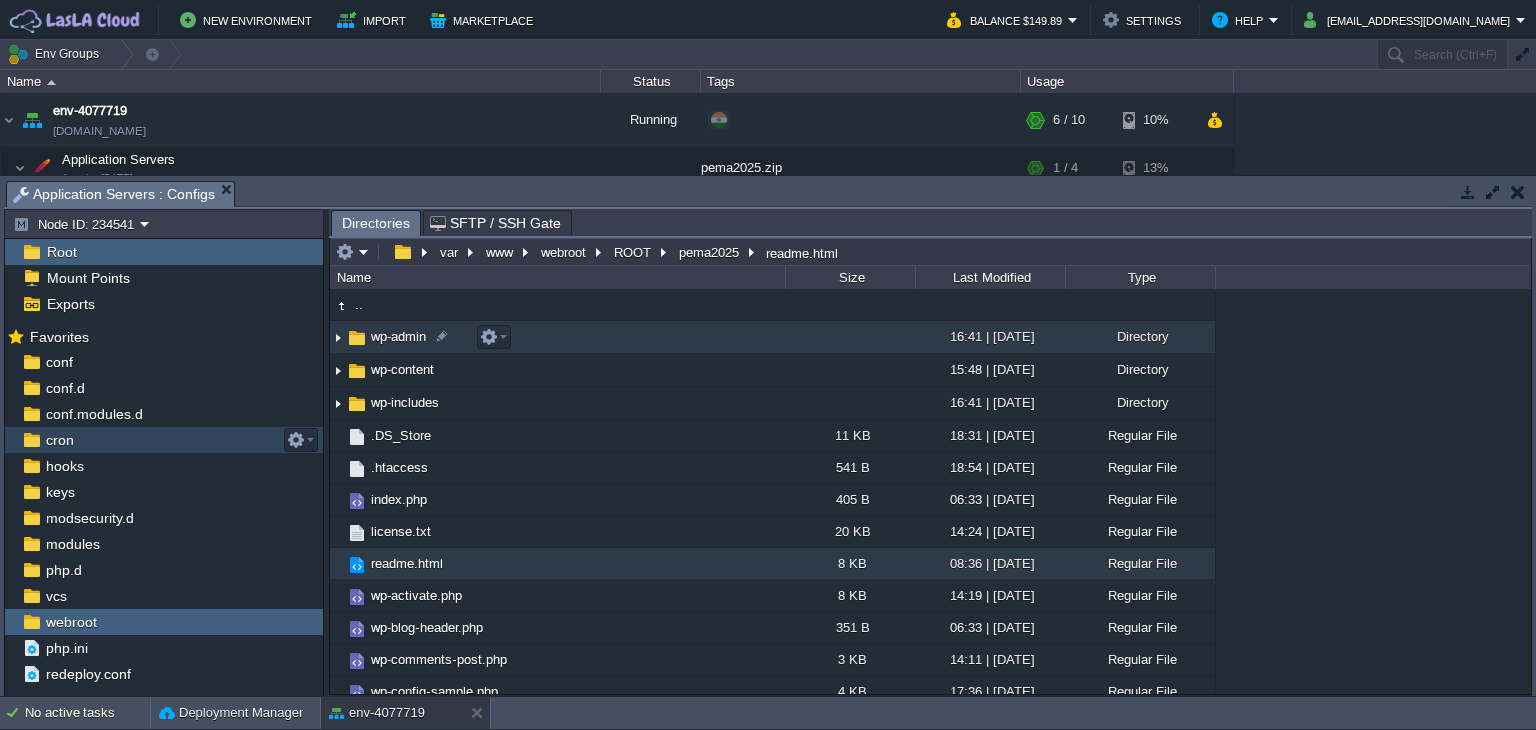 click on "wp-admin" at bounding box center (557, 337) 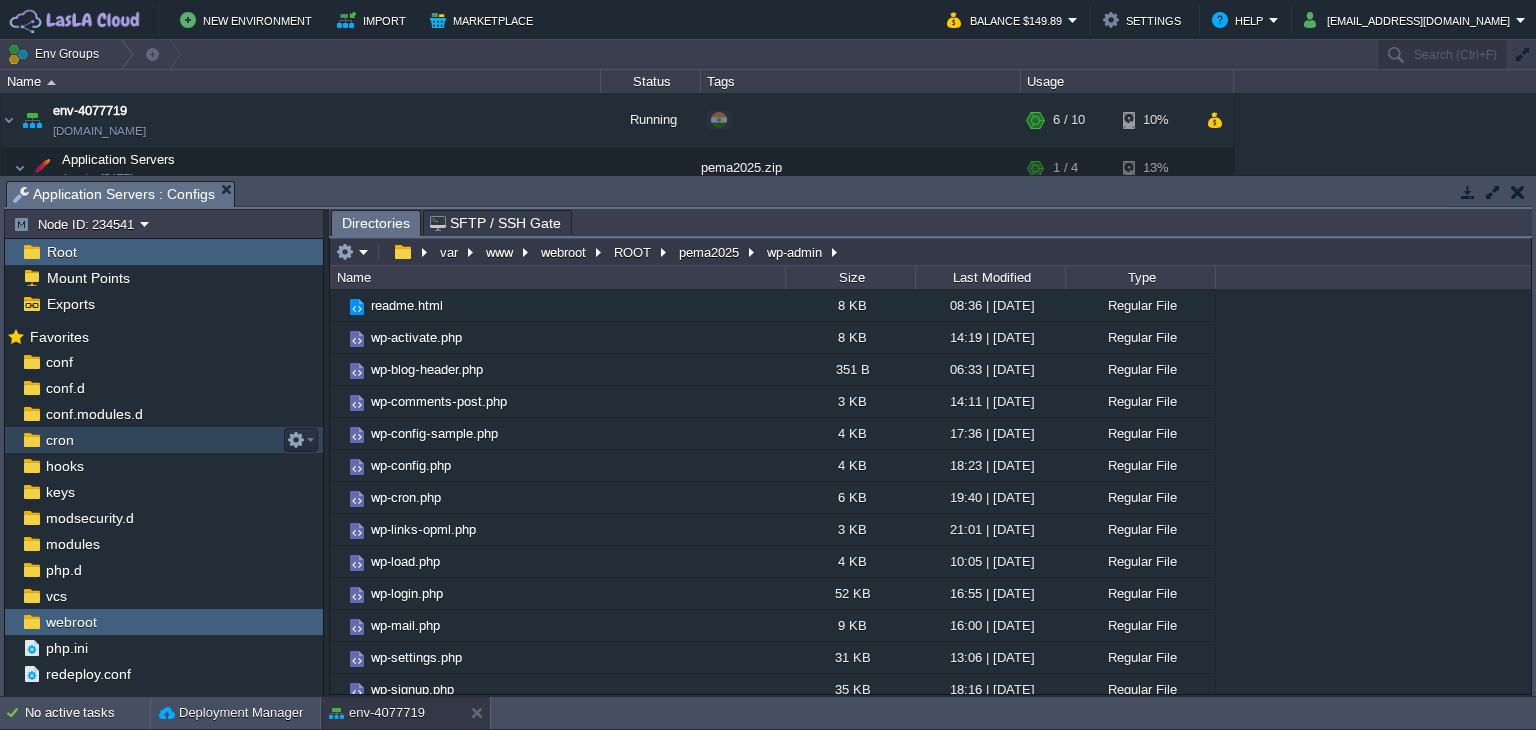 scroll, scrollTop: 328, scrollLeft: 0, axis: vertical 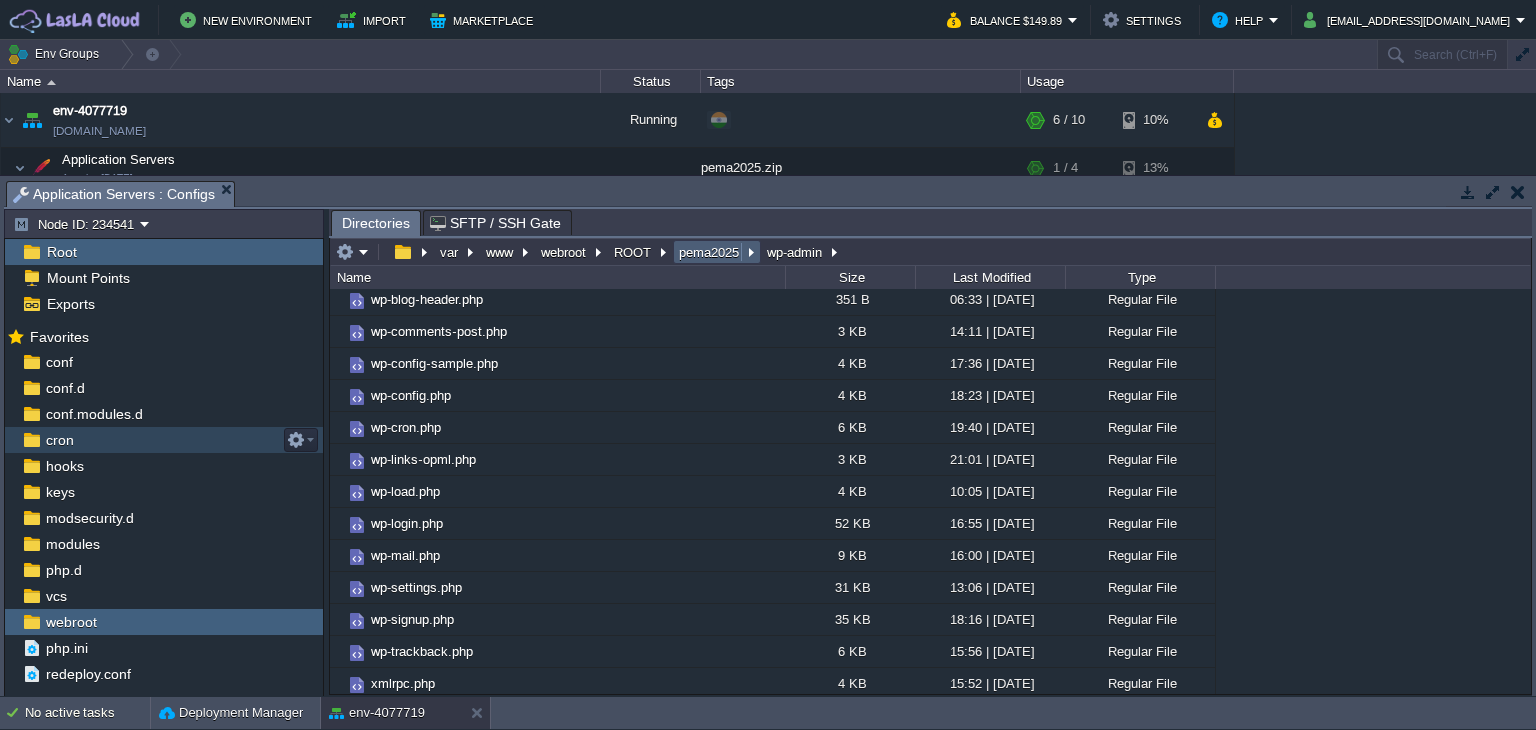 click on "pema2025" at bounding box center (717, 252) 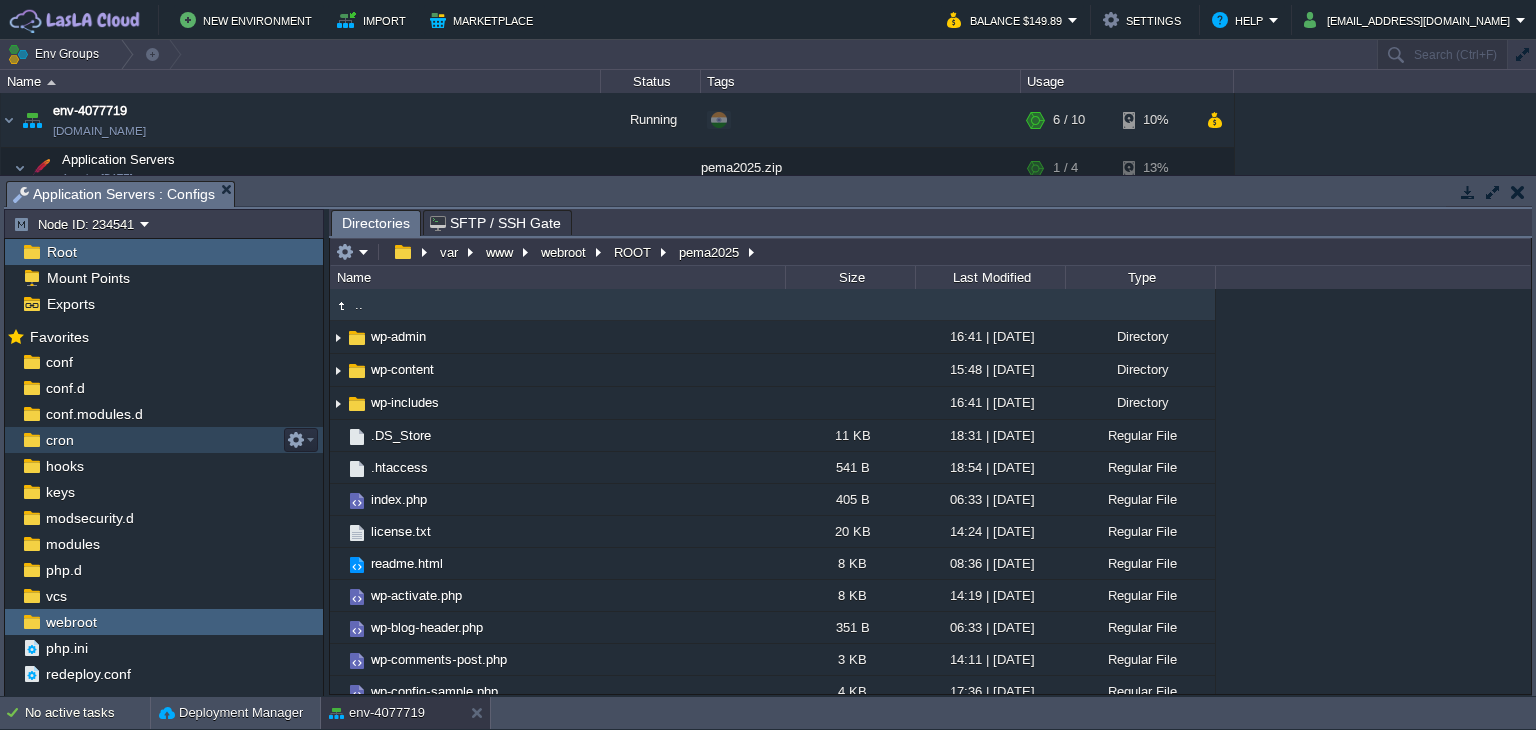 drag, startPoint x: 1524, startPoint y: 387, endPoint x: 1528, endPoint y: 527, distance: 140.05713 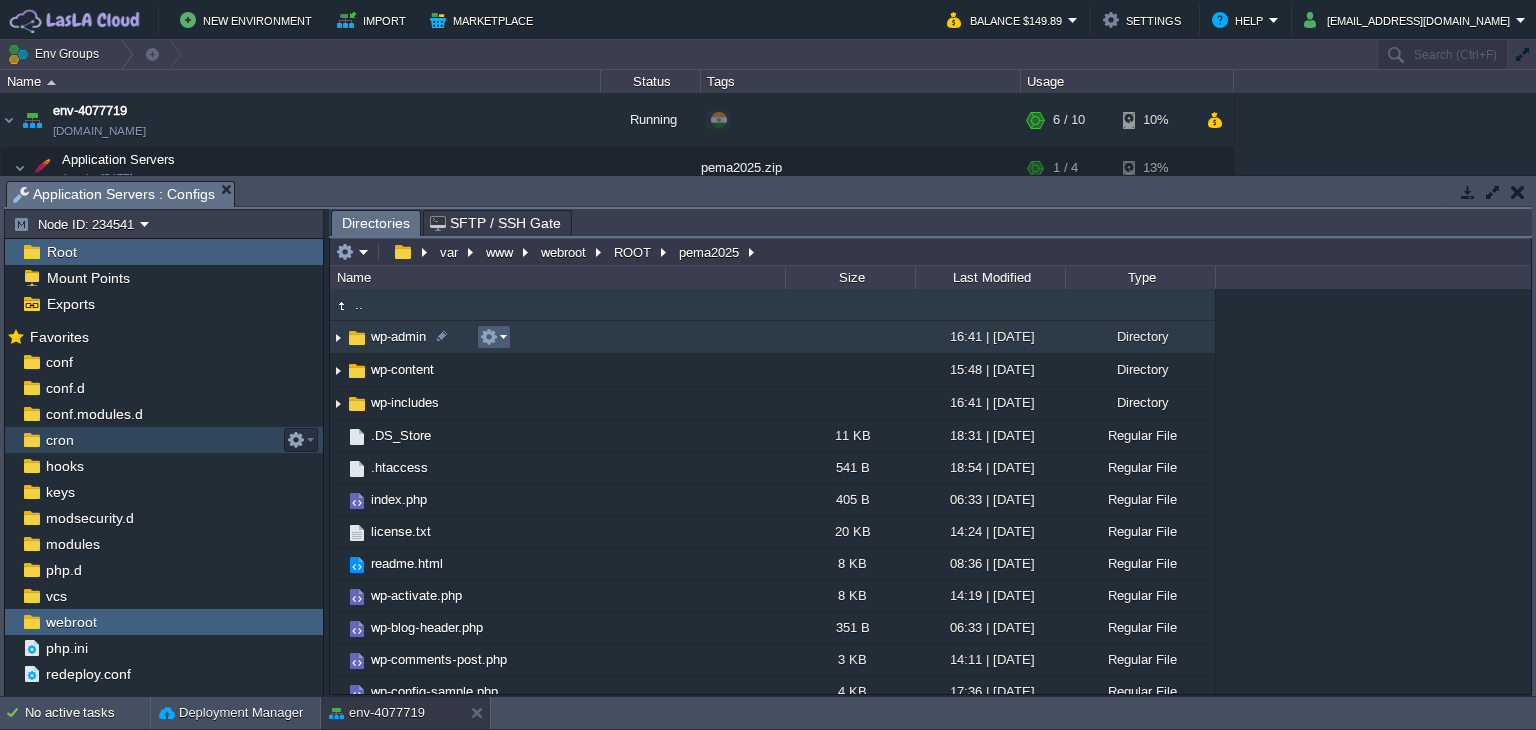 click at bounding box center [493, 337] 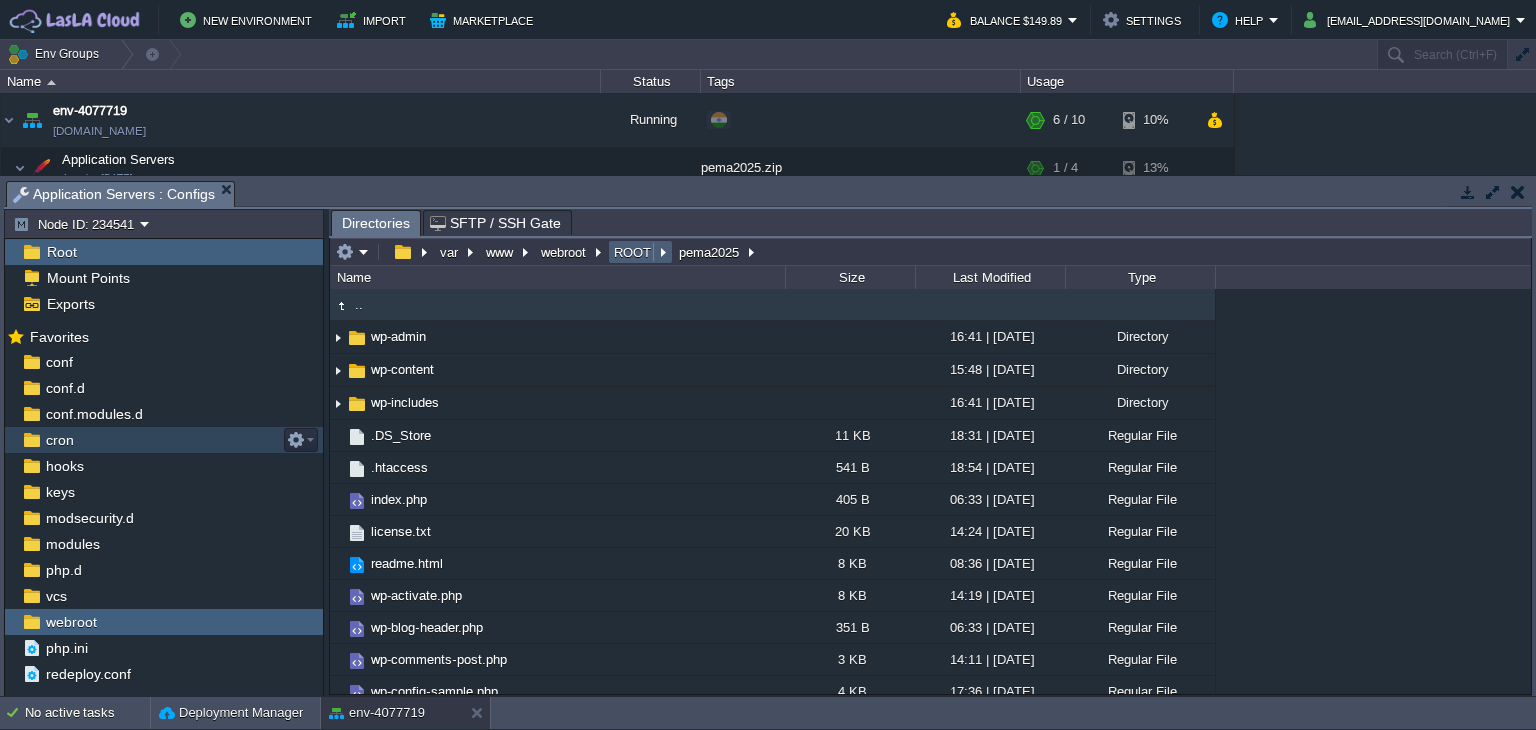 click on "ROOT" at bounding box center [640, 252] 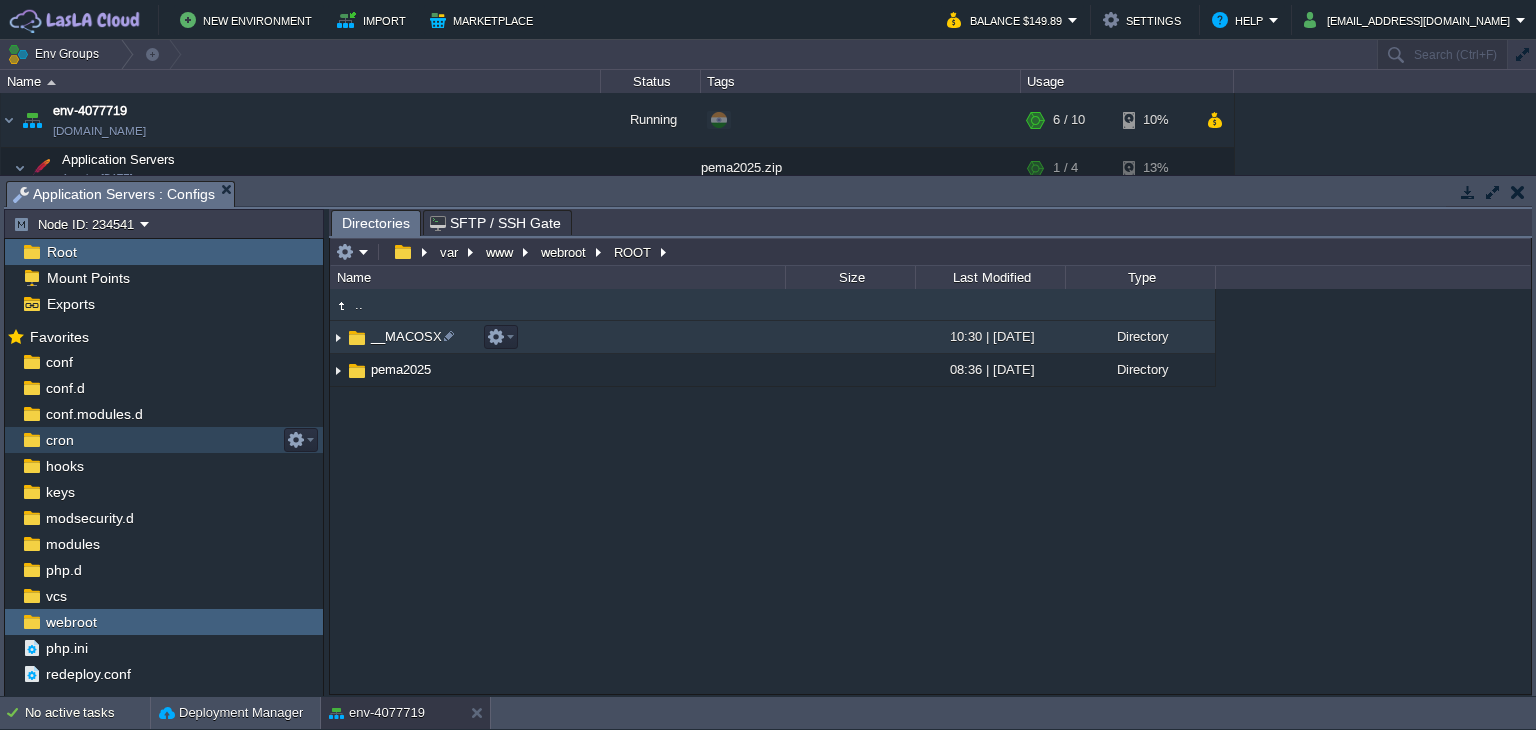 click at bounding box center [338, 337] 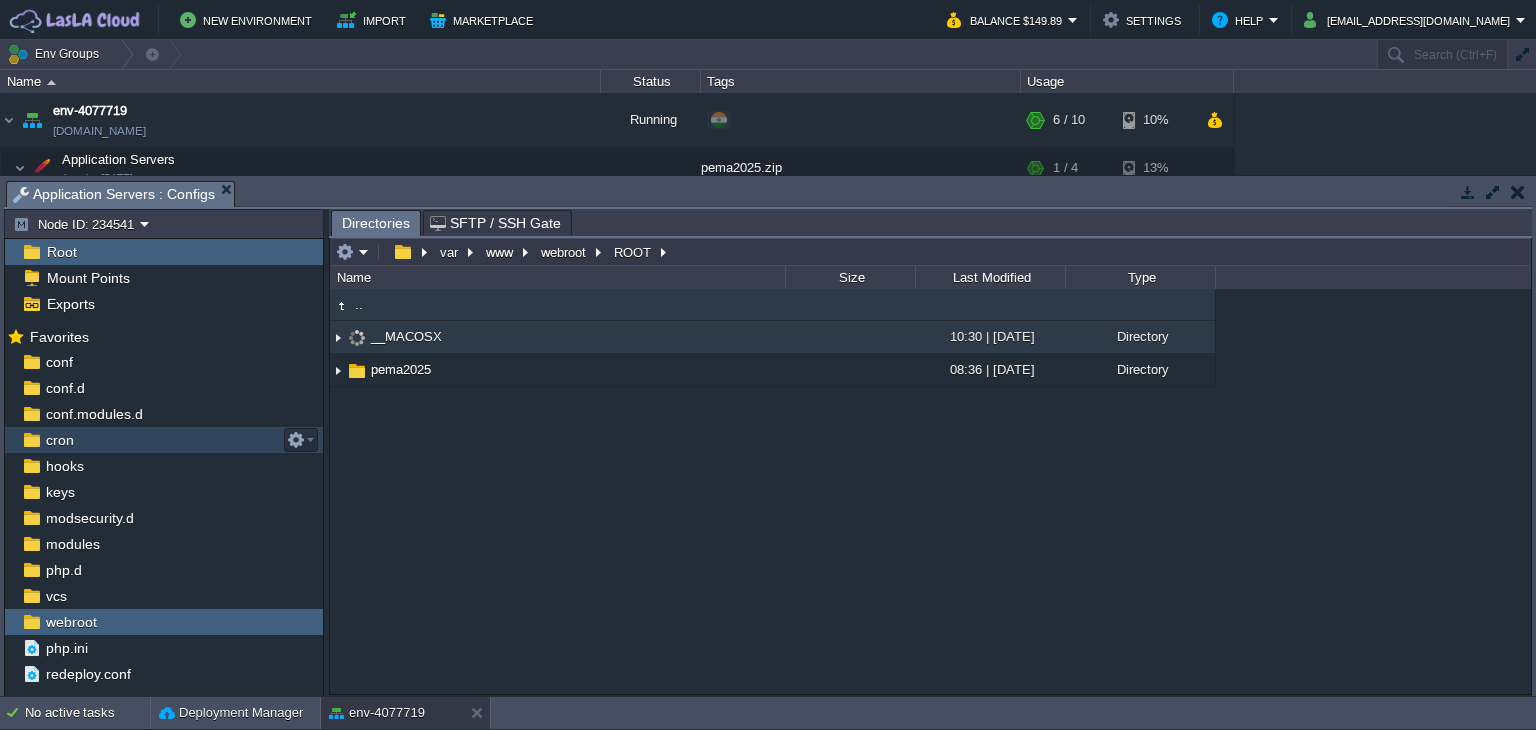 click at bounding box center (338, 337) 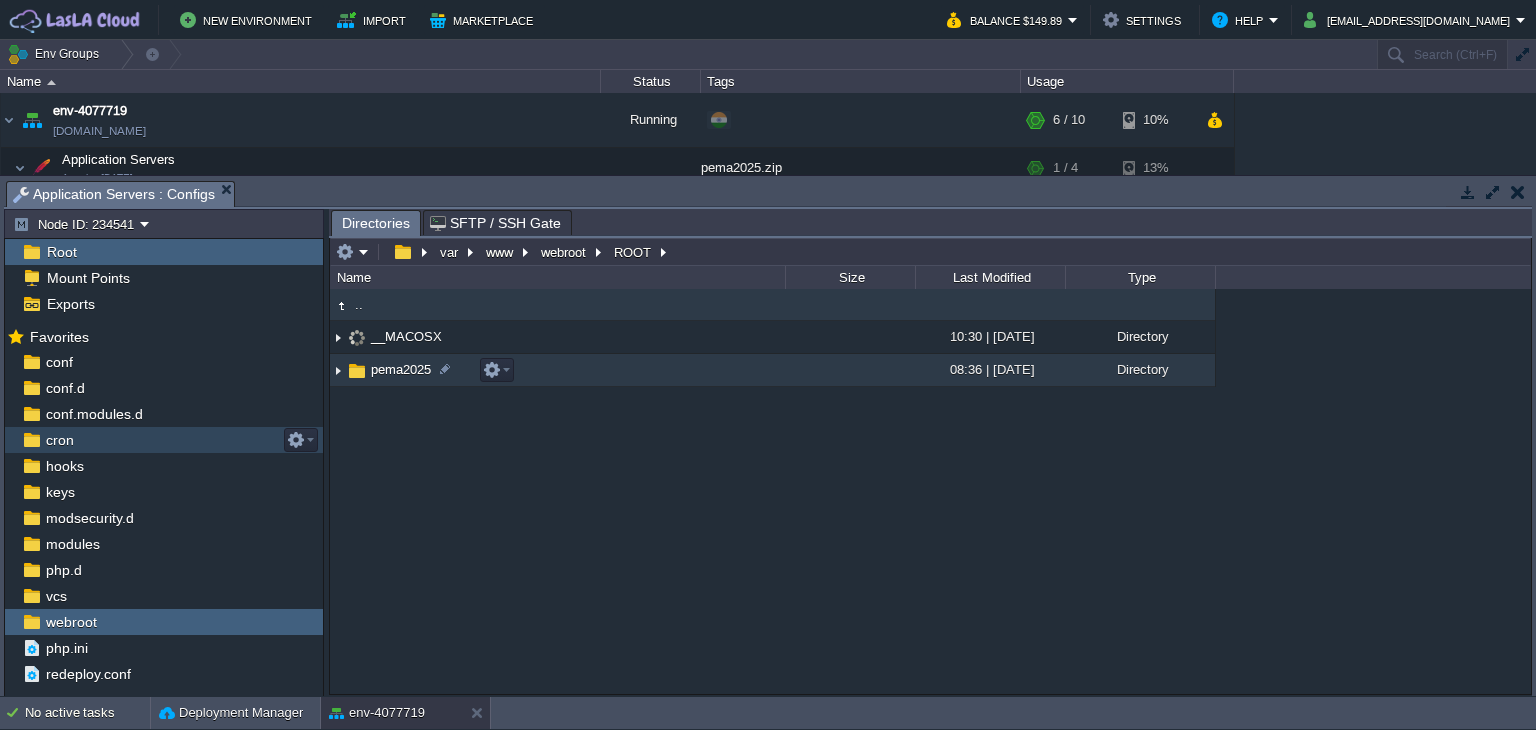 click at bounding box center (338, 370) 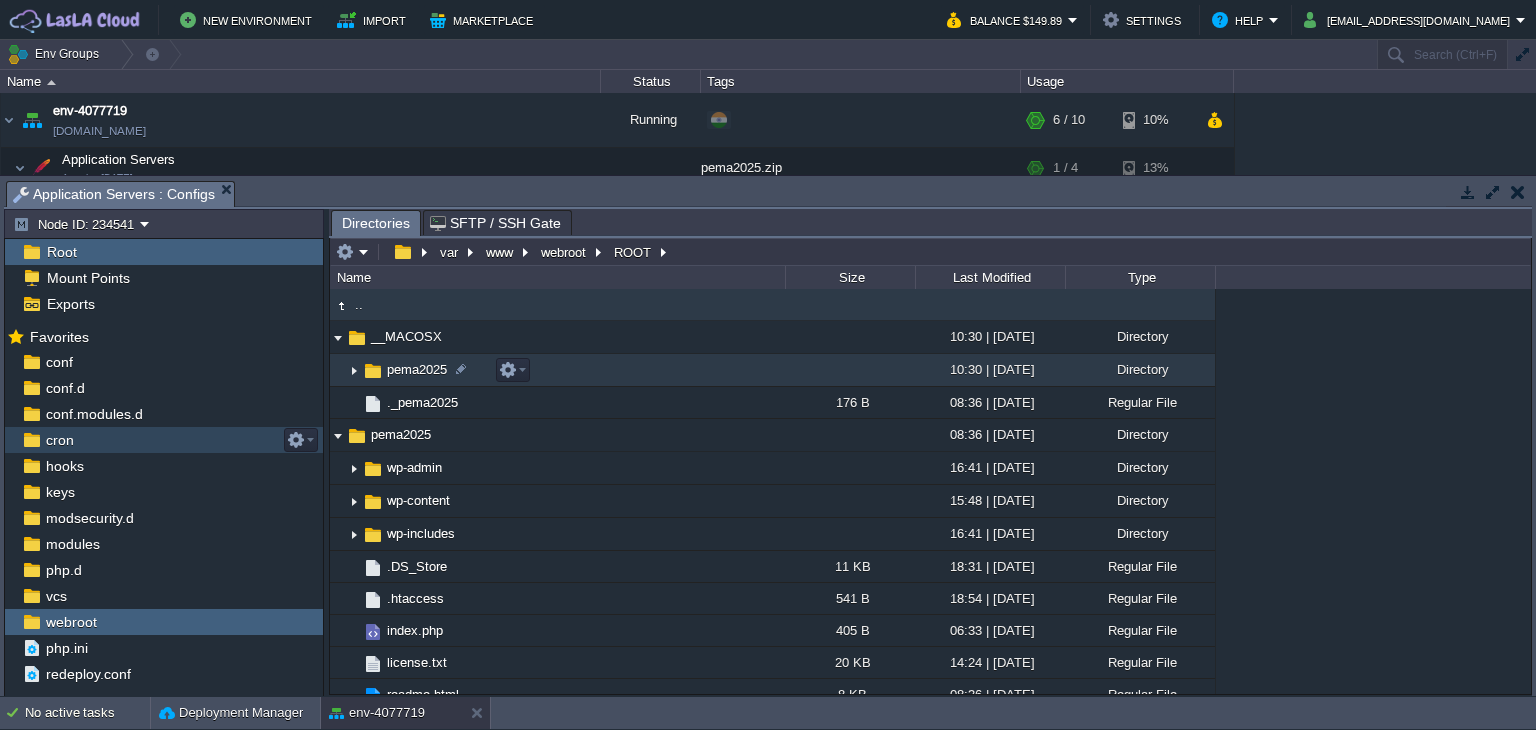 click at bounding box center [354, 370] 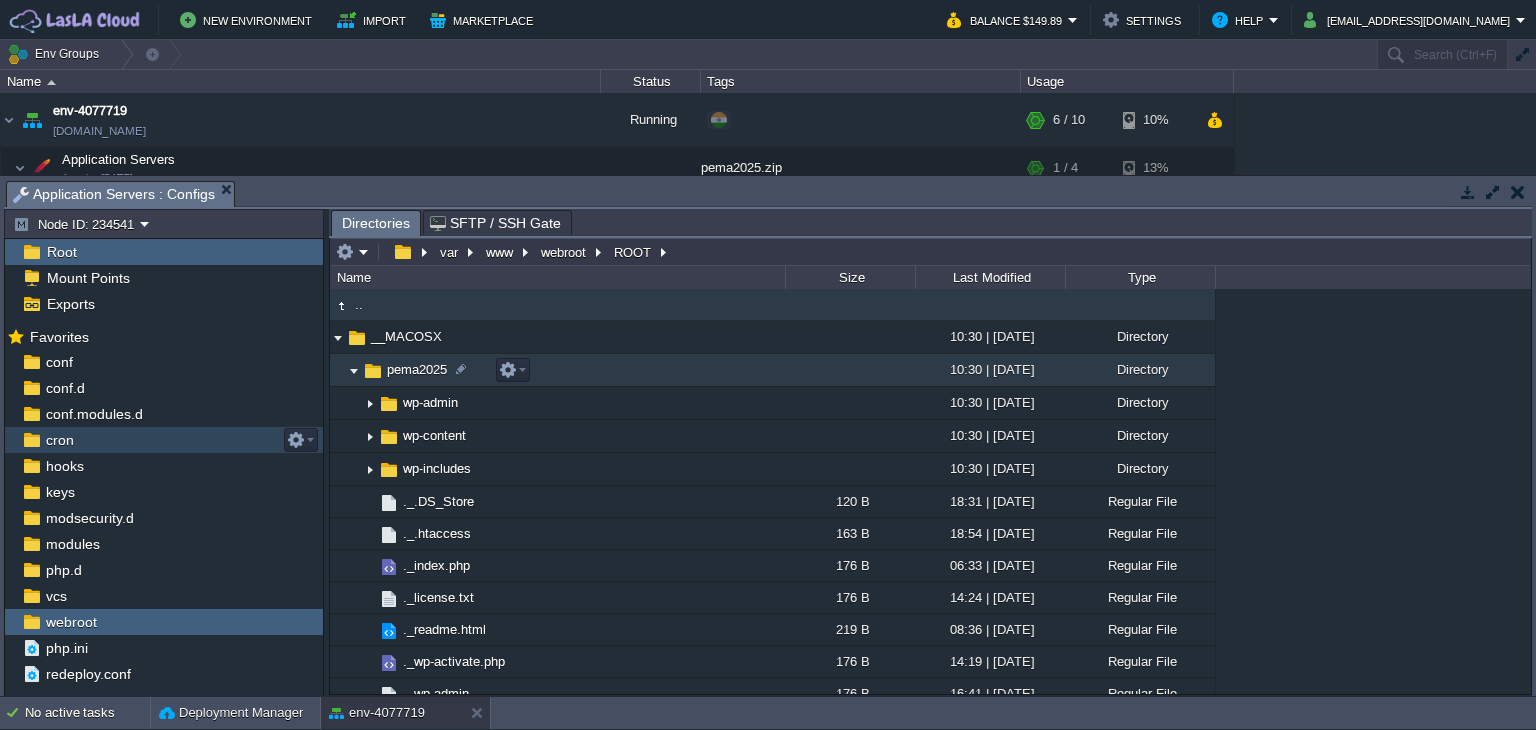 click at bounding box center (373, 371) 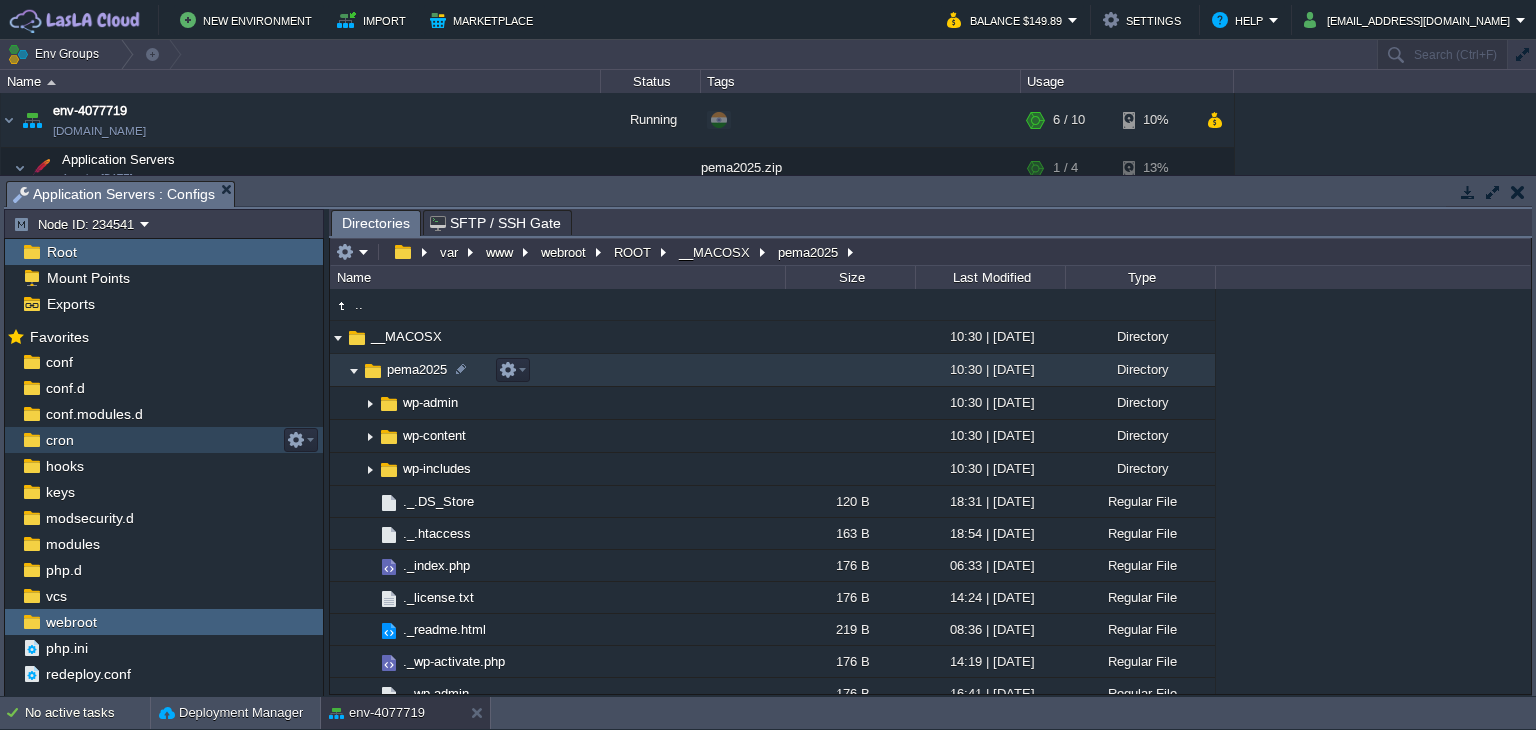 click at bounding box center (354, 370) 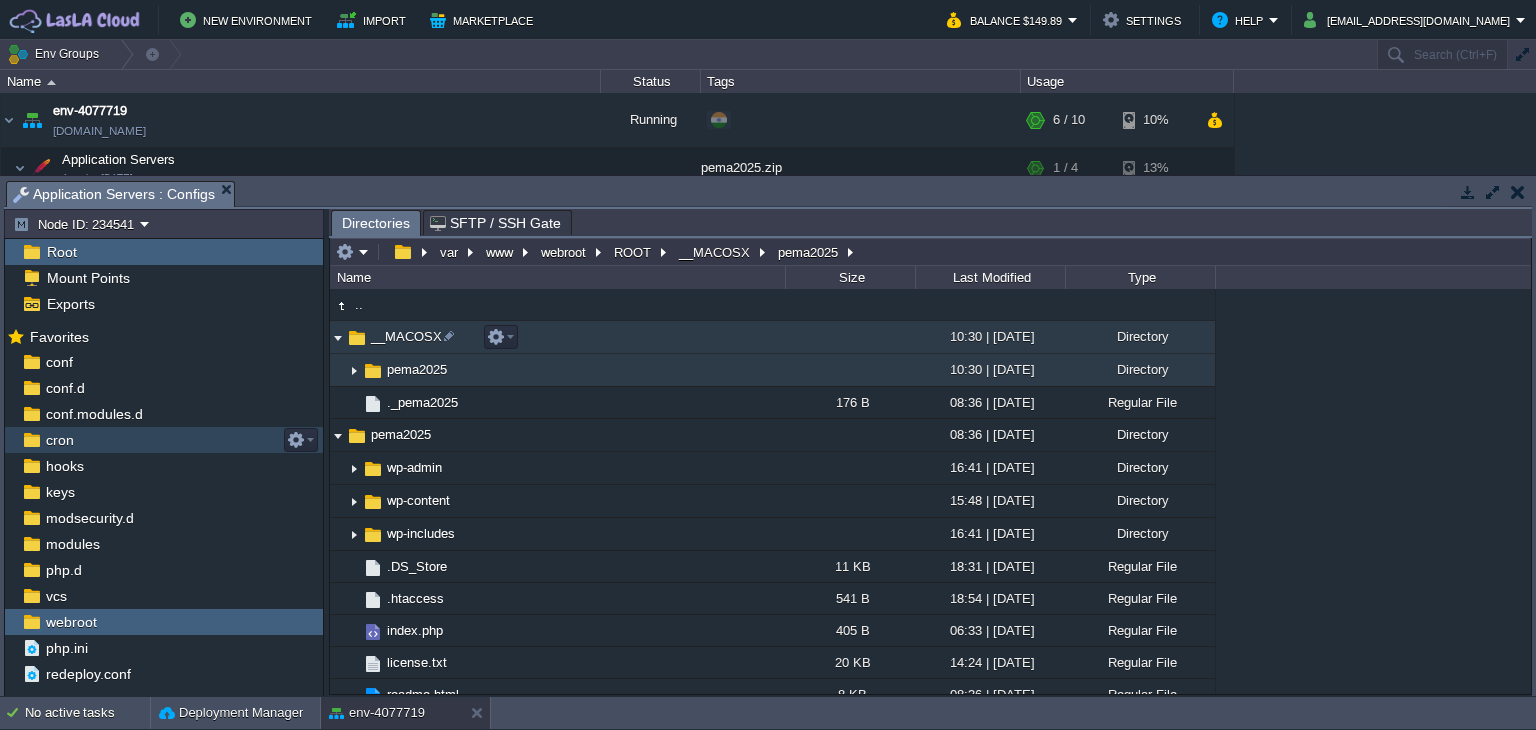 click at bounding box center (338, 337) 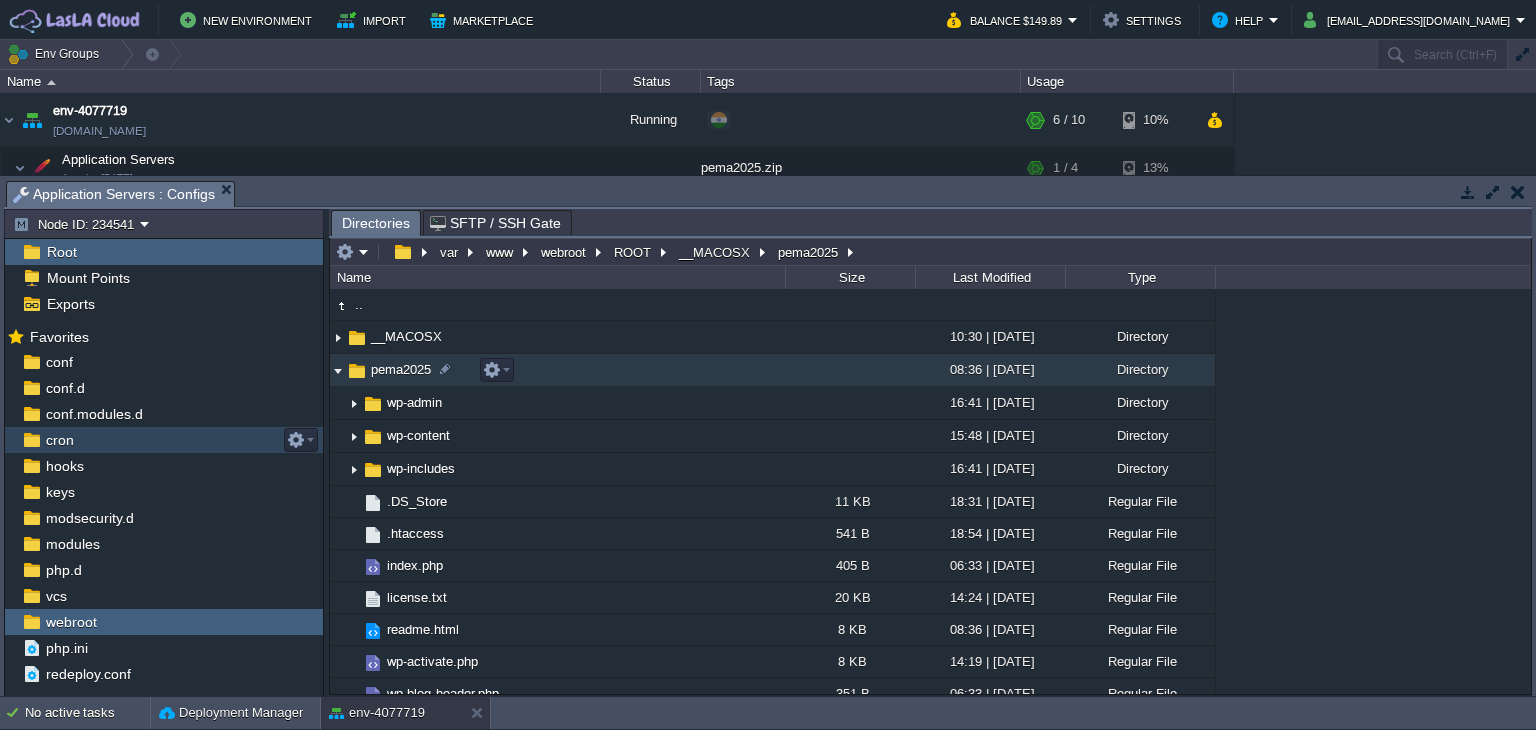 click at bounding box center (338, 370) 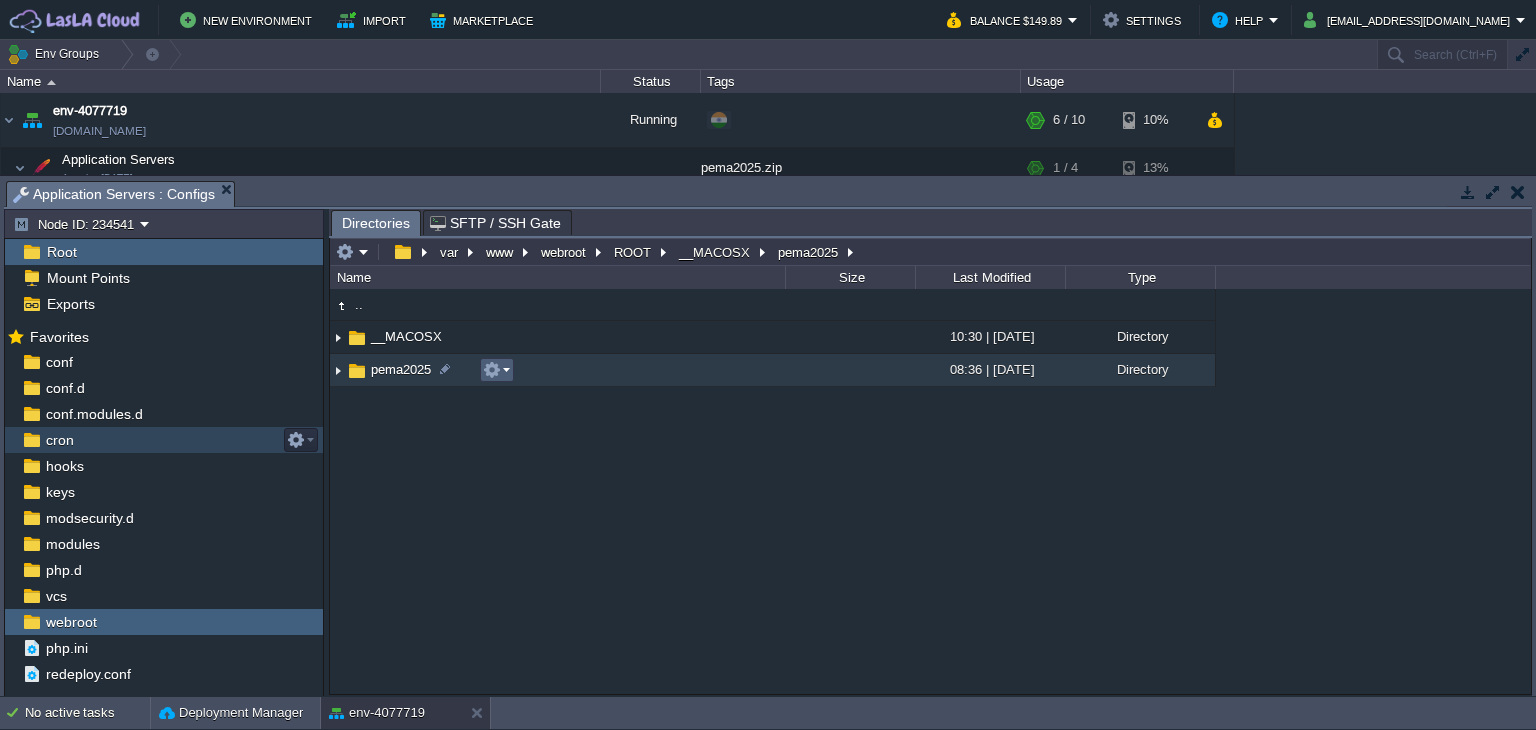 click at bounding box center (496, 370) 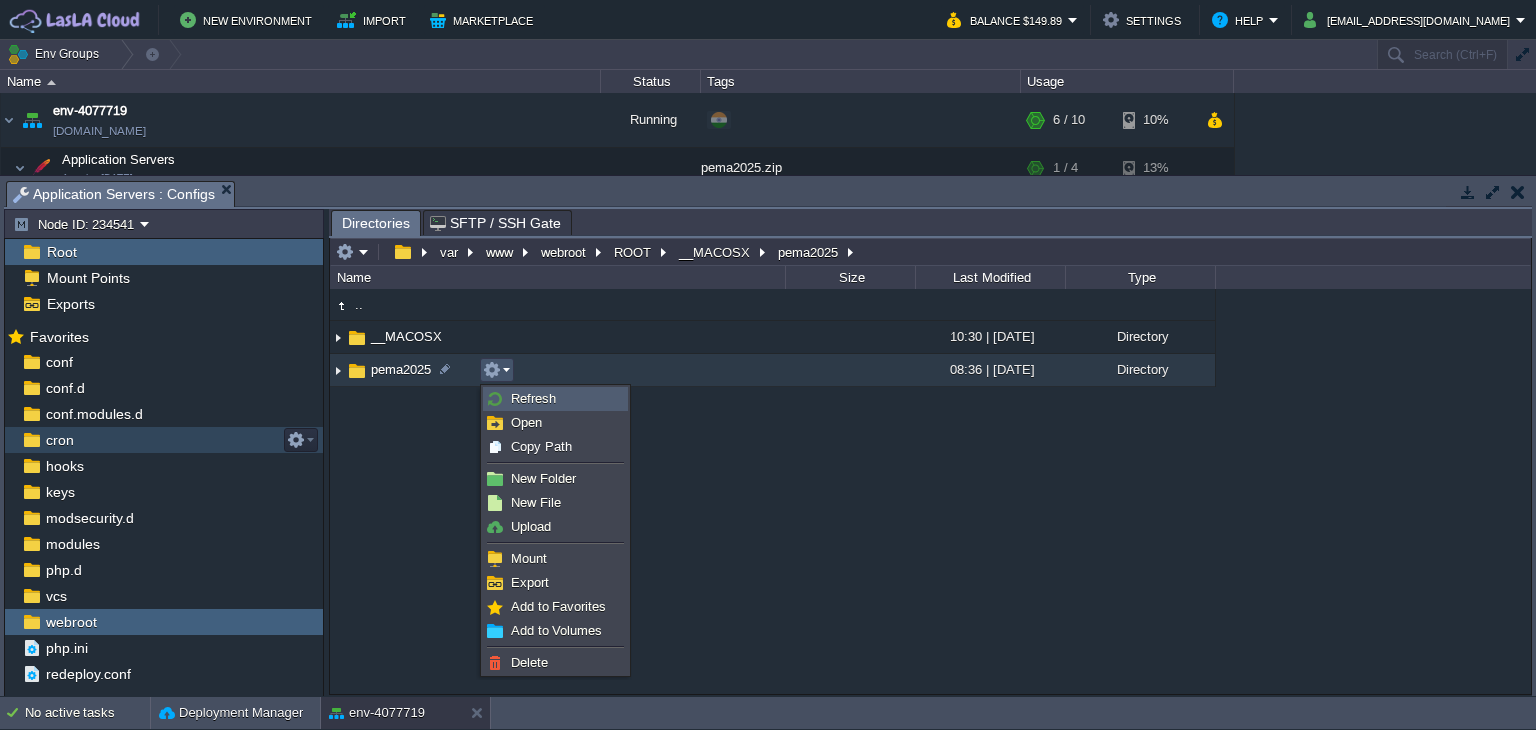 click on "Refresh" at bounding box center (555, 399) 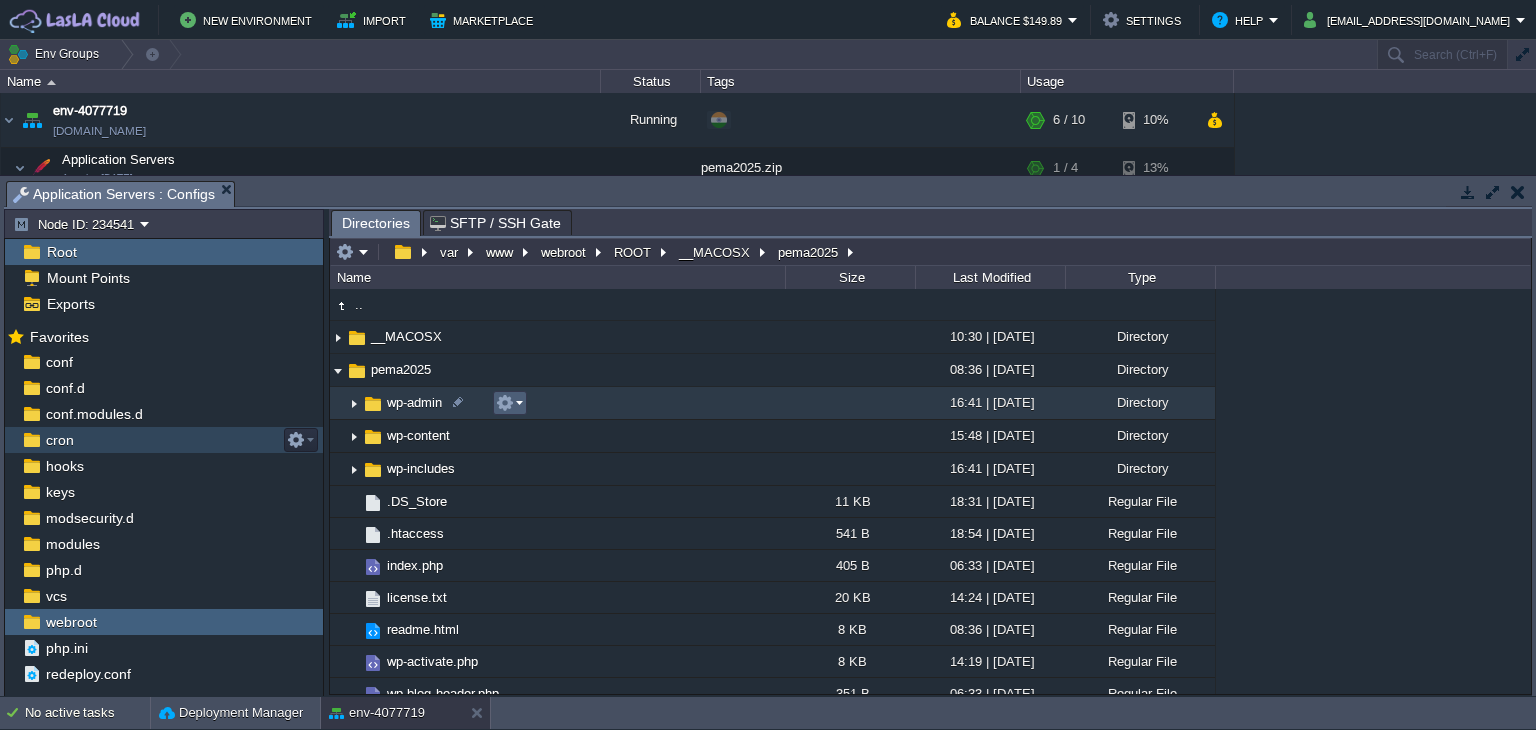 click at bounding box center [509, 403] 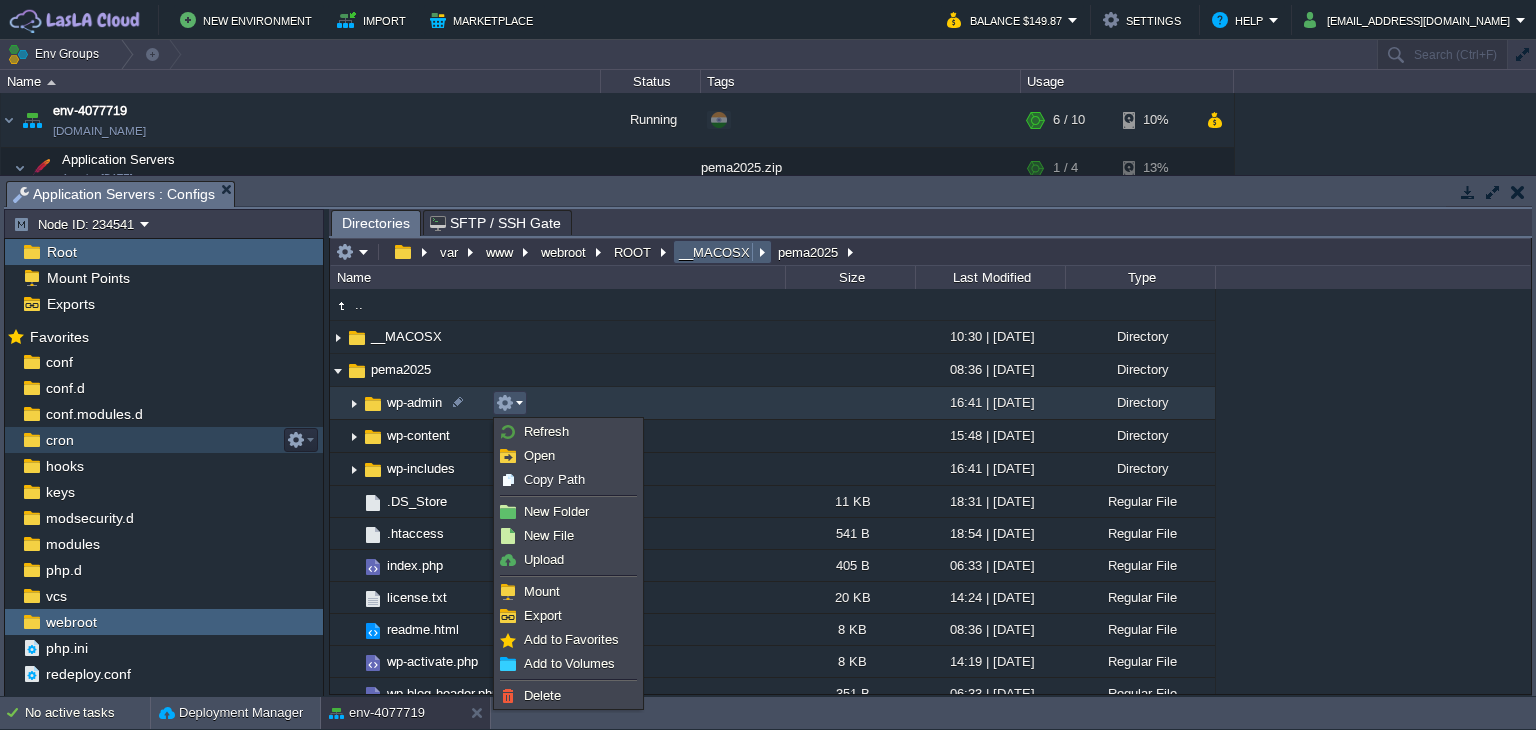 click on "__MACOSX" at bounding box center (715, 252) 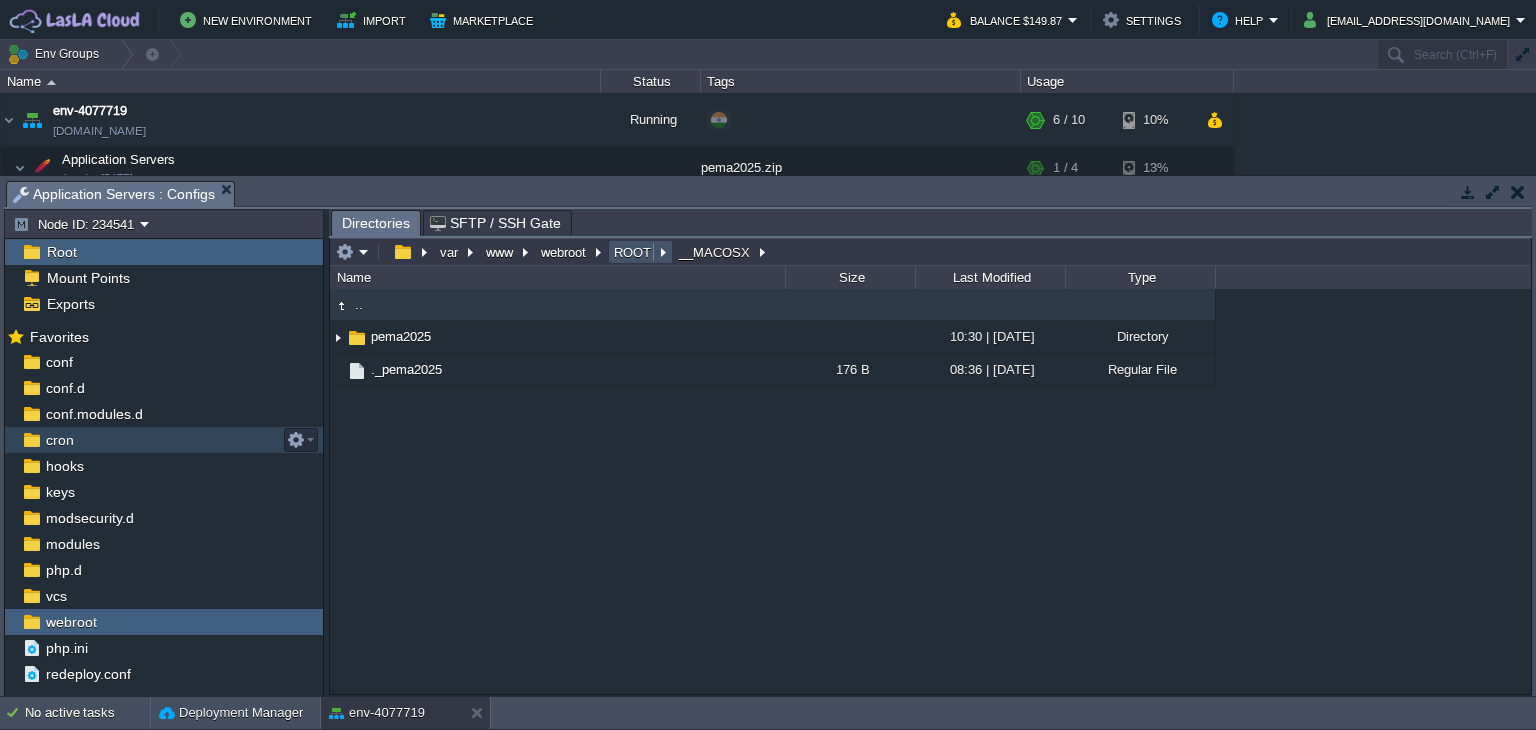 click on "ROOT" at bounding box center [633, 252] 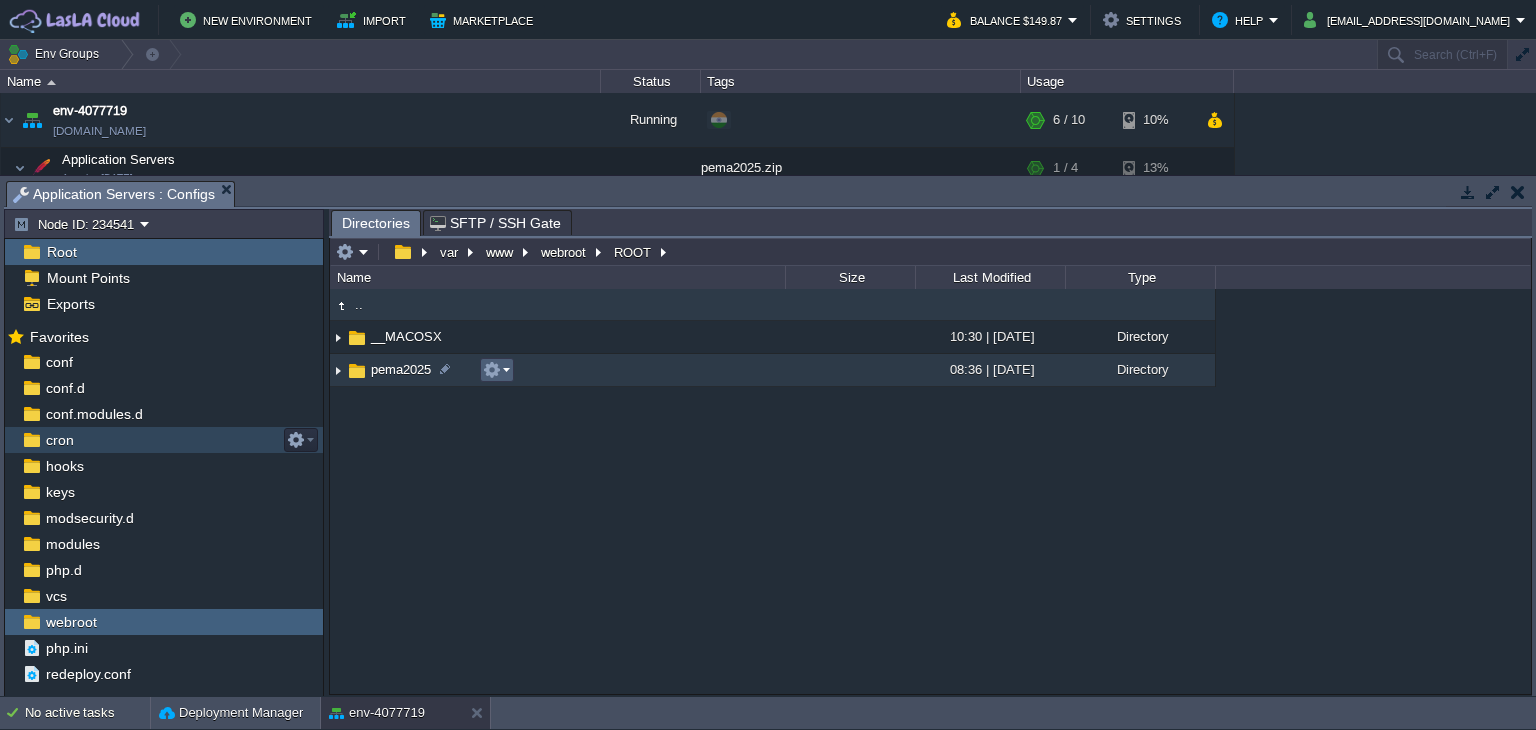 click at bounding box center (496, 370) 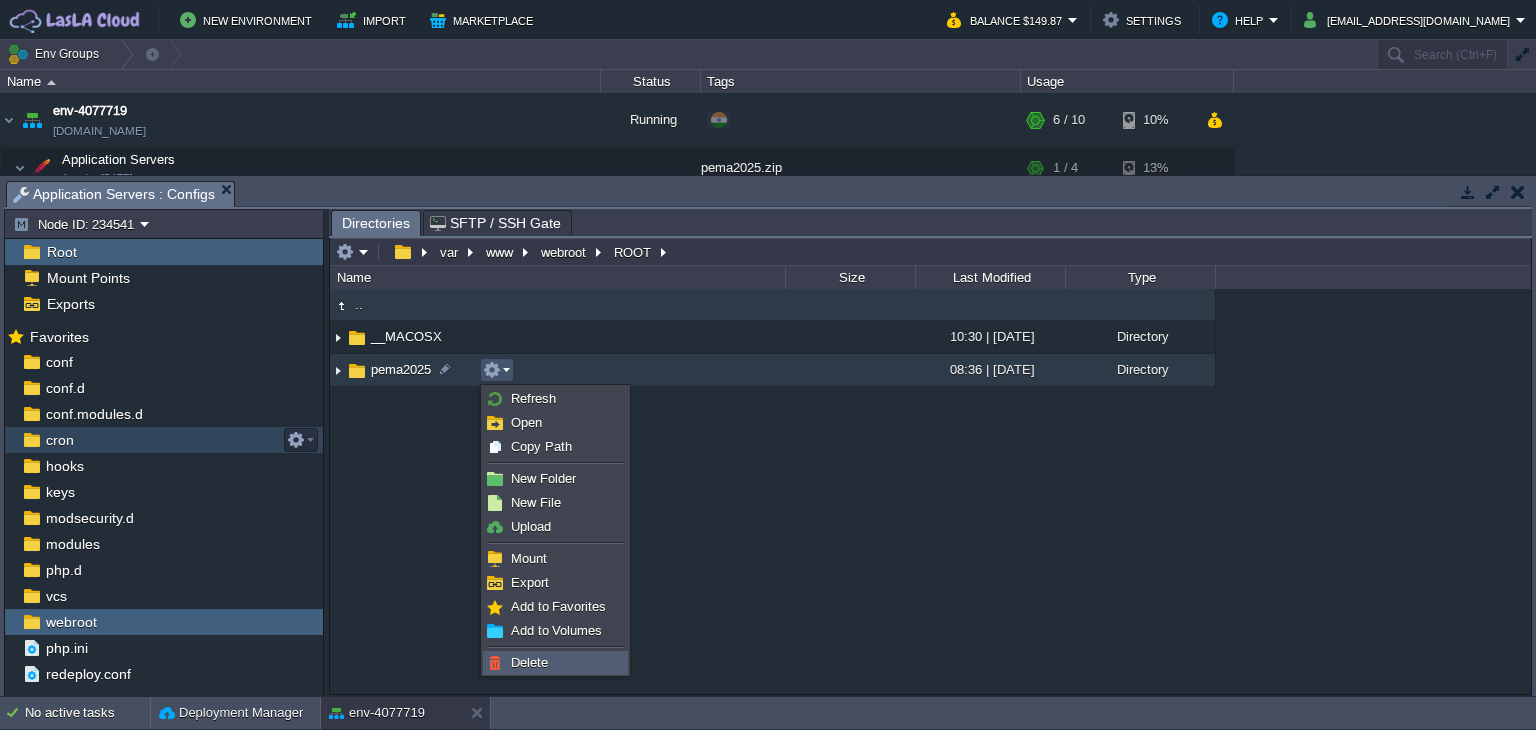click on "Delete" at bounding box center (529, 662) 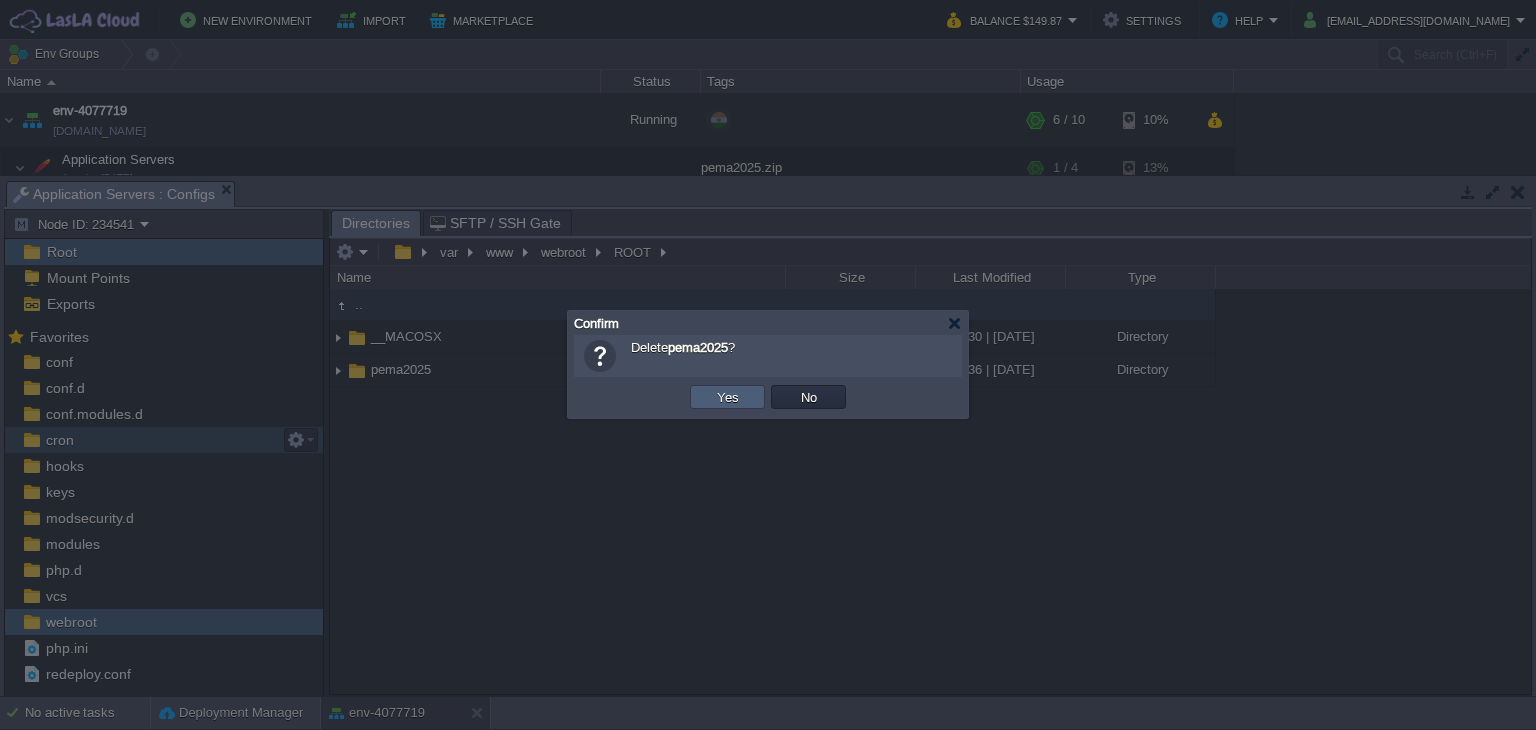click on "Yes" at bounding box center (727, 397) 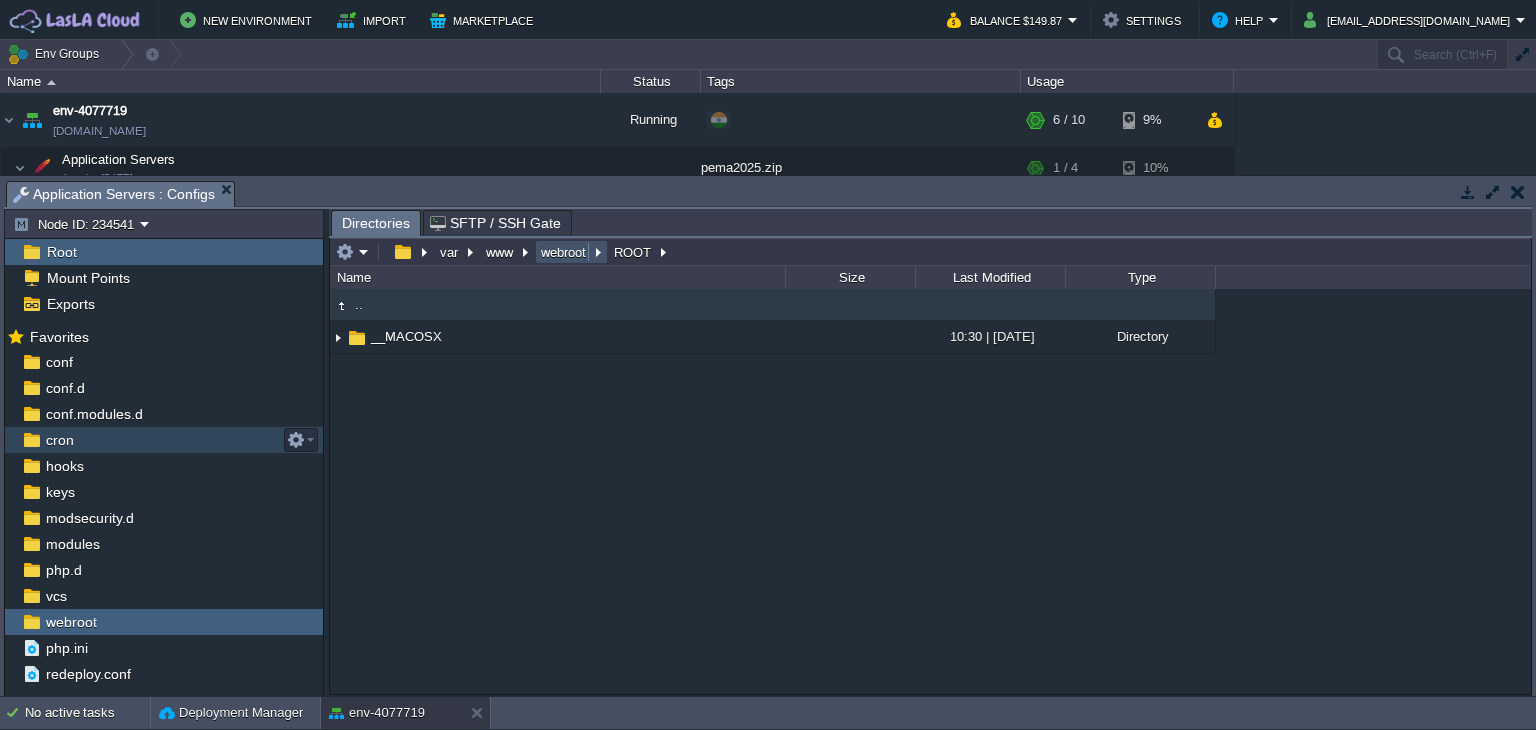 click on "webroot" at bounding box center (564, 252) 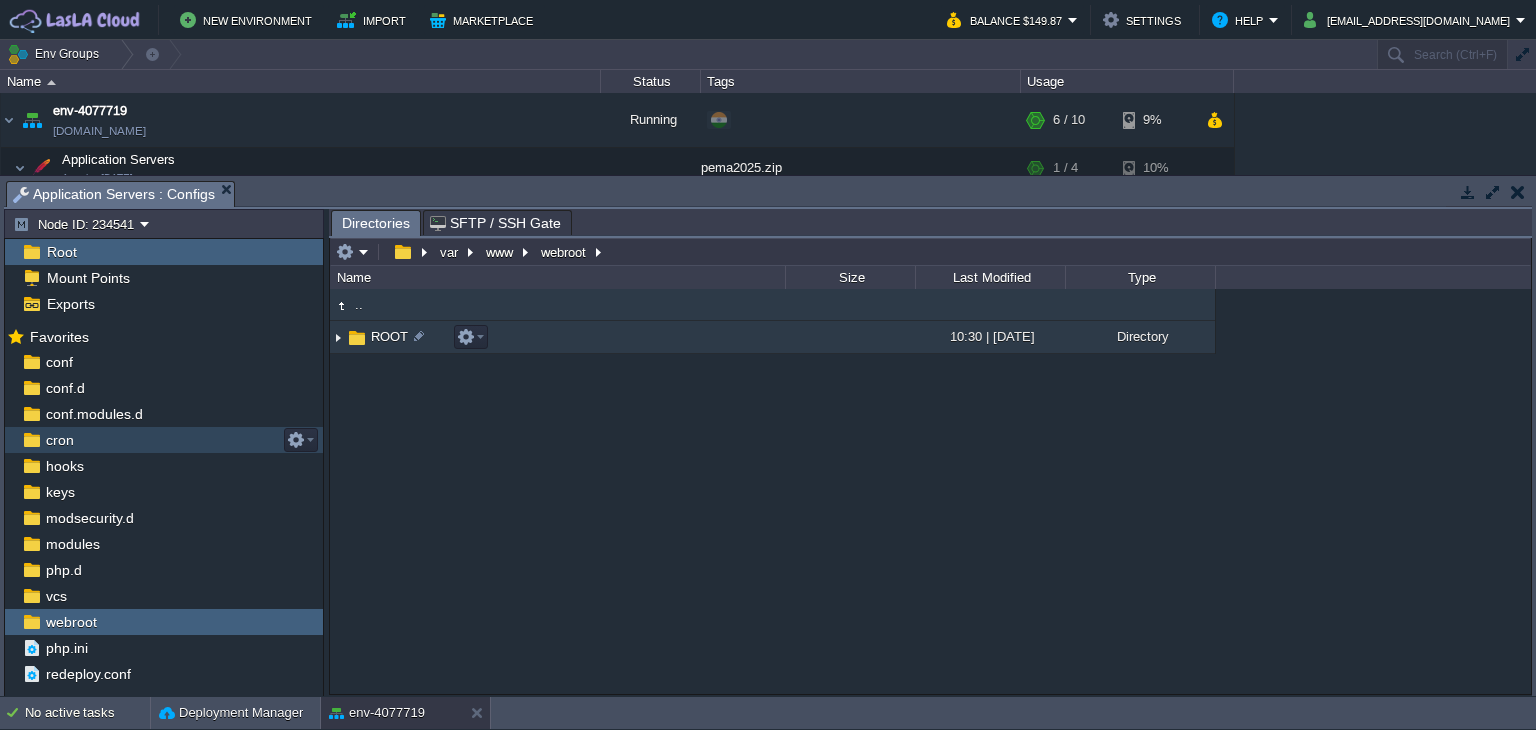 click on "ROOT" at bounding box center [389, 336] 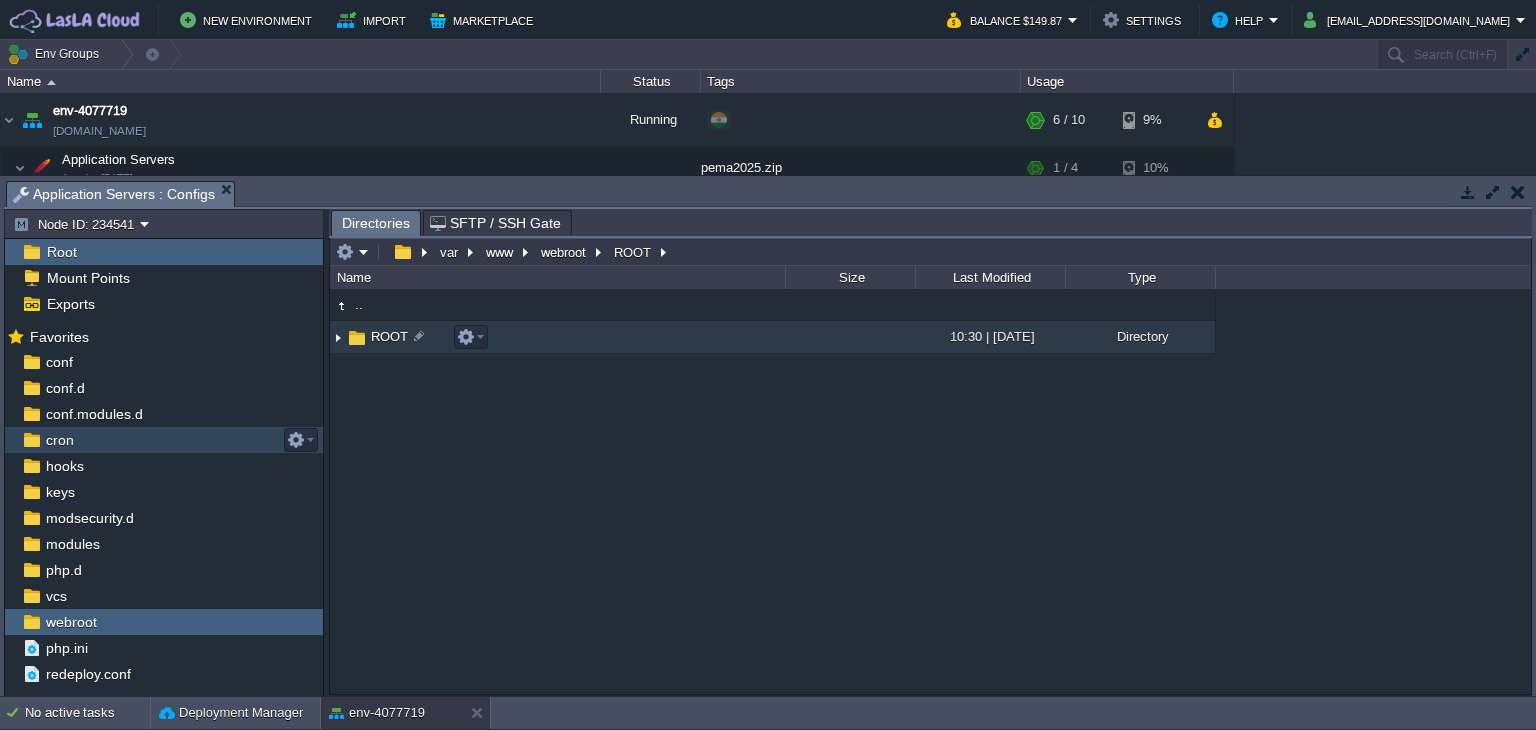 click on "ROOT" at bounding box center [389, 336] 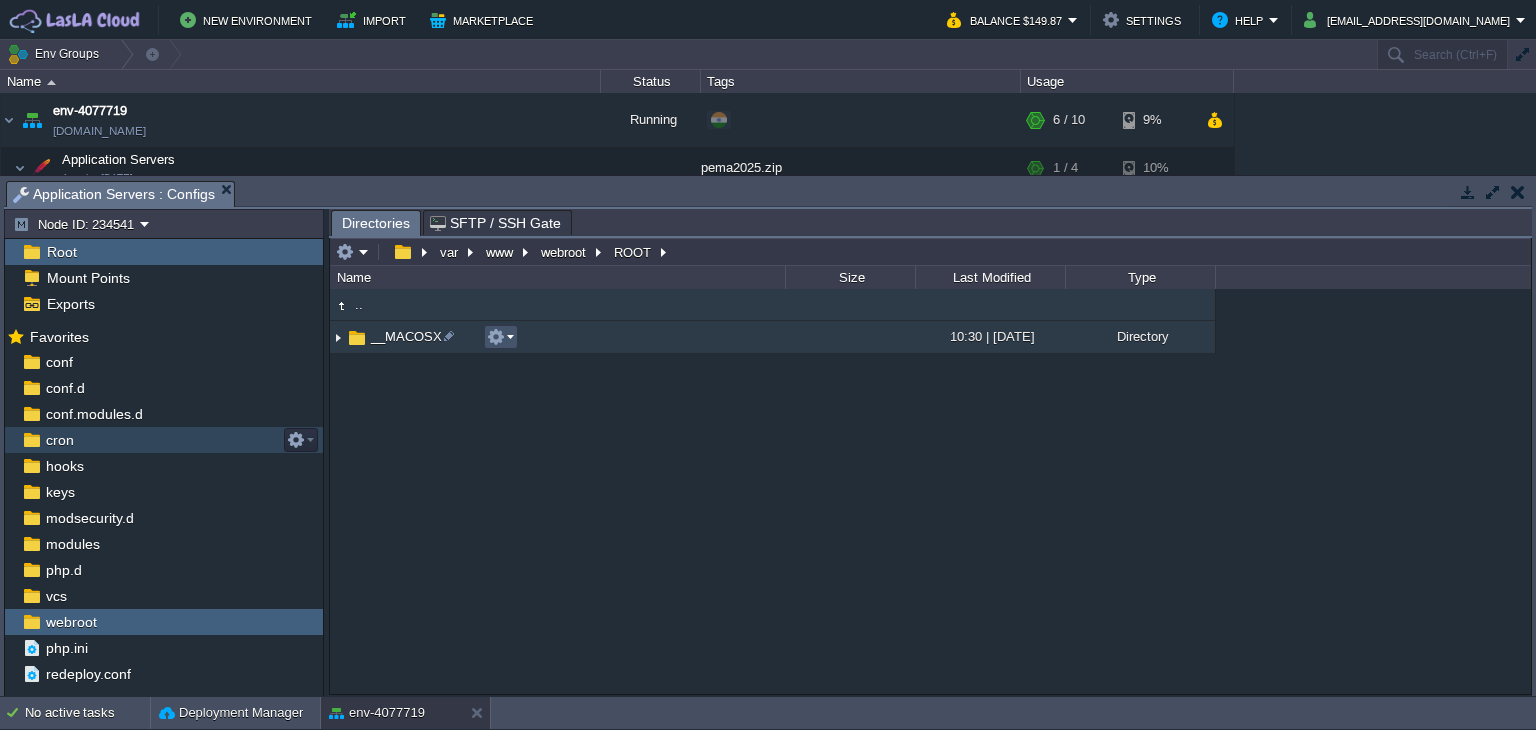 click at bounding box center (496, 337) 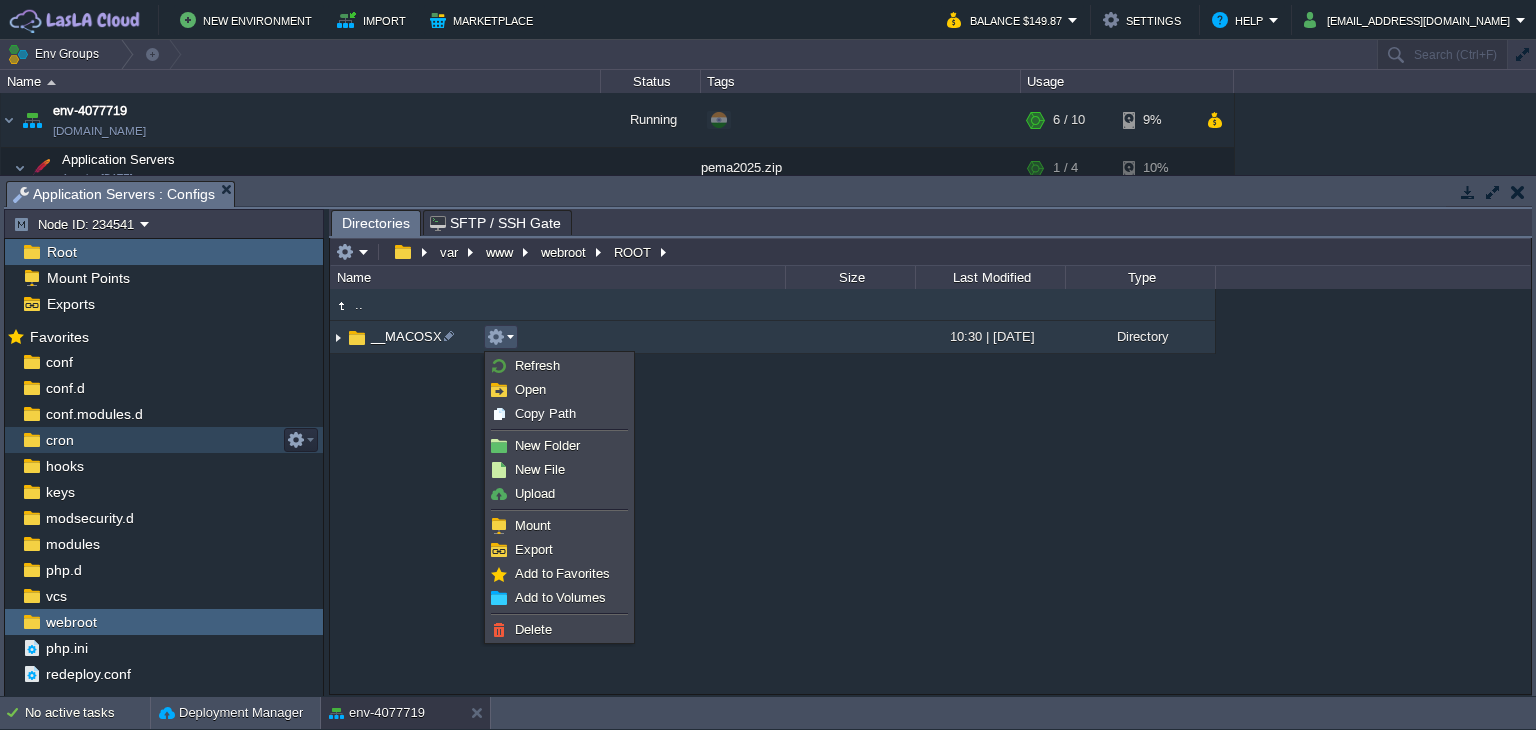 click at bounding box center [559, 614] 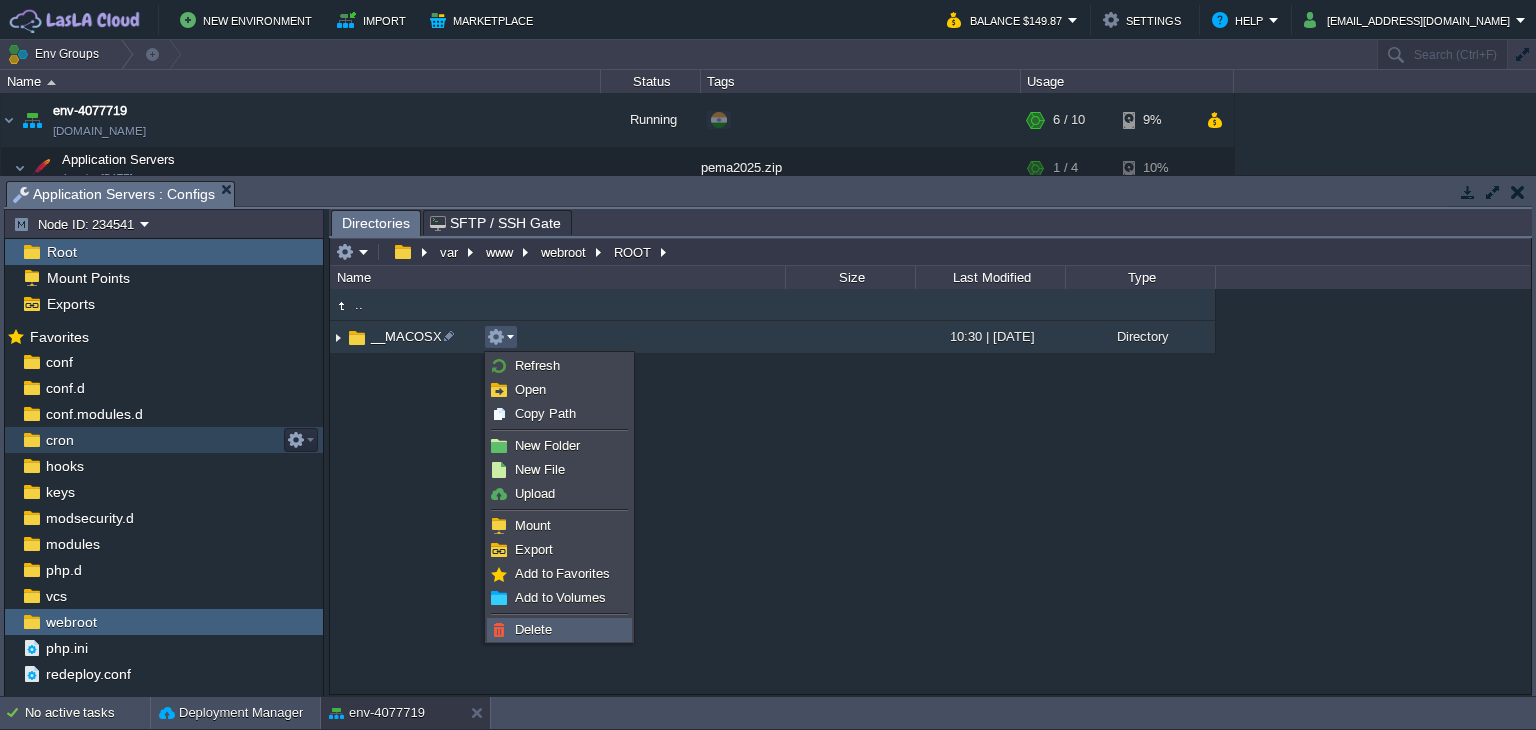 click on "Delete" at bounding box center [533, 629] 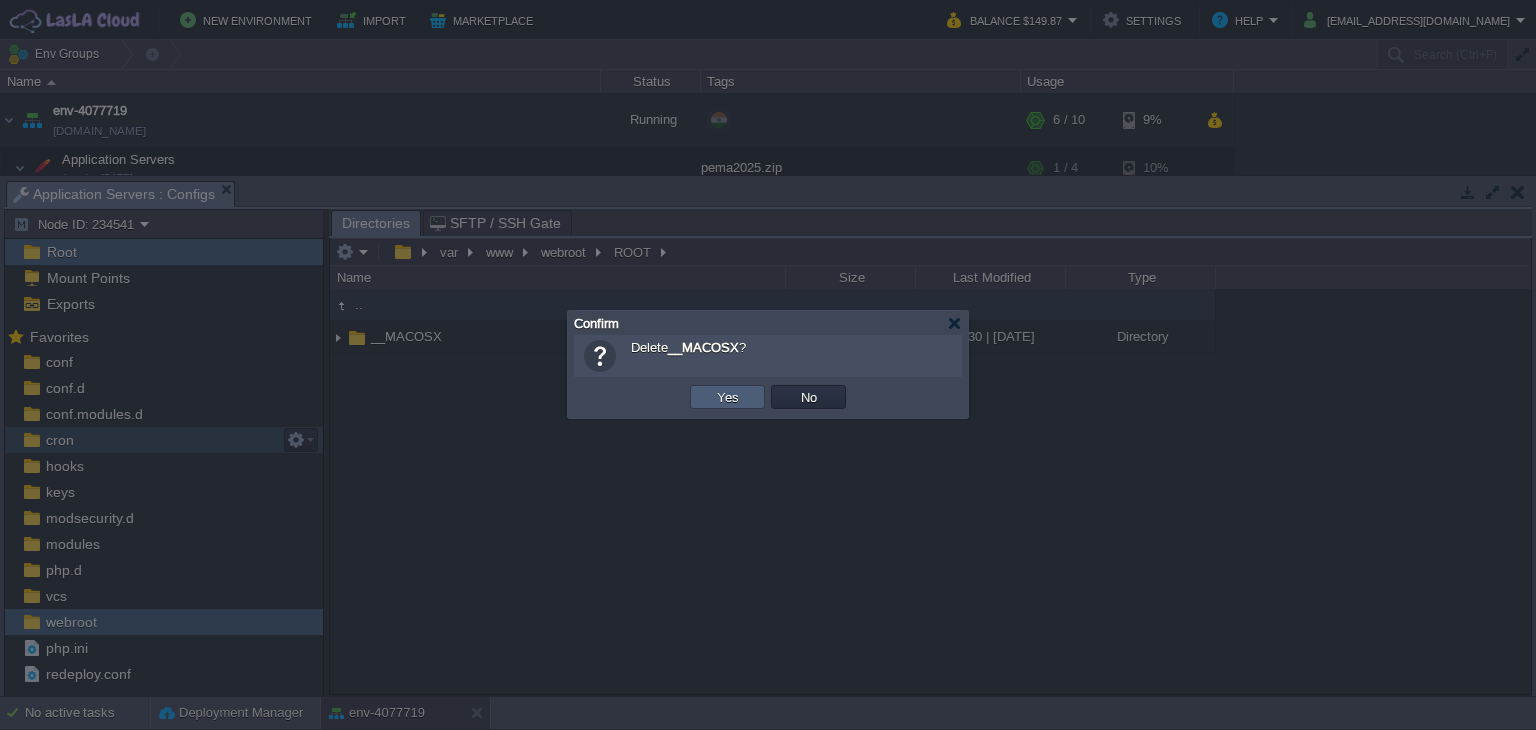 click on "Yes" at bounding box center (727, 397) 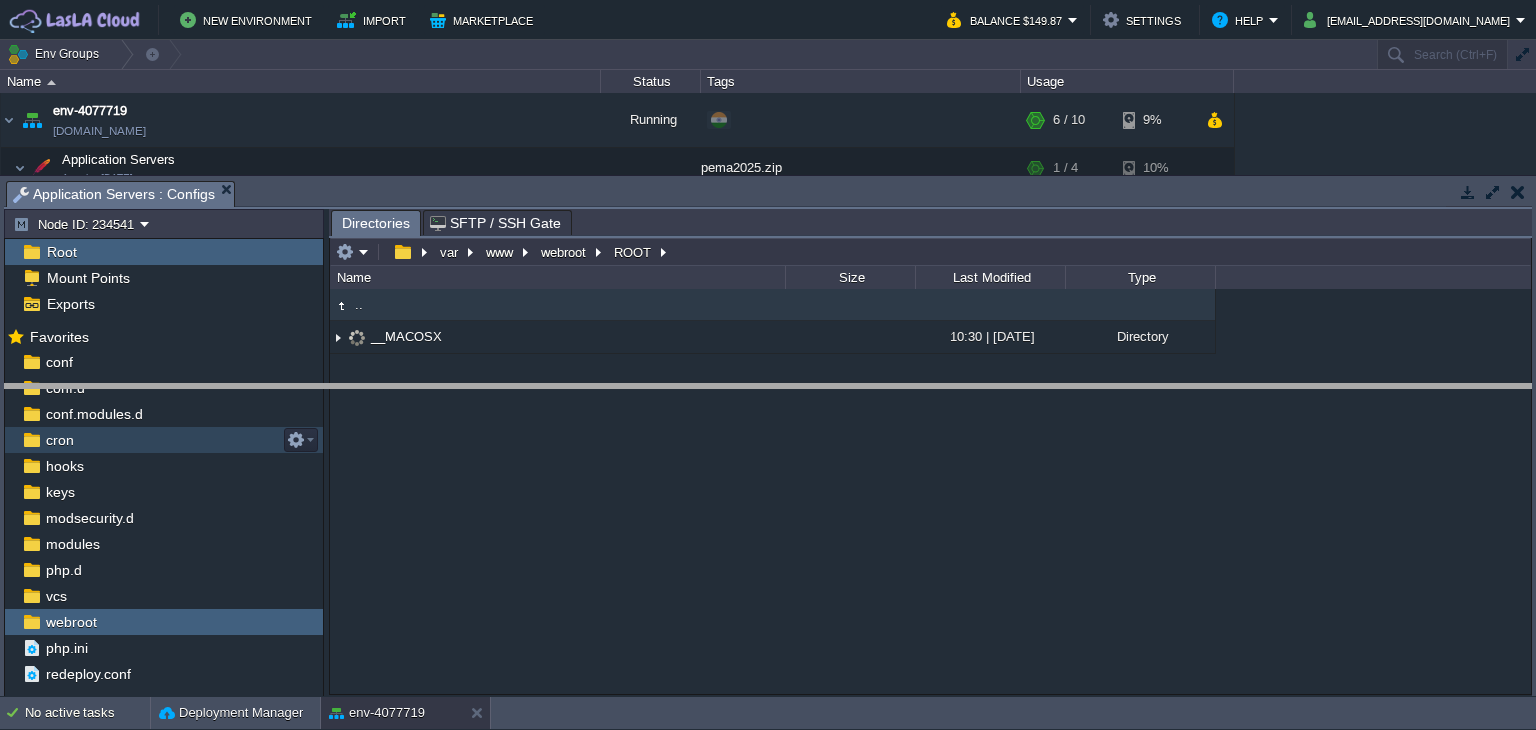 drag, startPoint x: 897, startPoint y: 188, endPoint x: 884, endPoint y: 391, distance: 203.41583 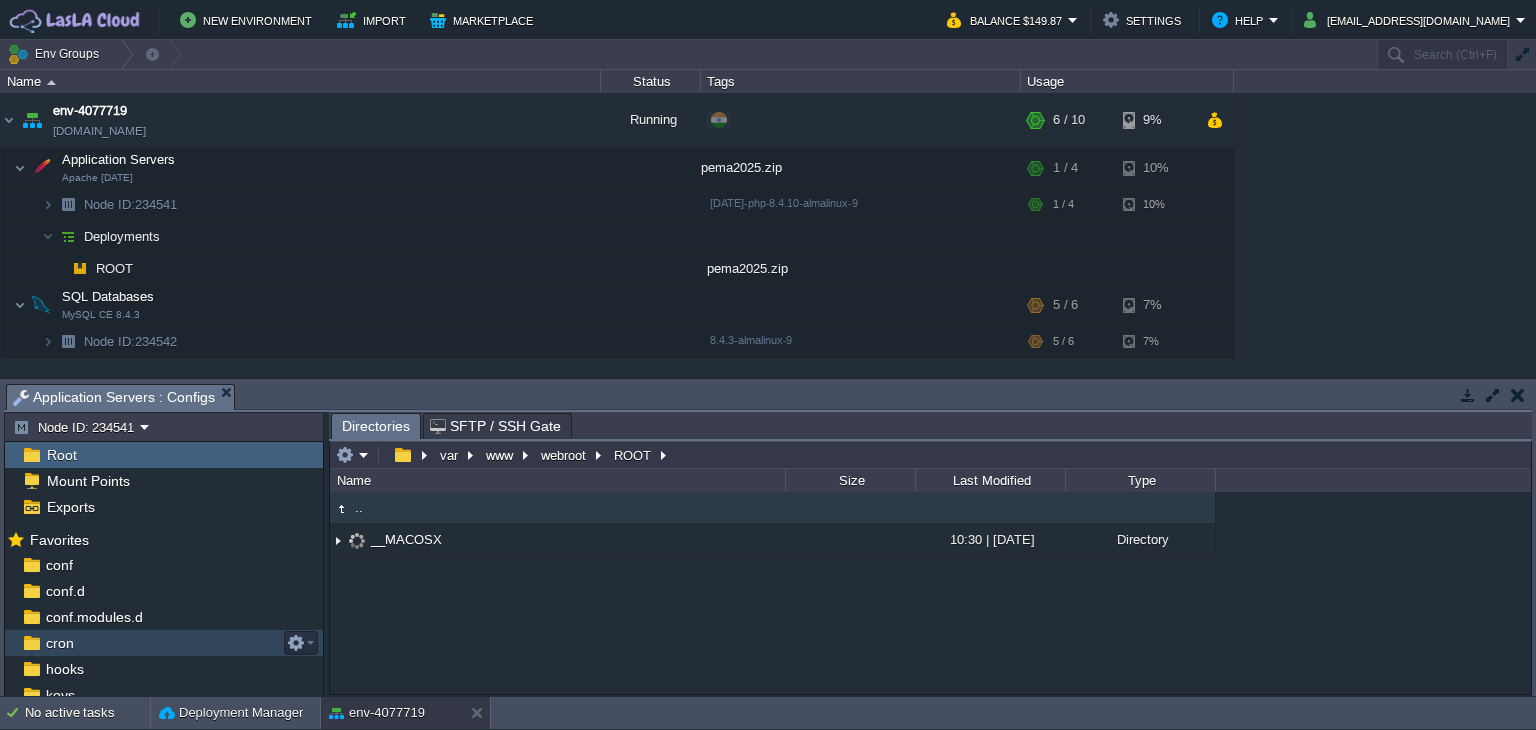 click at bounding box center (1518, 395) 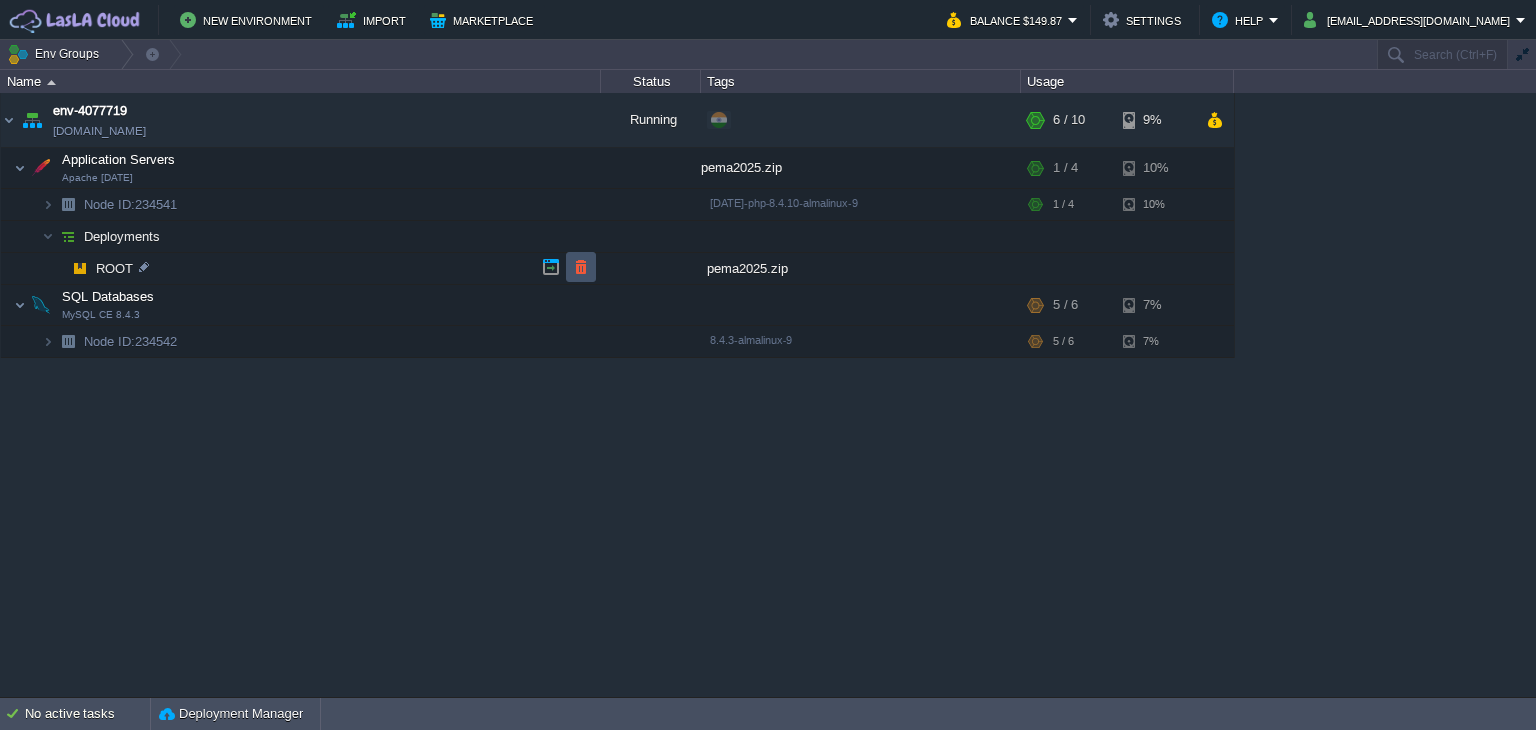 click at bounding box center [581, 267] 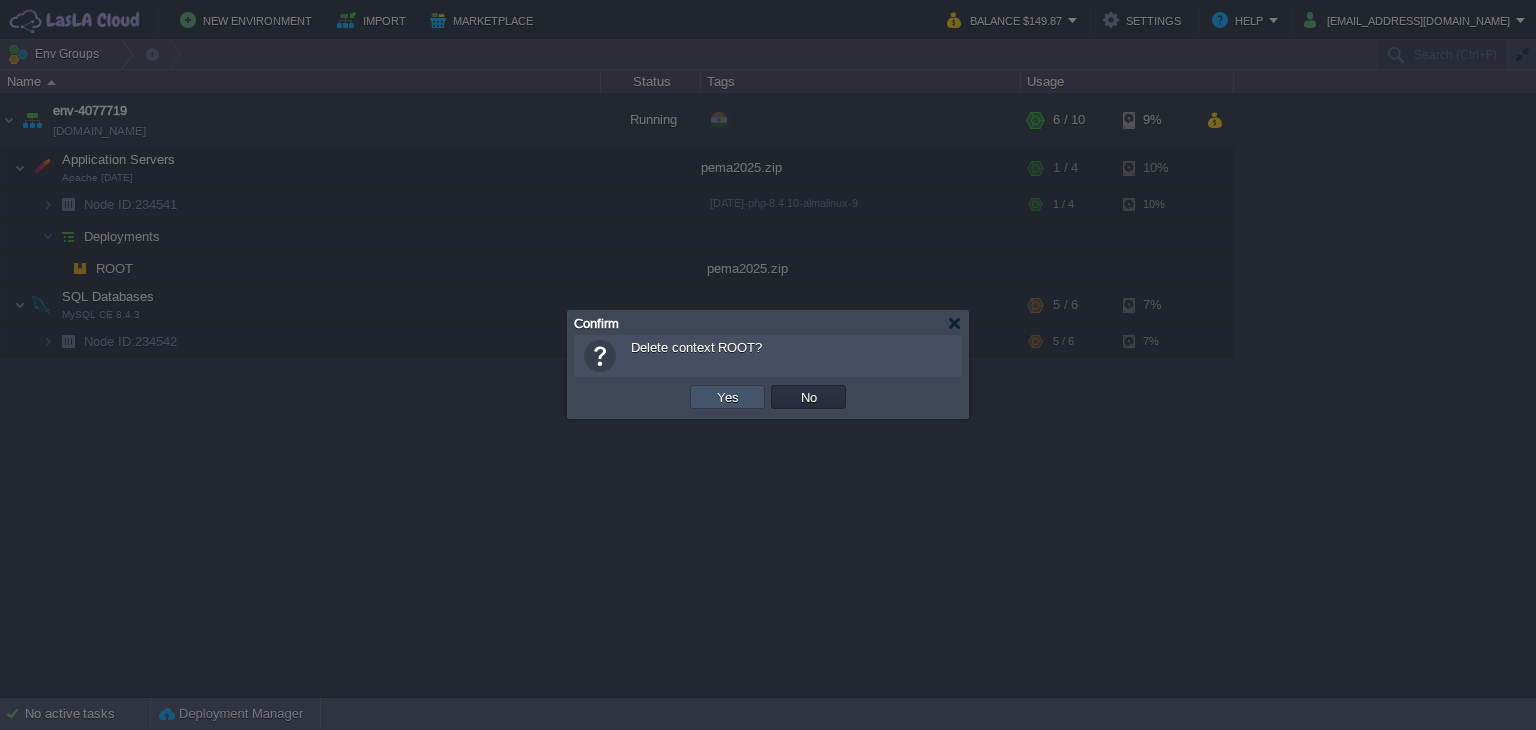 click on "Yes" at bounding box center (728, 397) 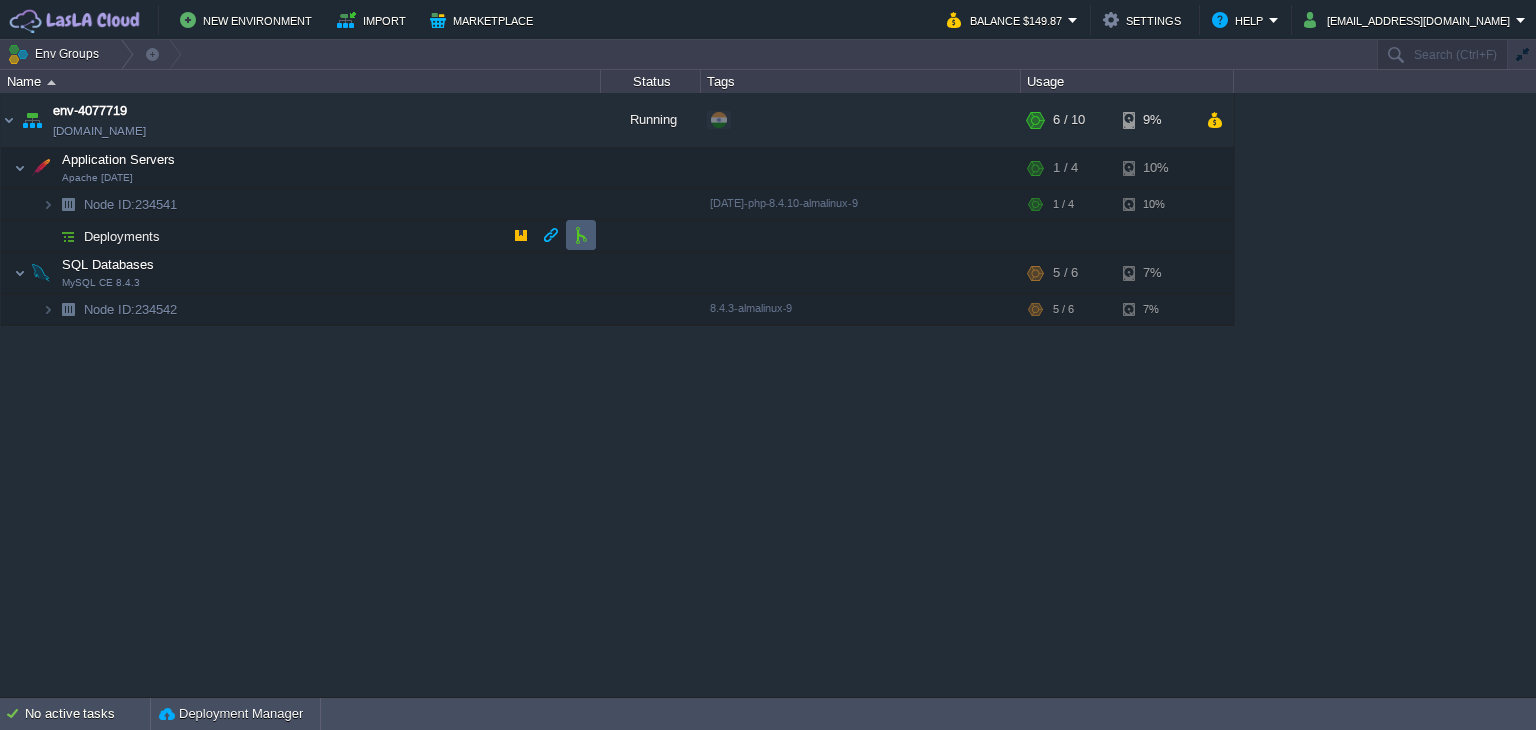 click at bounding box center (581, 235) 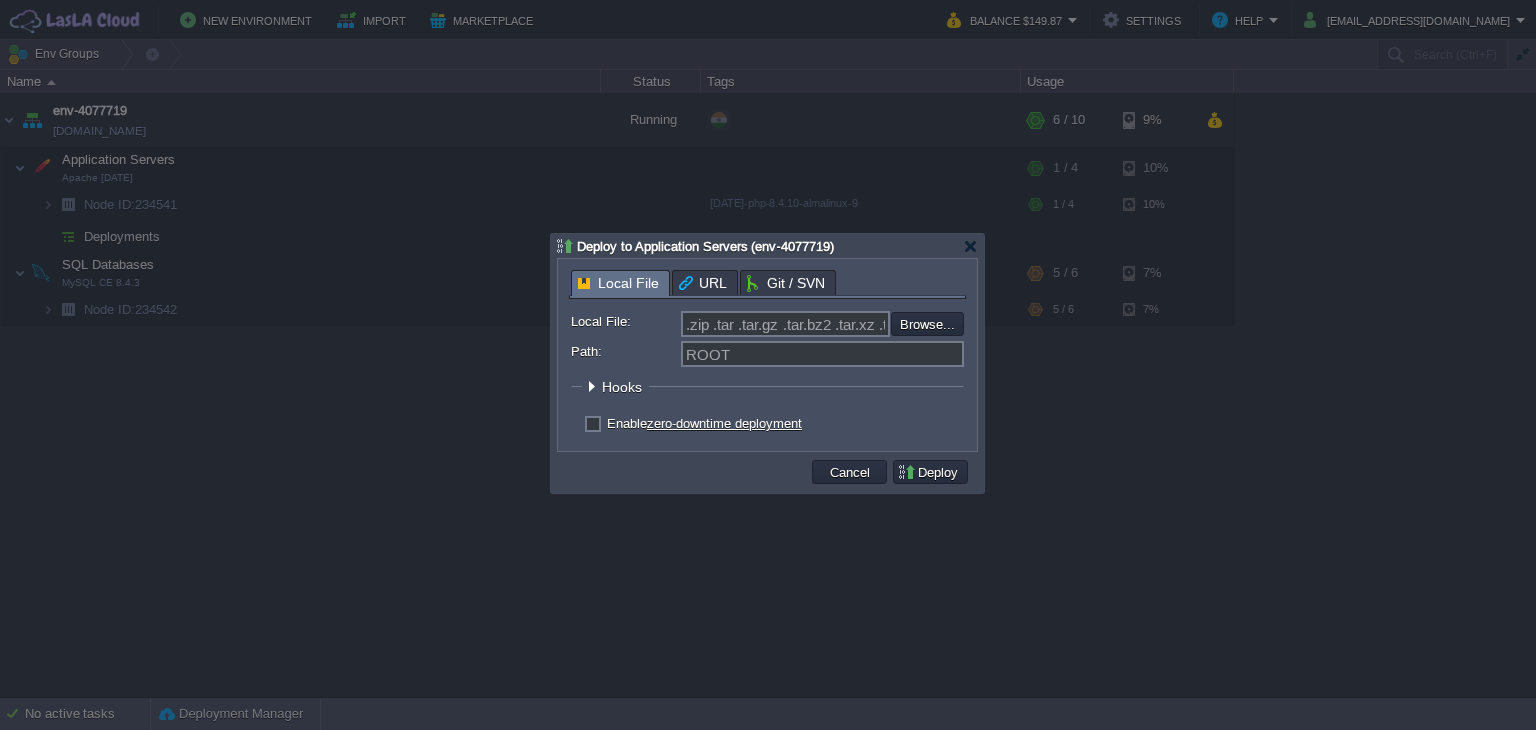 click on "Local File" at bounding box center [618, 283] 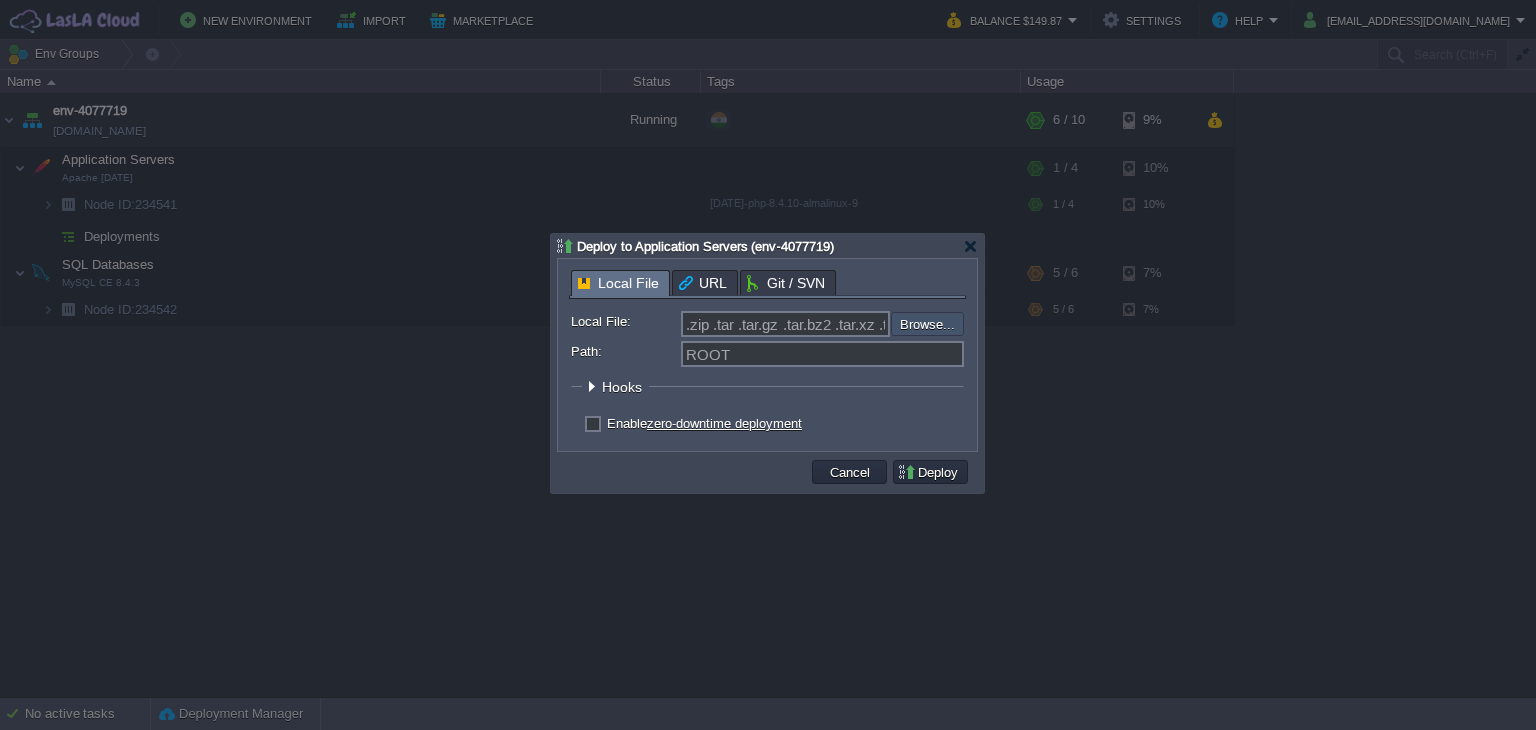click at bounding box center [837, 324] 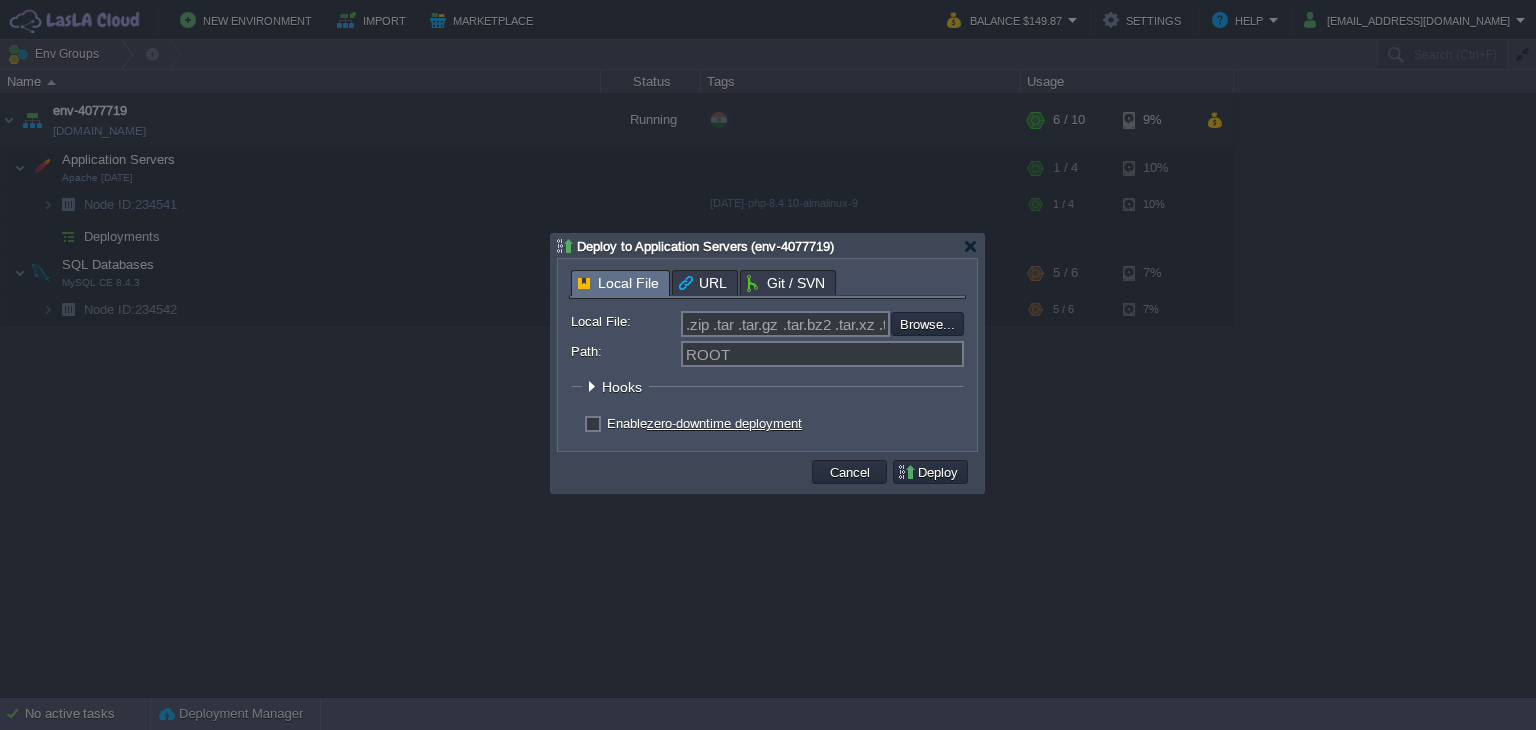 type on "C:\fakepath\artsbhutan.zip" 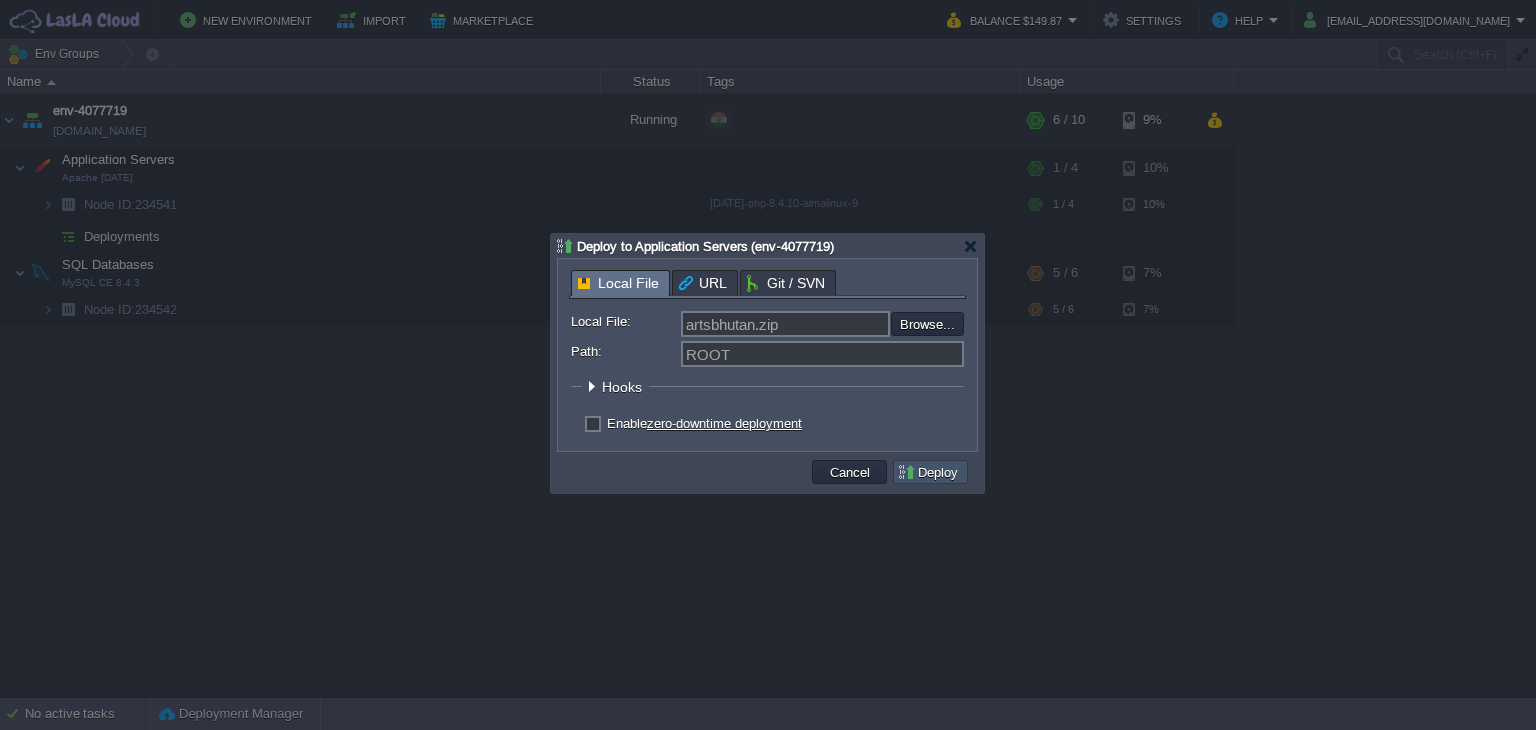 click on "Deploy" at bounding box center [930, 472] 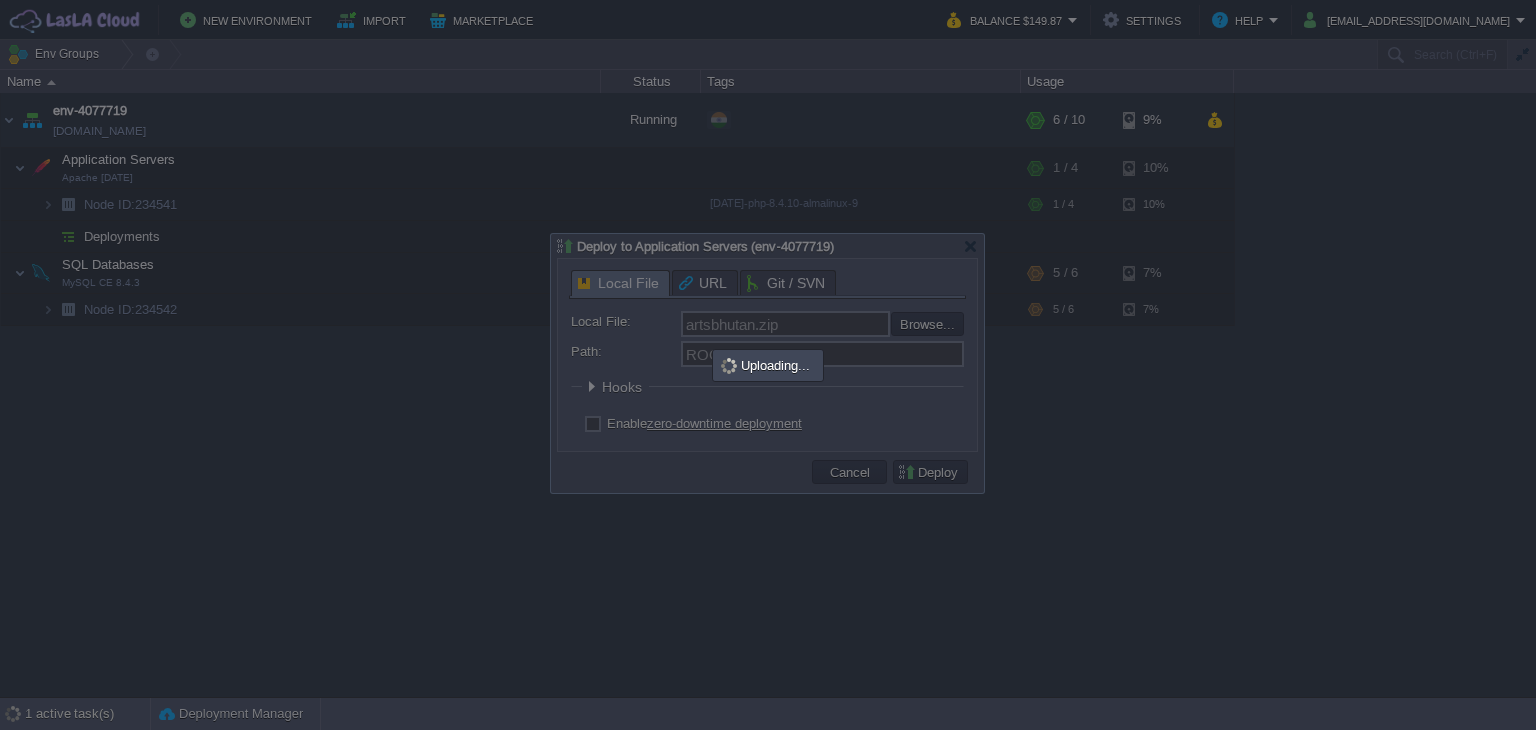 click at bounding box center (767, 363) 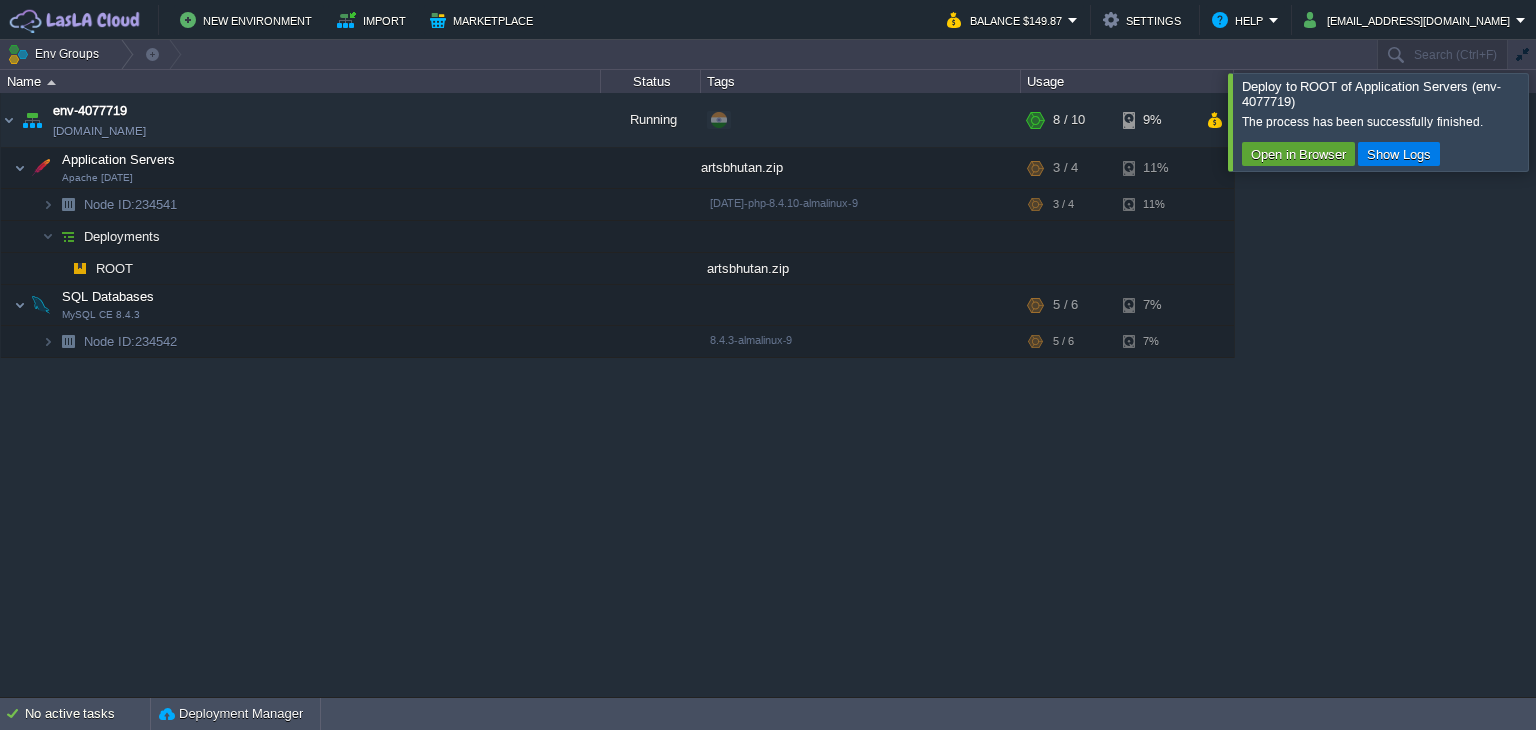 click at bounding box center (1560, 121) 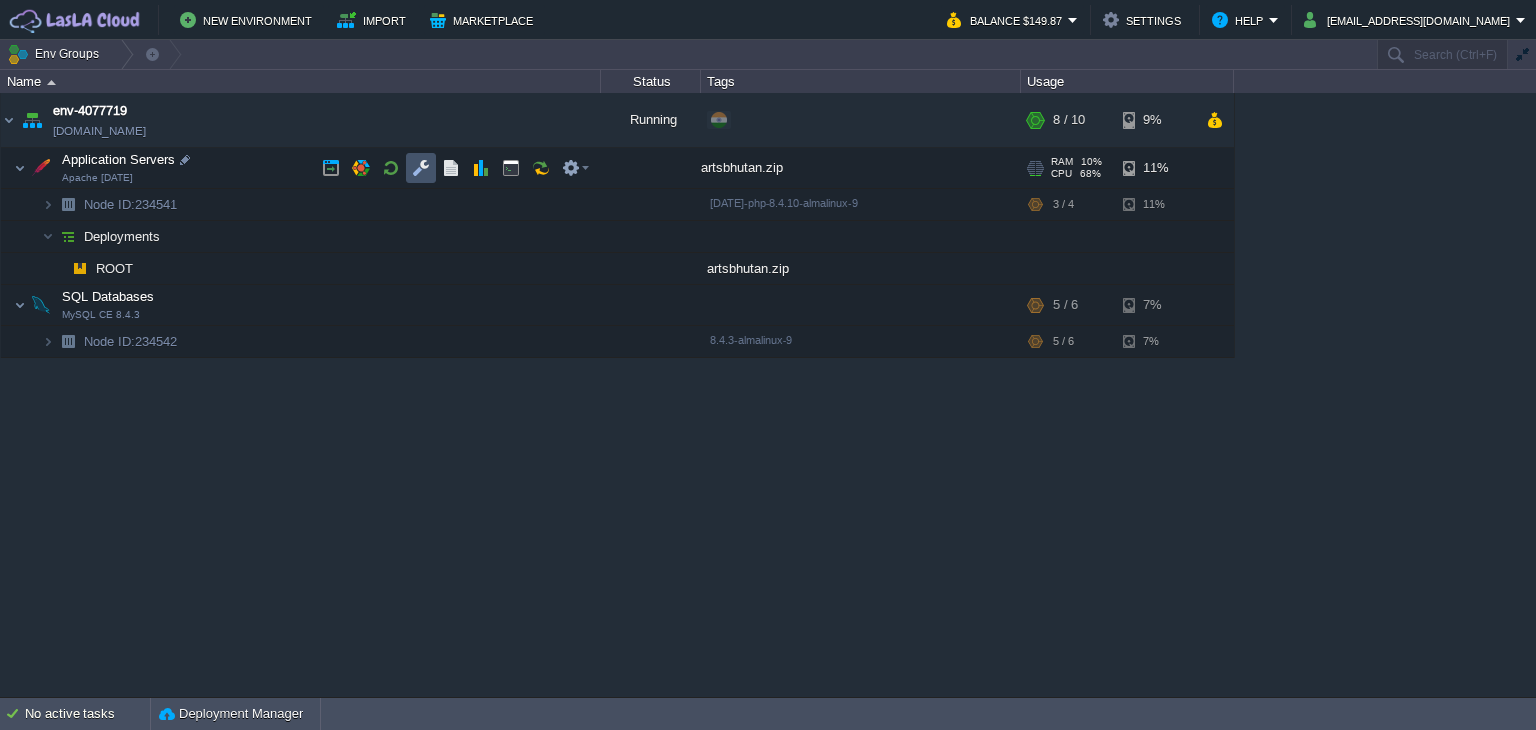 click at bounding box center [421, 168] 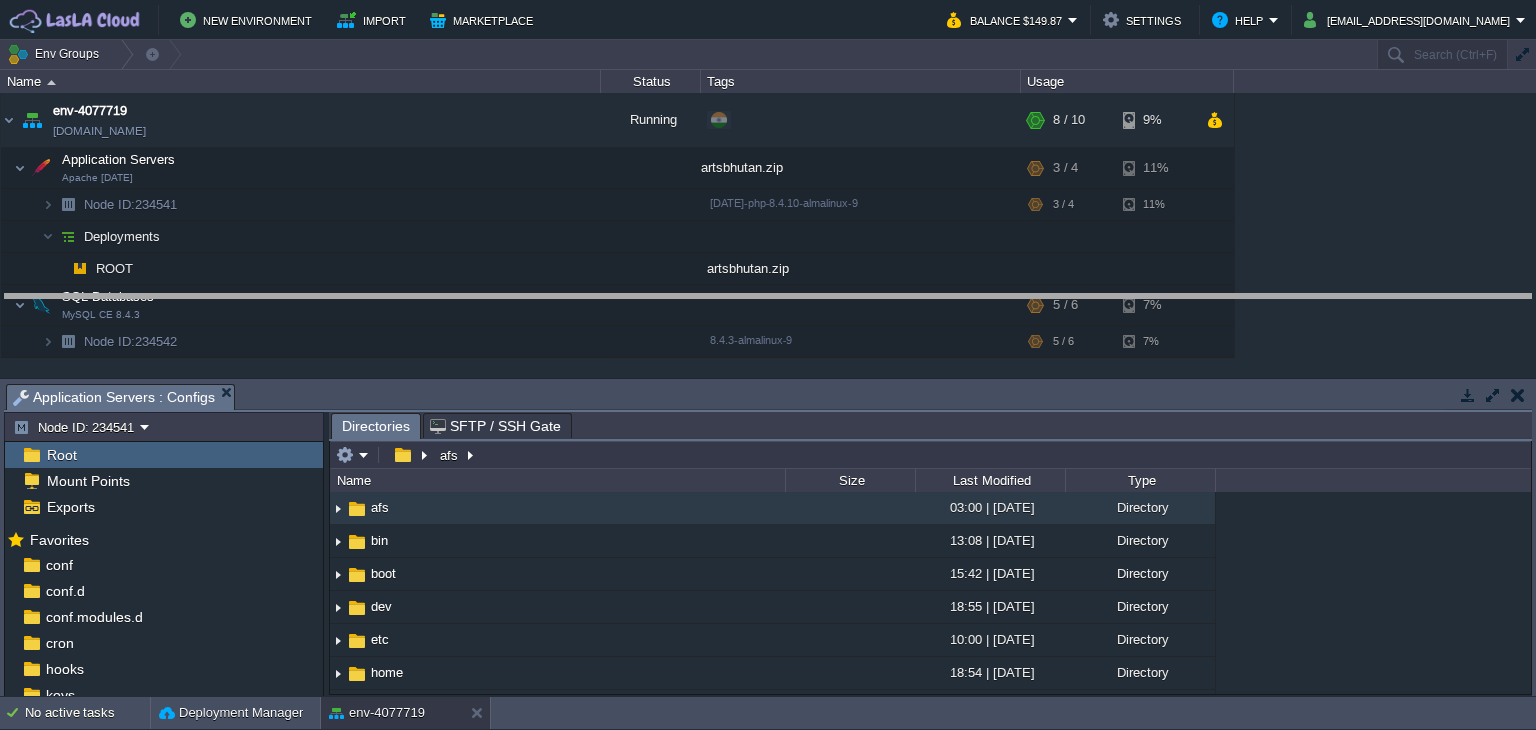 drag, startPoint x: 611, startPoint y: 393, endPoint x: 620, endPoint y: 315, distance: 78.51752 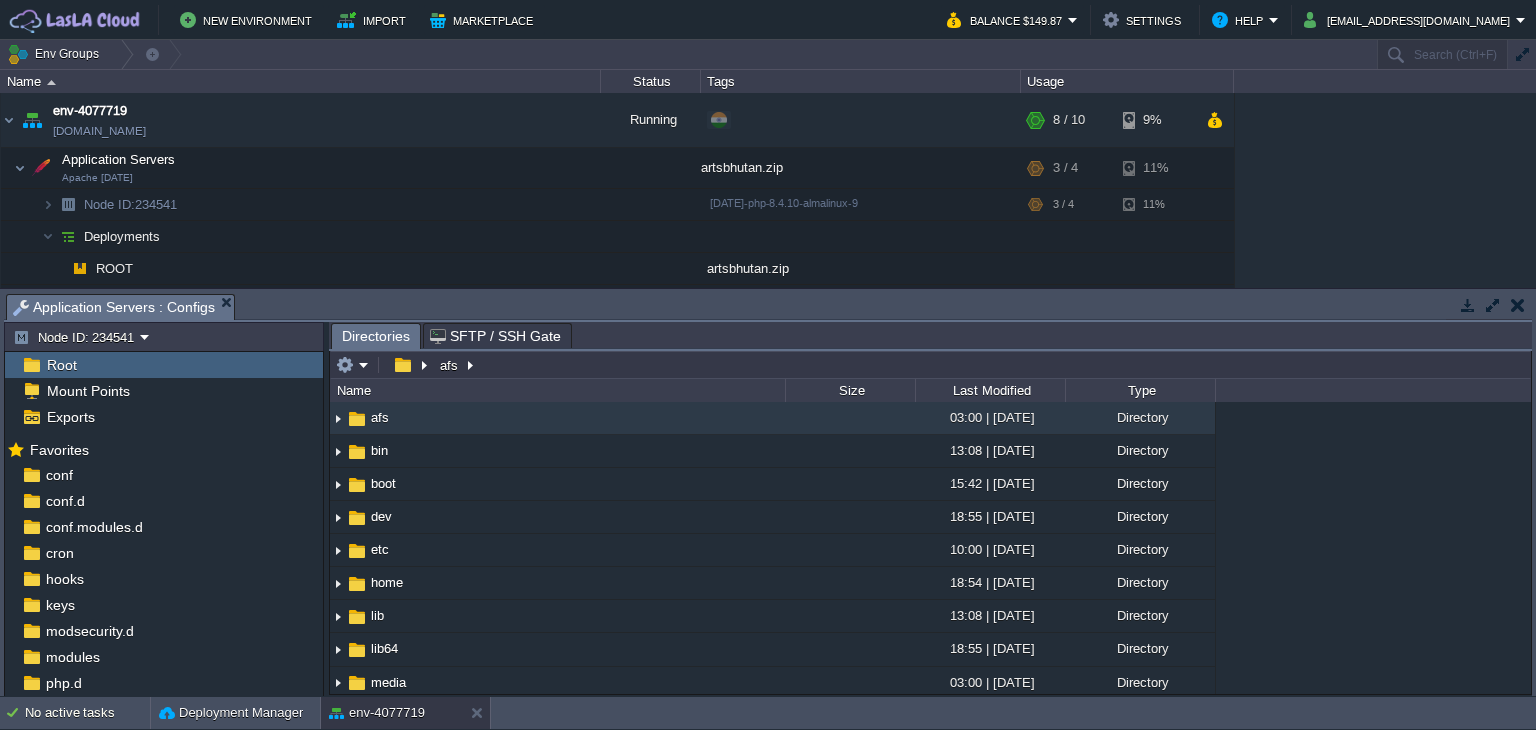 scroll, scrollTop: 100, scrollLeft: 0, axis: vertical 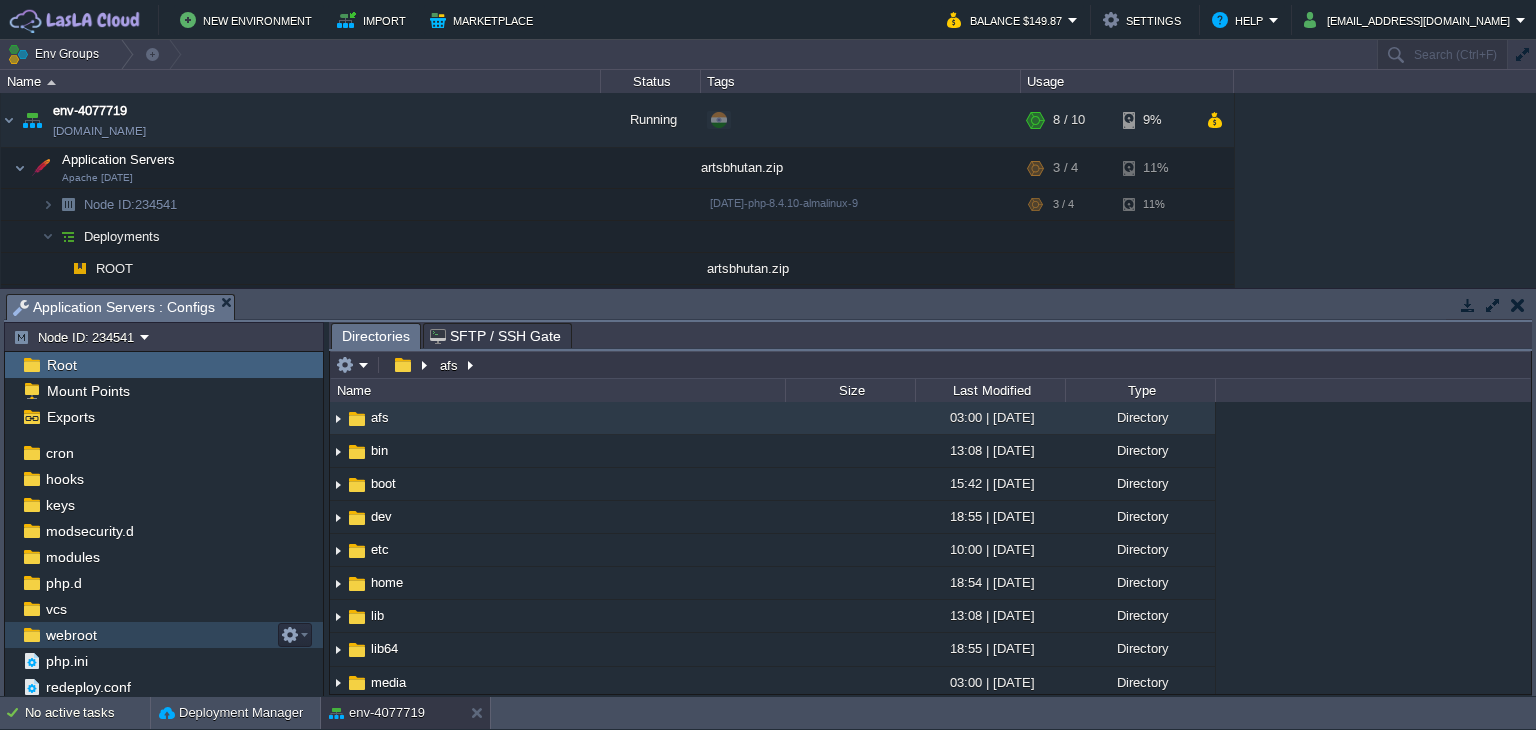 click on "webroot" at bounding box center (164, 635) 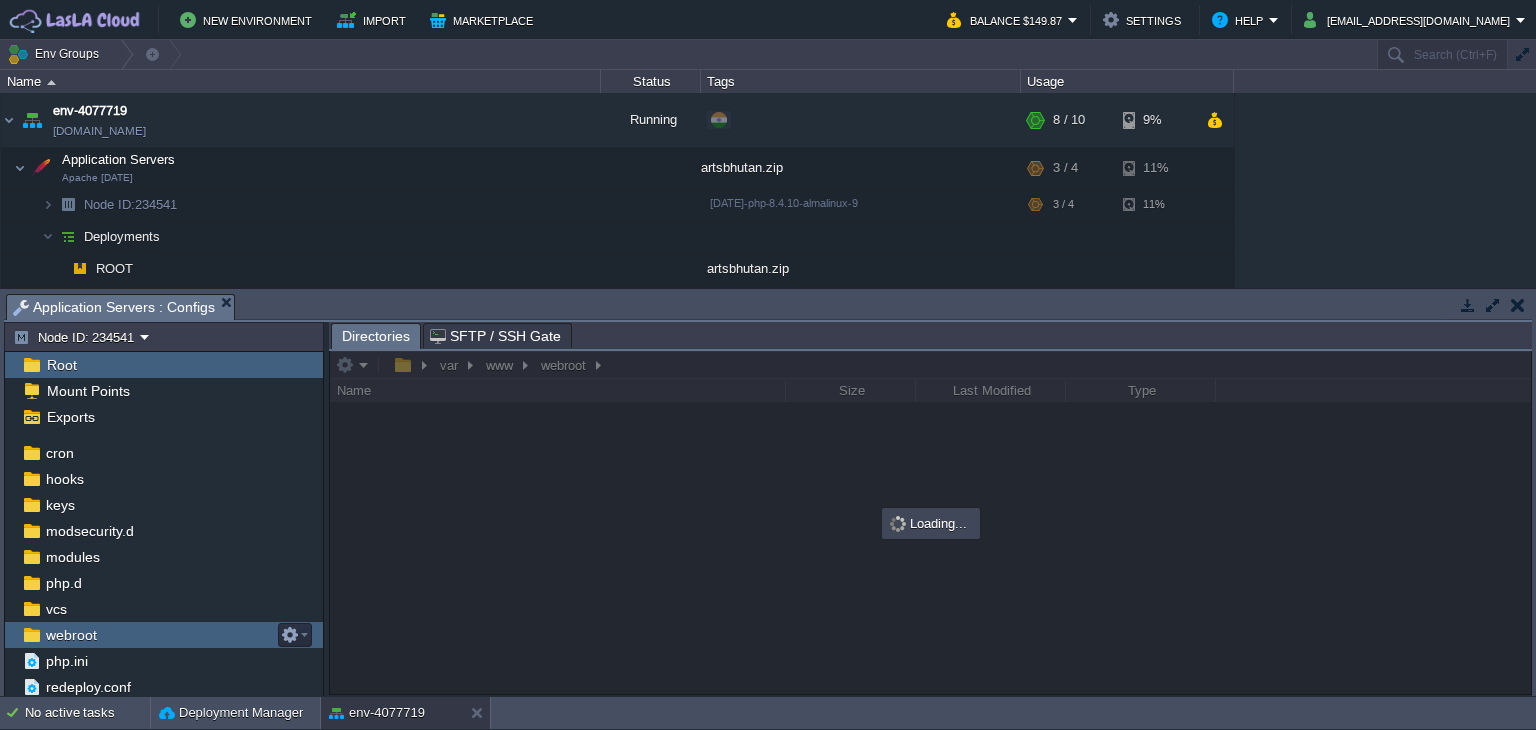 click on "webroot" at bounding box center [164, 635] 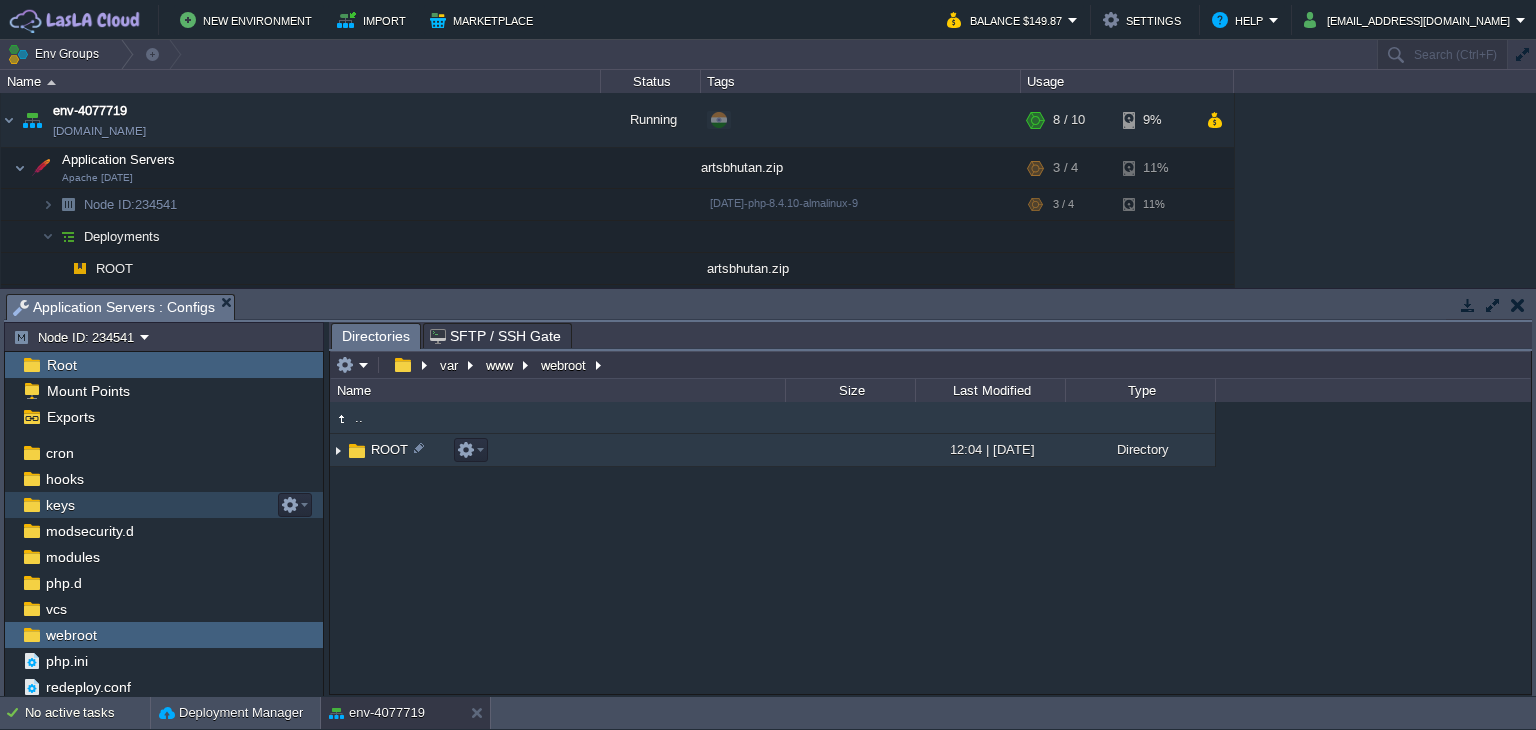 click at bounding box center (357, 451) 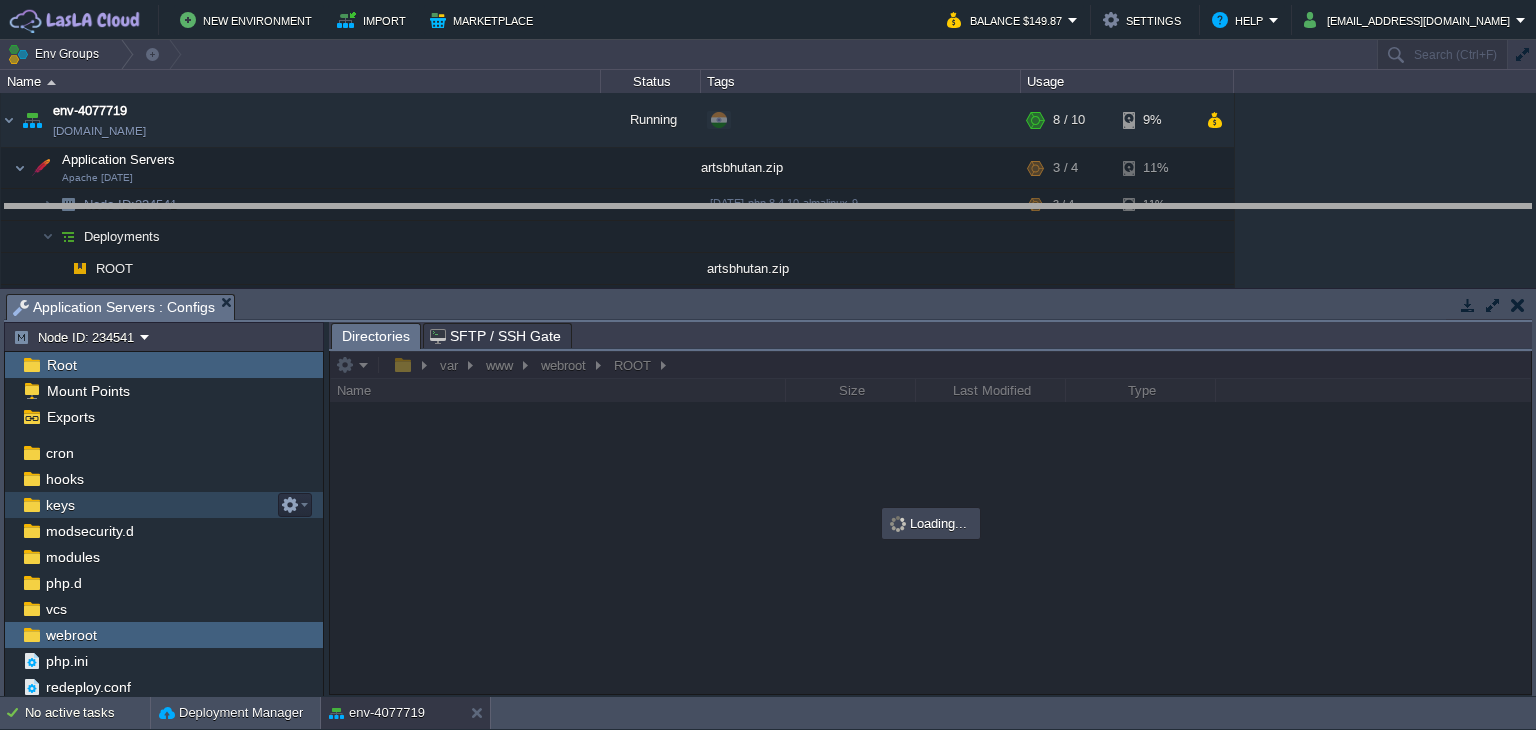 drag, startPoint x: 550, startPoint y: 301, endPoint x: 546, endPoint y: 212, distance: 89.08984 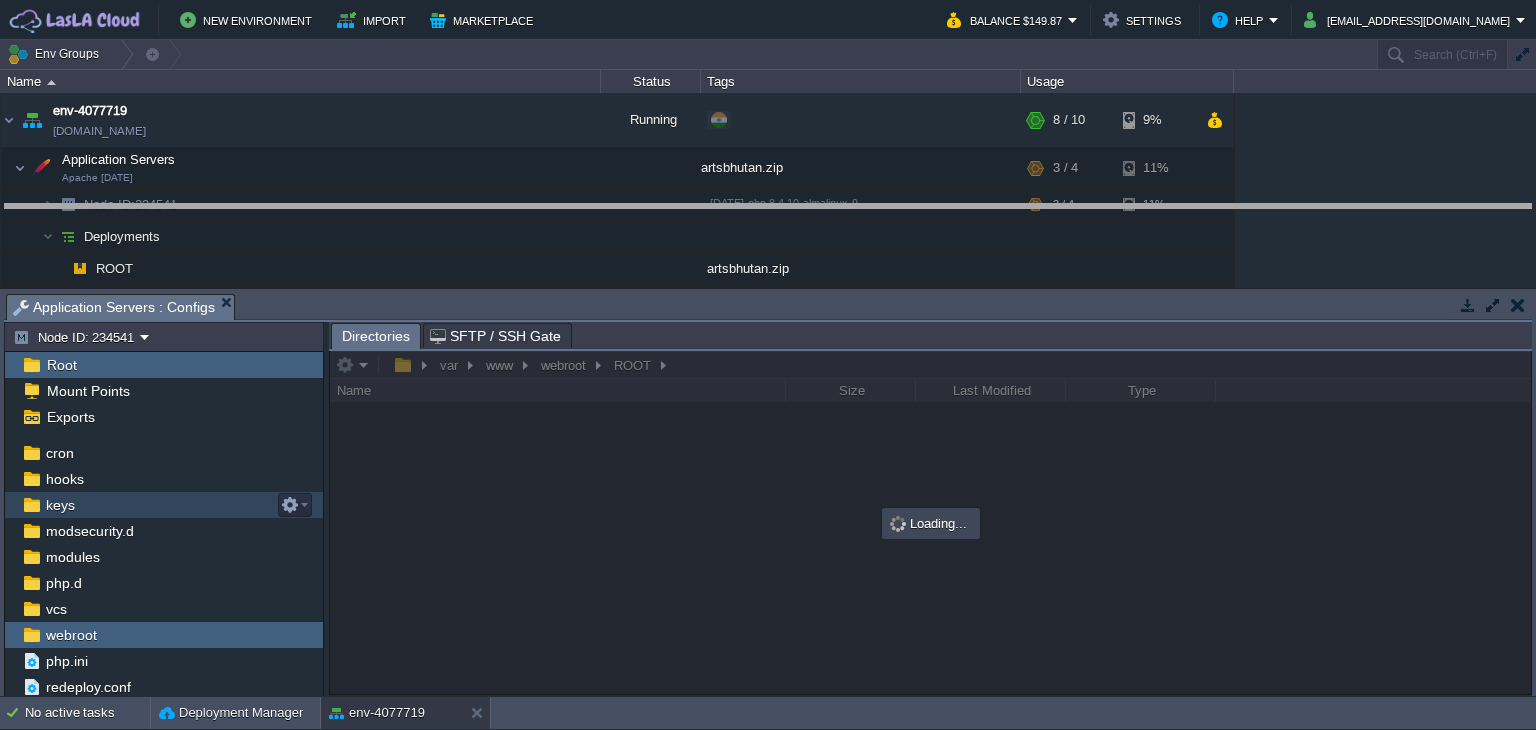 scroll, scrollTop: 10, scrollLeft: 0, axis: vertical 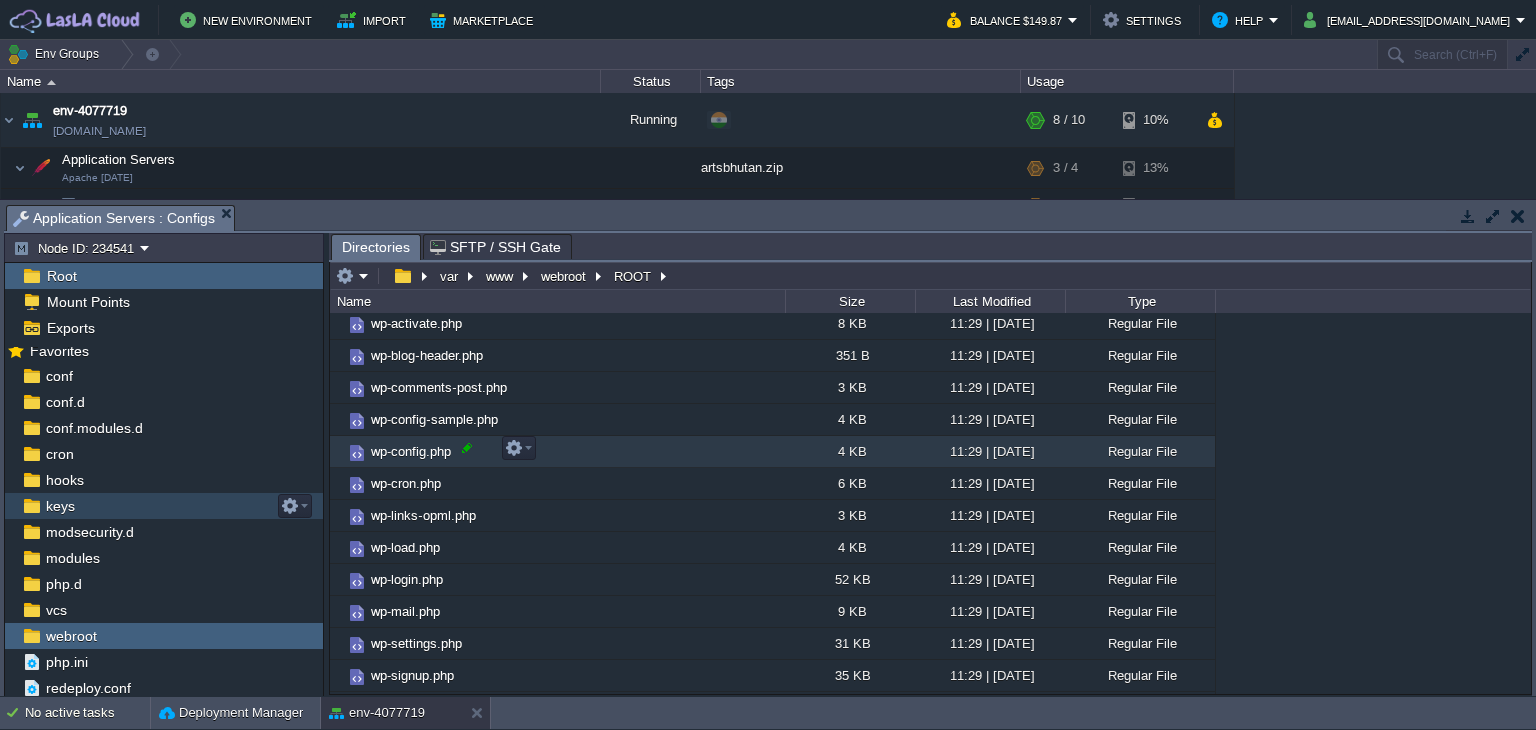 click at bounding box center [467, 448] 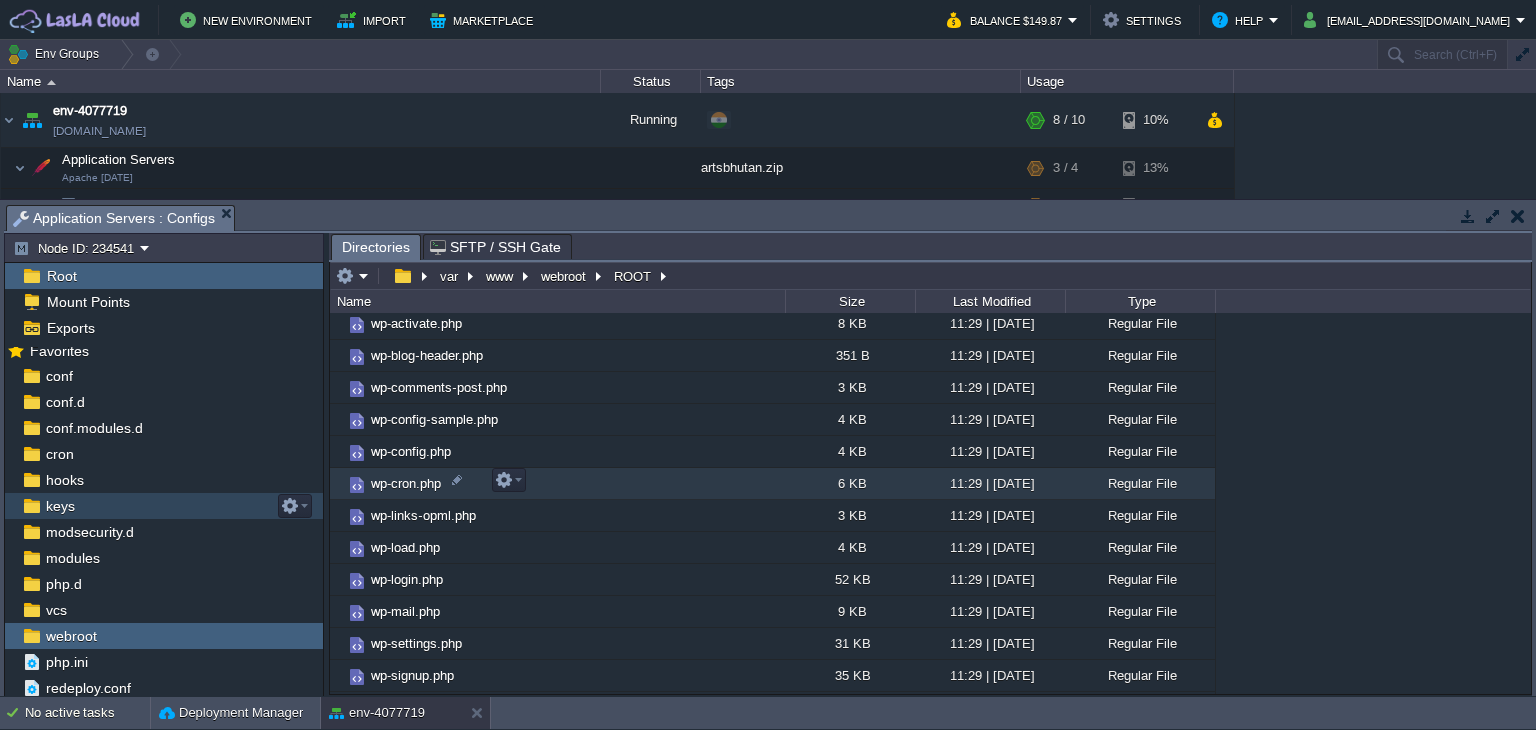 click on "wp-cron.php" at bounding box center [557, 484] 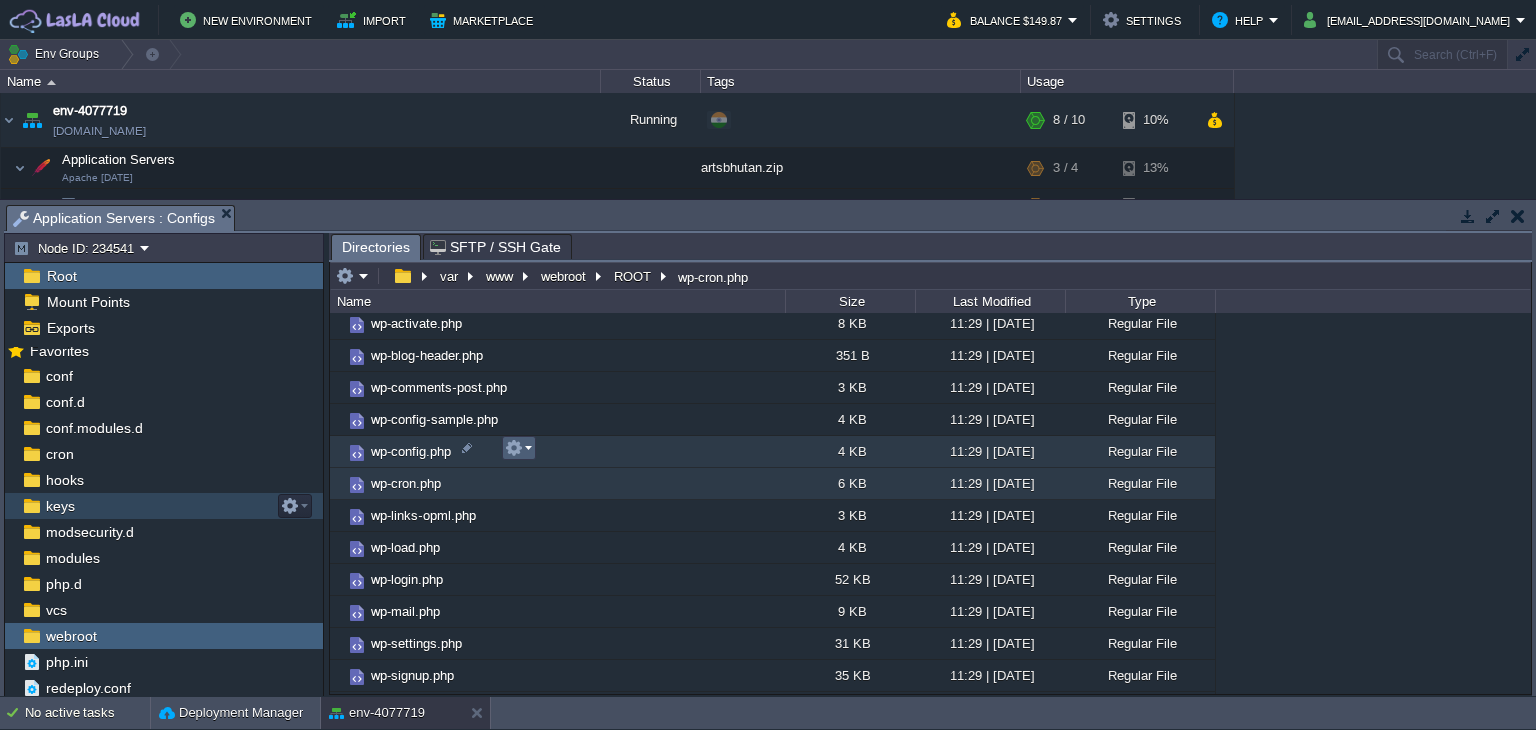 click at bounding box center [518, 448] 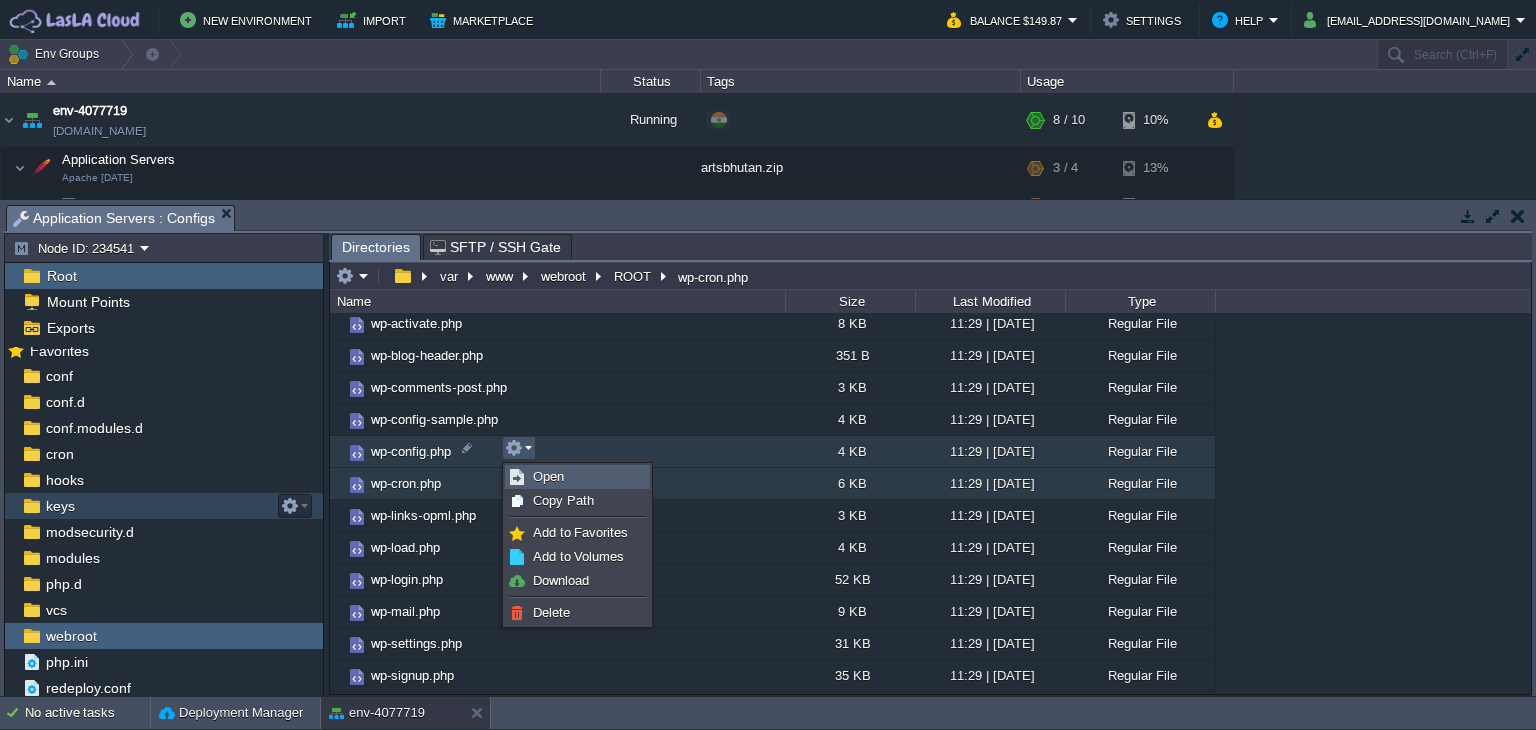 click on "Open" at bounding box center (548, 476) 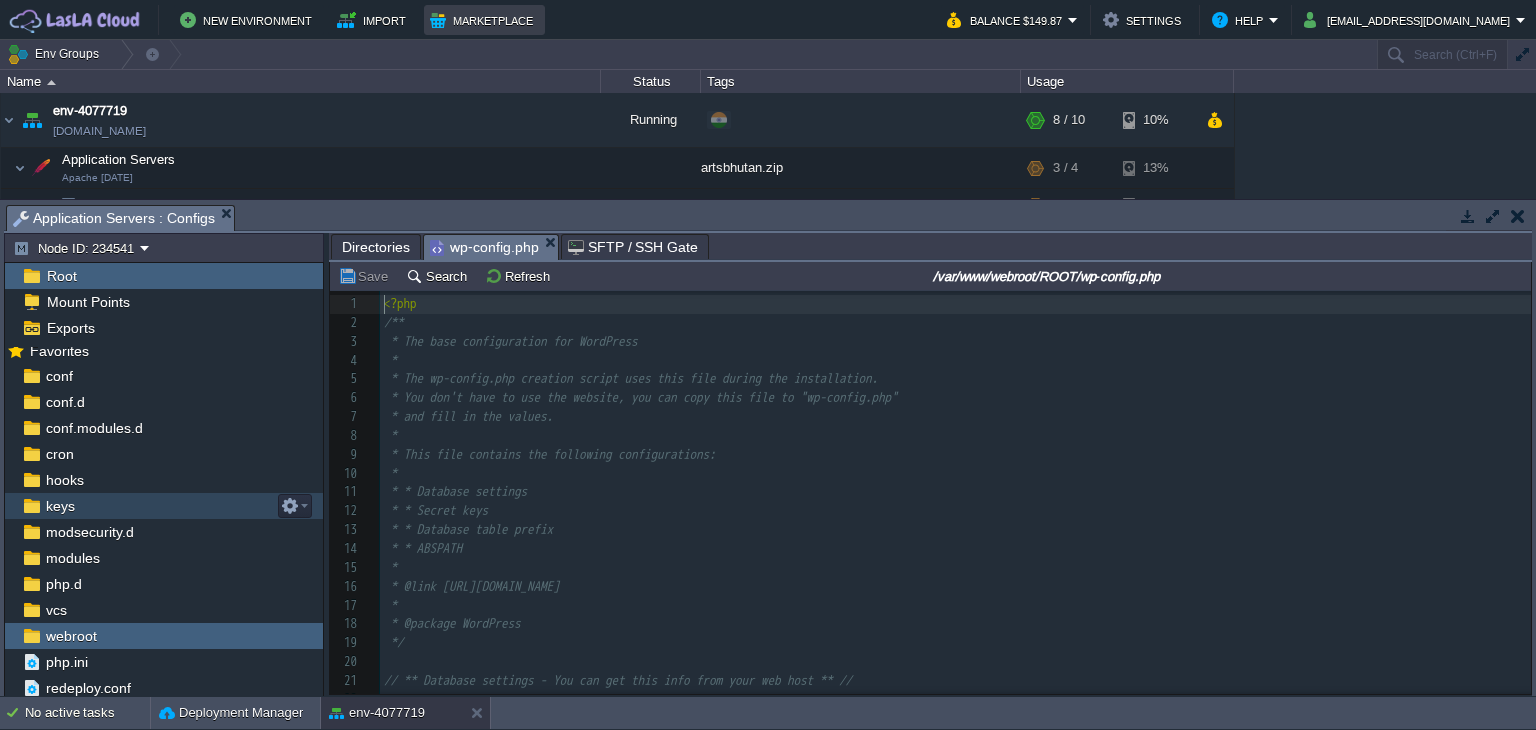 scroll, scrollTop: 6, scrollLeft: 0, axis: vertical 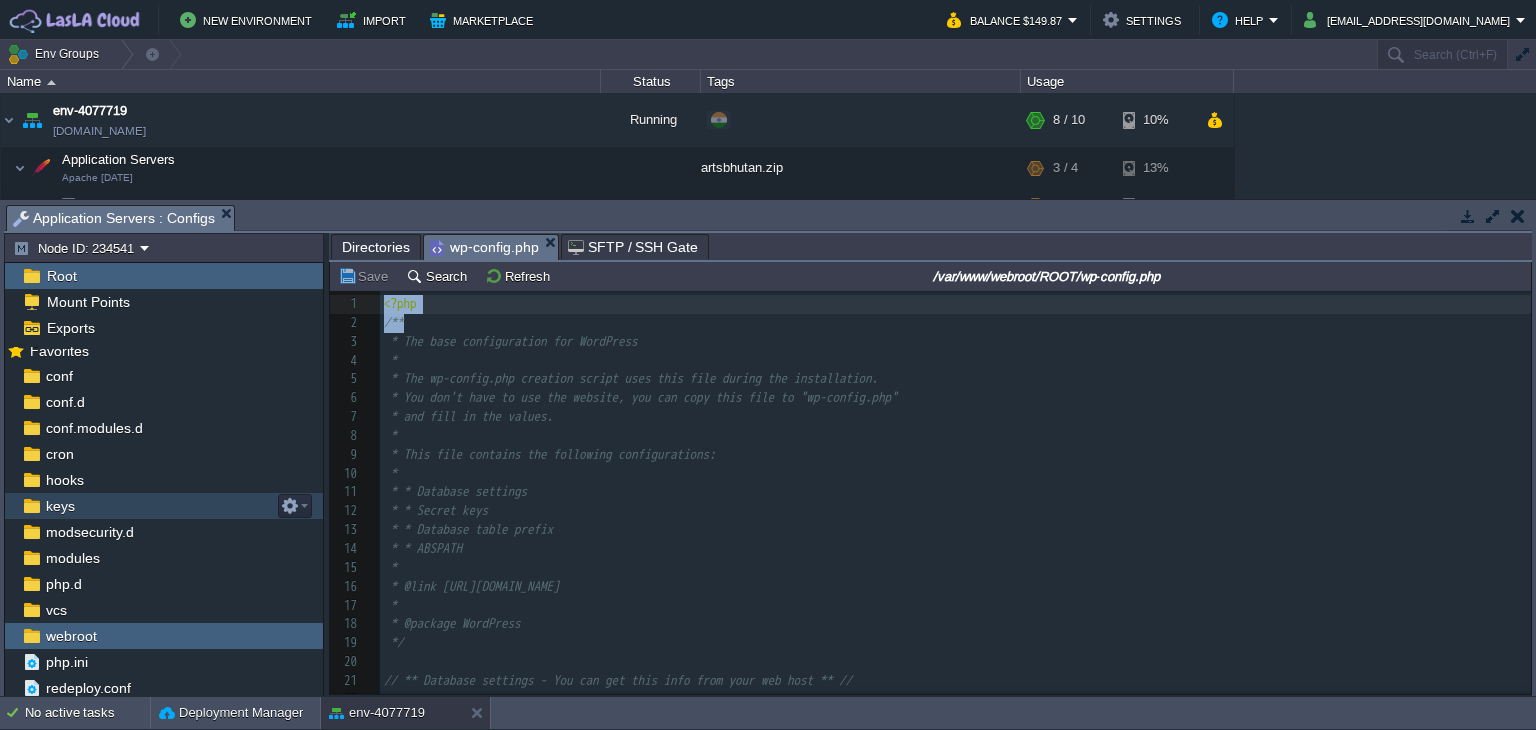 drag, startPoint x: 1531, startPoint y: 322, endPoint x: 1525, endPoint y: 382, distance: 60.299255 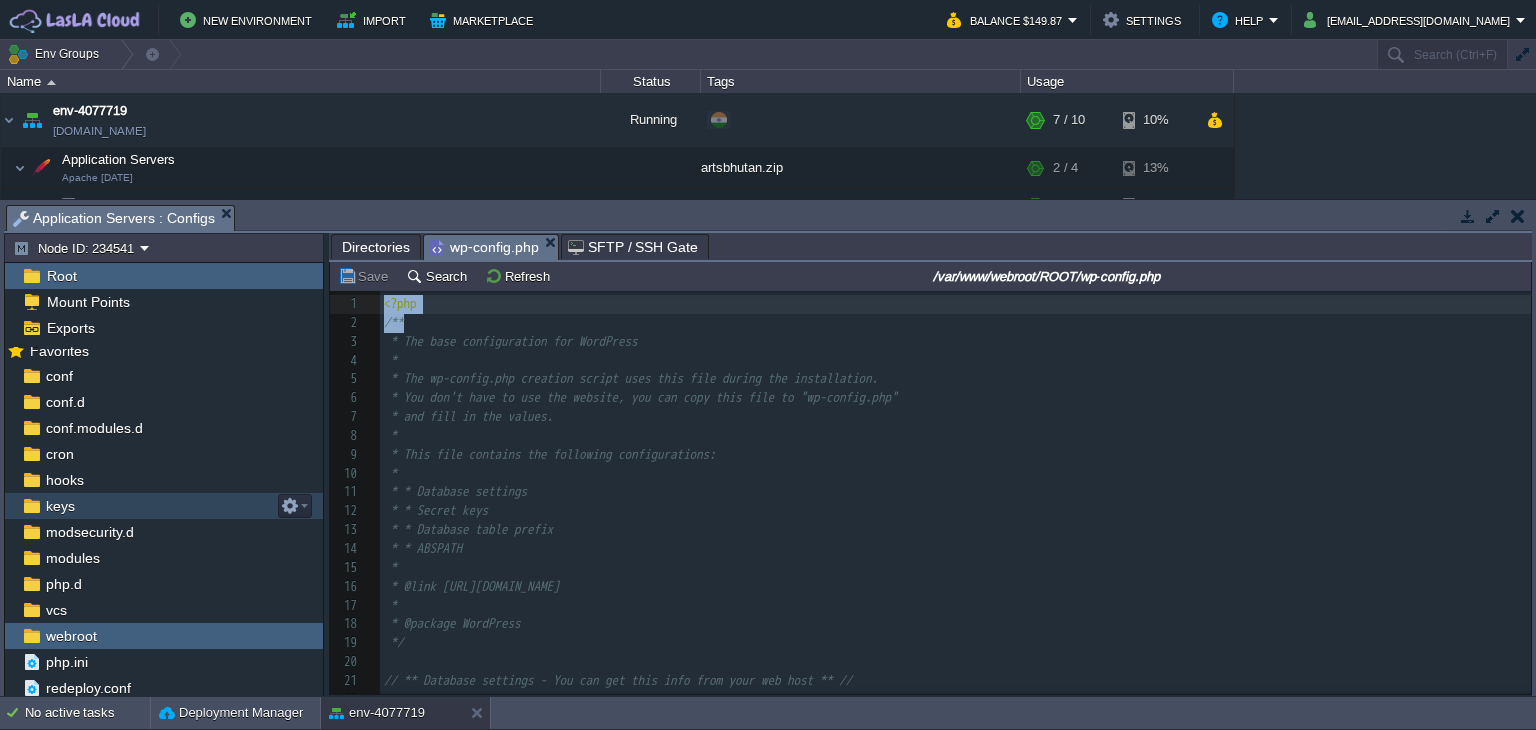 scroll, scrollTop: 145, scrollLeft: 0, axis: vertical 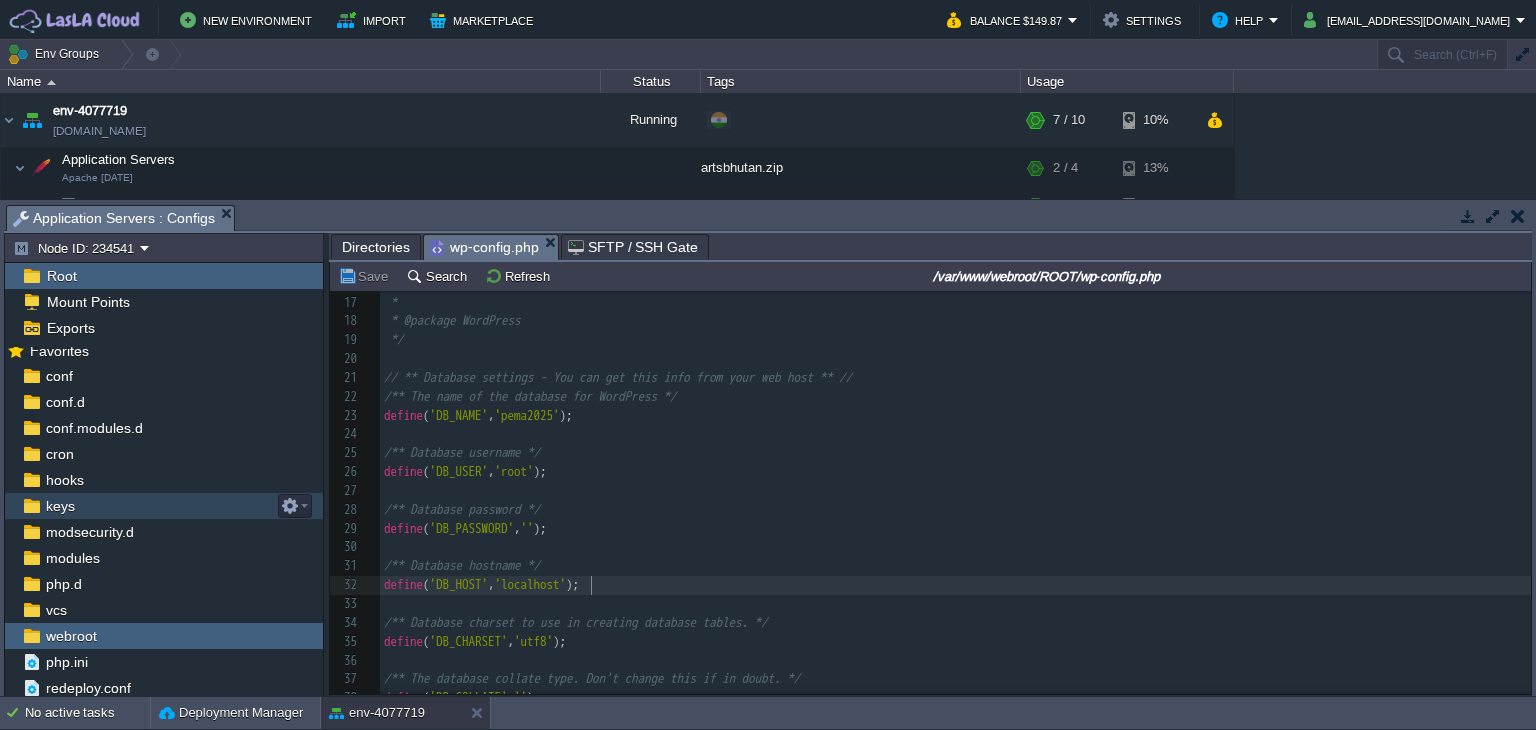 click on "'localhost'" at bounding box center [531, 584] 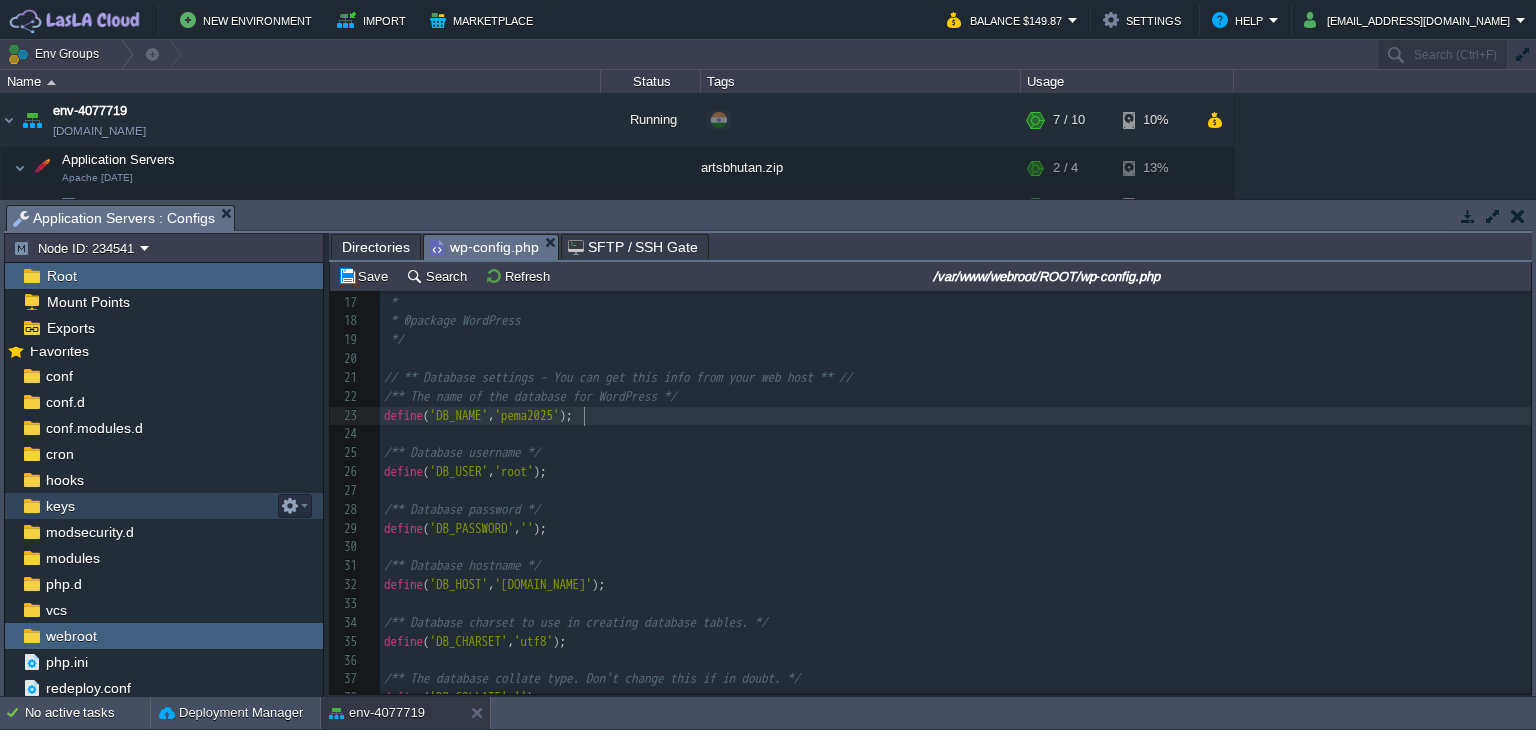 click on "xxxxxxxxxx   1 <?php 2 /** 3   * The base configuration for WordPress 4   * 5   * The wp-config.php creation script uses this file during the installation. 6   * You don't have to use the website, you can copy this file to "wp-config.php" 7   * and fill in the values. 8   * 9   * This file contains the following configurations: 10   * 11   * * Database settings 12   * * Secret keys 13   * * Database table prefix 14   * * ABSPATH 15   * 16   * @link [URL][DOMAIN_NAME] 17   * 18   * @package WordPress 19   */ 20 ​ 21 // ** Database settings - You can get this info from your web host ** // 22 /** The name of the database for WordPress */ 23 define (  'DB_NAME' ,  'pema2025'  ); 24 ​ 25 /** Database username */ 26 define (  'DB_USER' ,  'root'  ); 27 ​ 28 /** Database password */ 29 define (  'DB_PASSWORD' ,  ''  ); 30 ​ 31 /** Database hostname */ 32 define (  'DB_HOST' ,  '[DOMAIN_NAME]'  ); 33 ​ 34 35 define (  ," at bounding box center [955, 435] 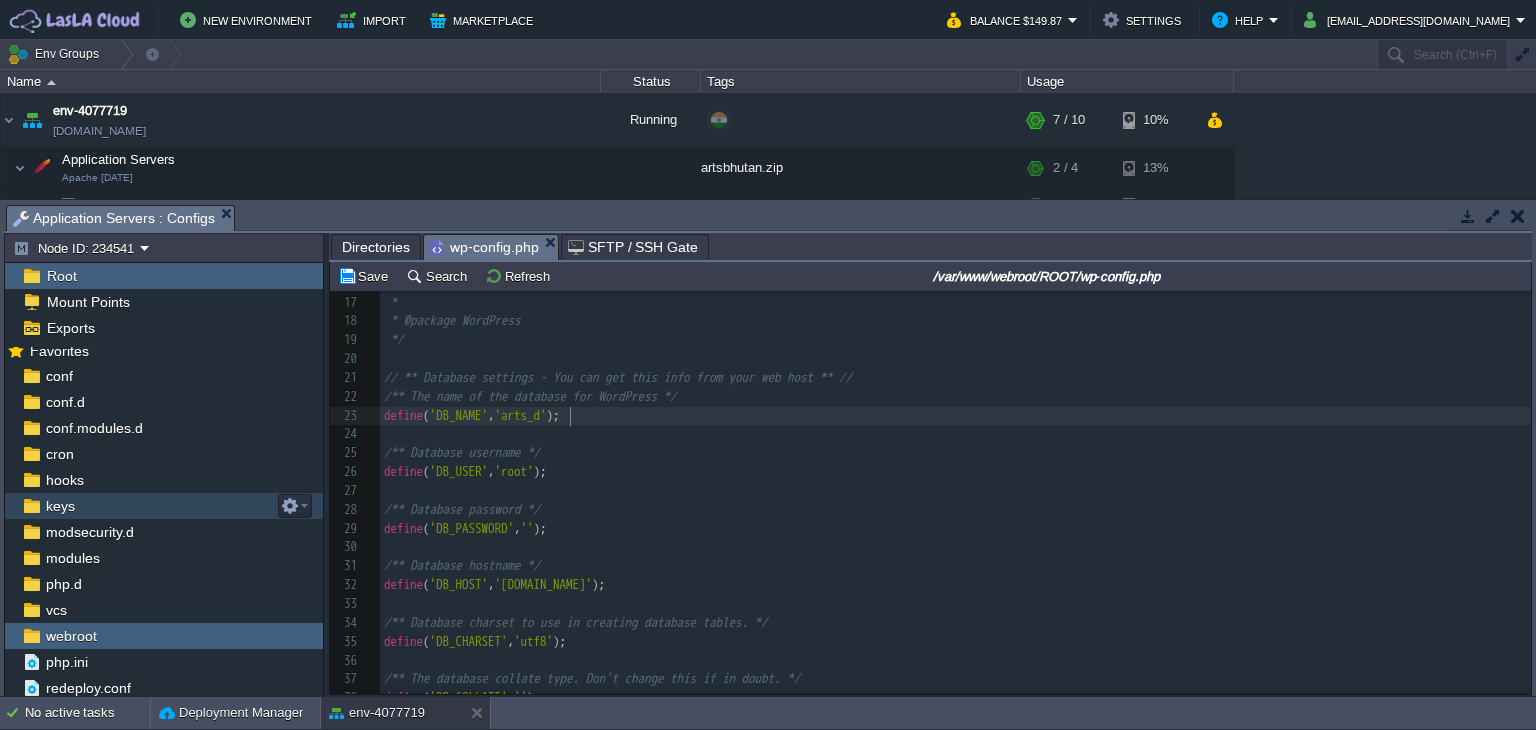 type on "arts_db" 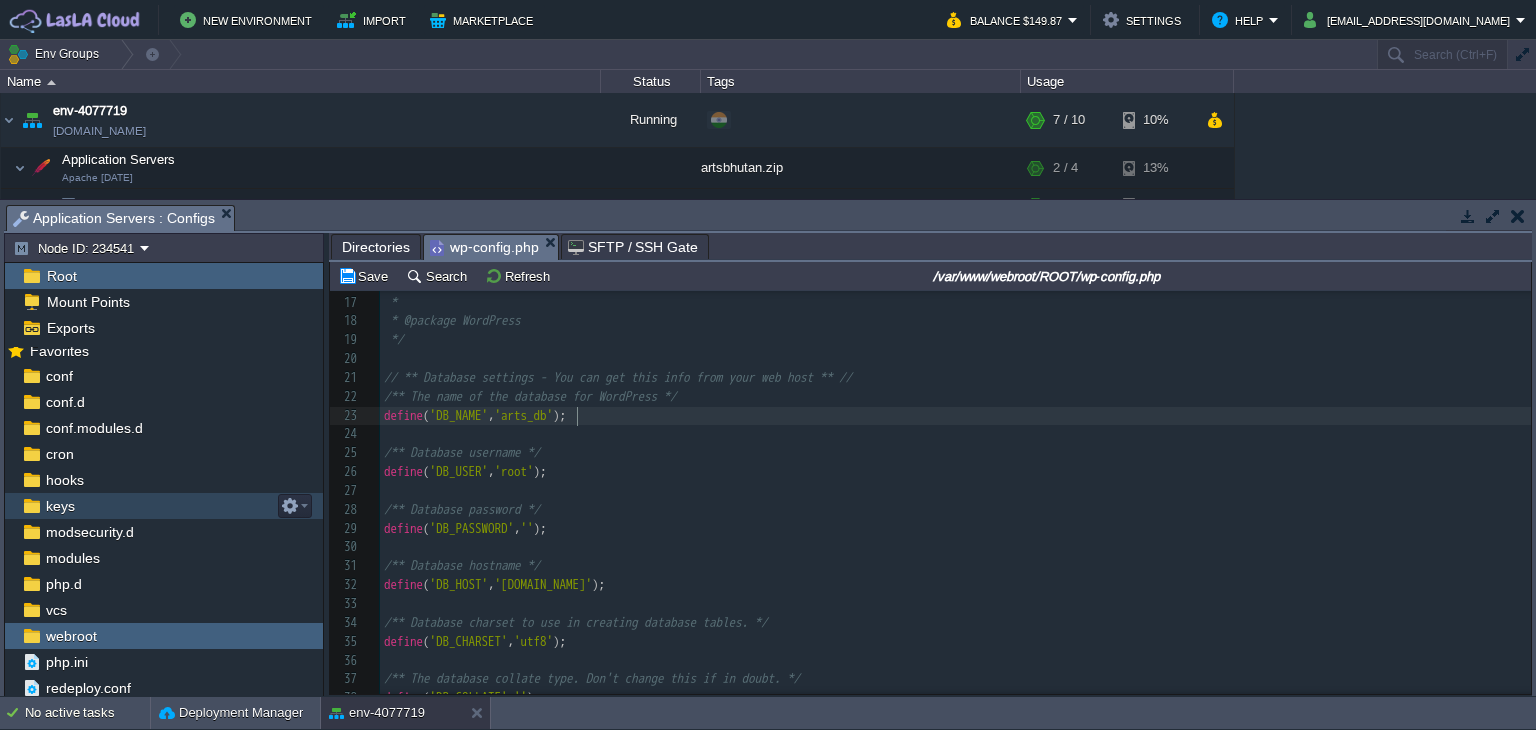 type 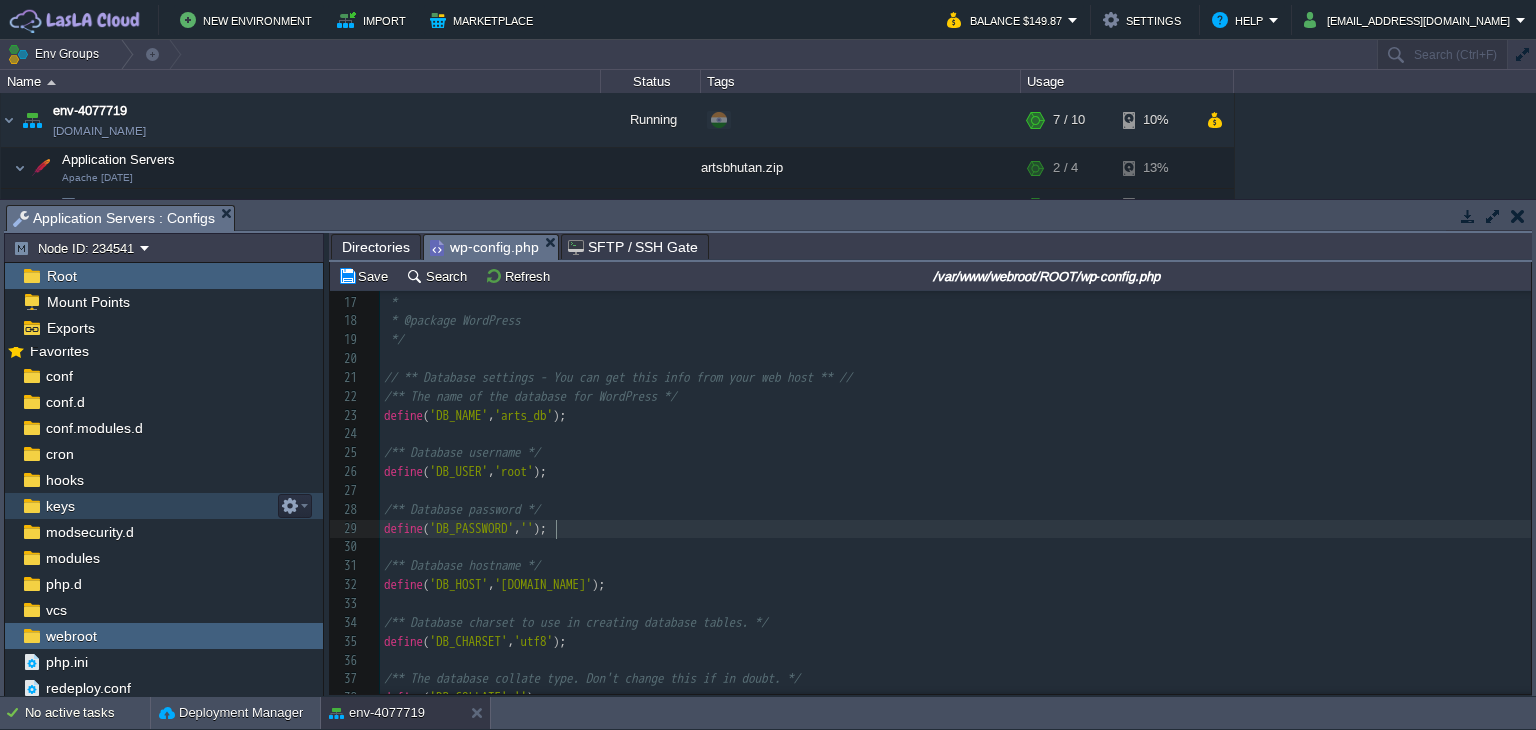 click on "xxxxxxxxxx   1 <?php 2 /** 3   * The base configuration for WordPress 4   * 5   * The wp-config.php creation script uses this file during the installation. 6   * You don't have to use the website, you can copy this file to "wp-config.php" 7   * and fill in the values. 8   * 9   * This file contains the following configurations: 10   * 11   * * Database settings 12   * * Secret keys 13   * * Database table prefix 14   * * ABSPATH 15   * 16   * @link [URL][DOMAIN_NAME] 17   * 18   * @package WordPress 19   */ 20 ​ 21 // ** Database settings - You can get this info from your web host ** // 22 /** The name of the database for WordPress */ 23 define (  'DB_NAME' ,  'arts_db'  ); 24 ​ 25 /** Database username */ 26 define (  'DB_USER' ,  'root'  ); 27 ​ 28 /** Database password */ 29 define (  'DB_PASSWORD' ,  ''  ); 30 ​ 31 /** Database hostname */ 32 define (  'DB_HOST' ,  '[DOMAIN_NAME]'  ); 33 ​ 34 35 define (  ," at bounding box center (955, 435) 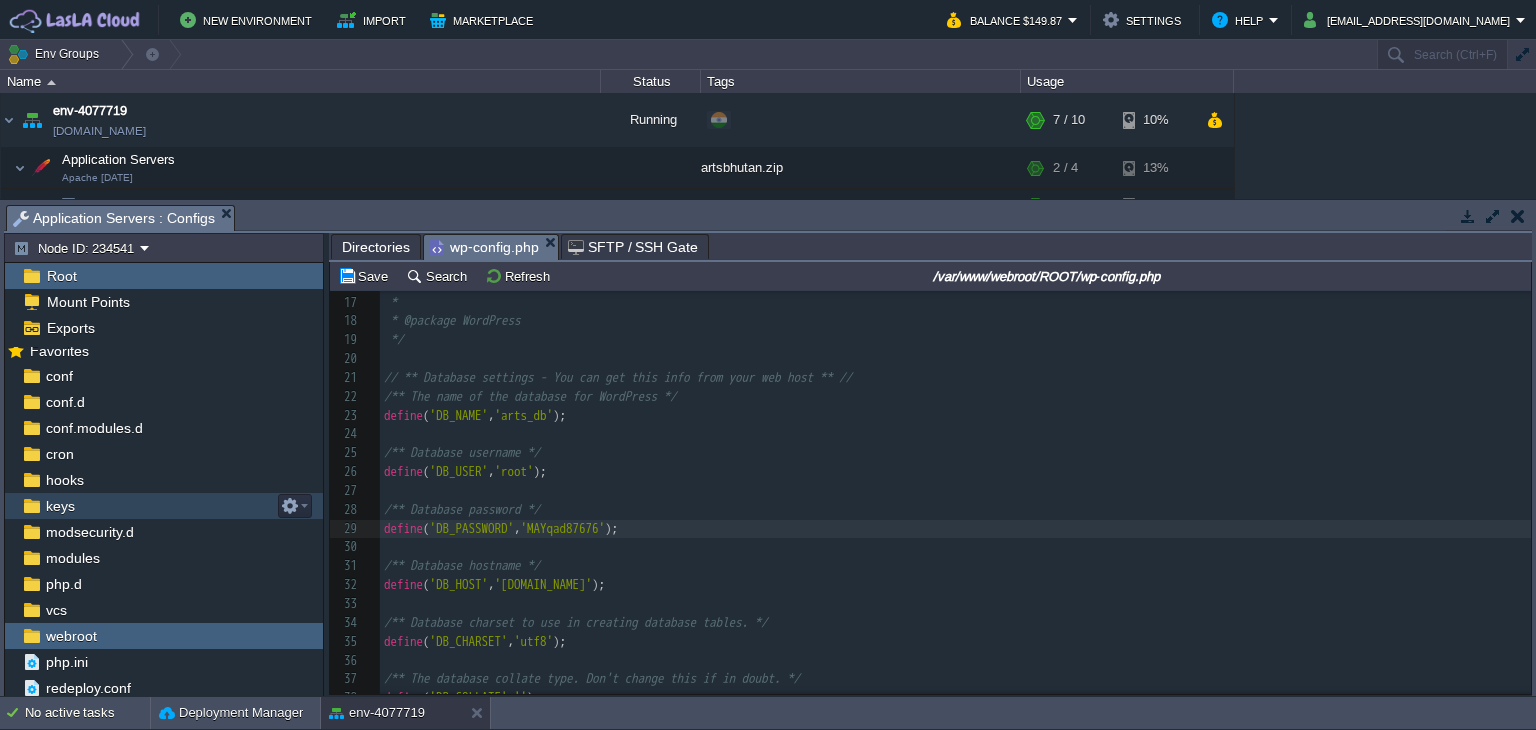 drag, startPoint x: 1532, startPoint y: 393, endPoint x: 1532, endPoint y: 429, distance: 36 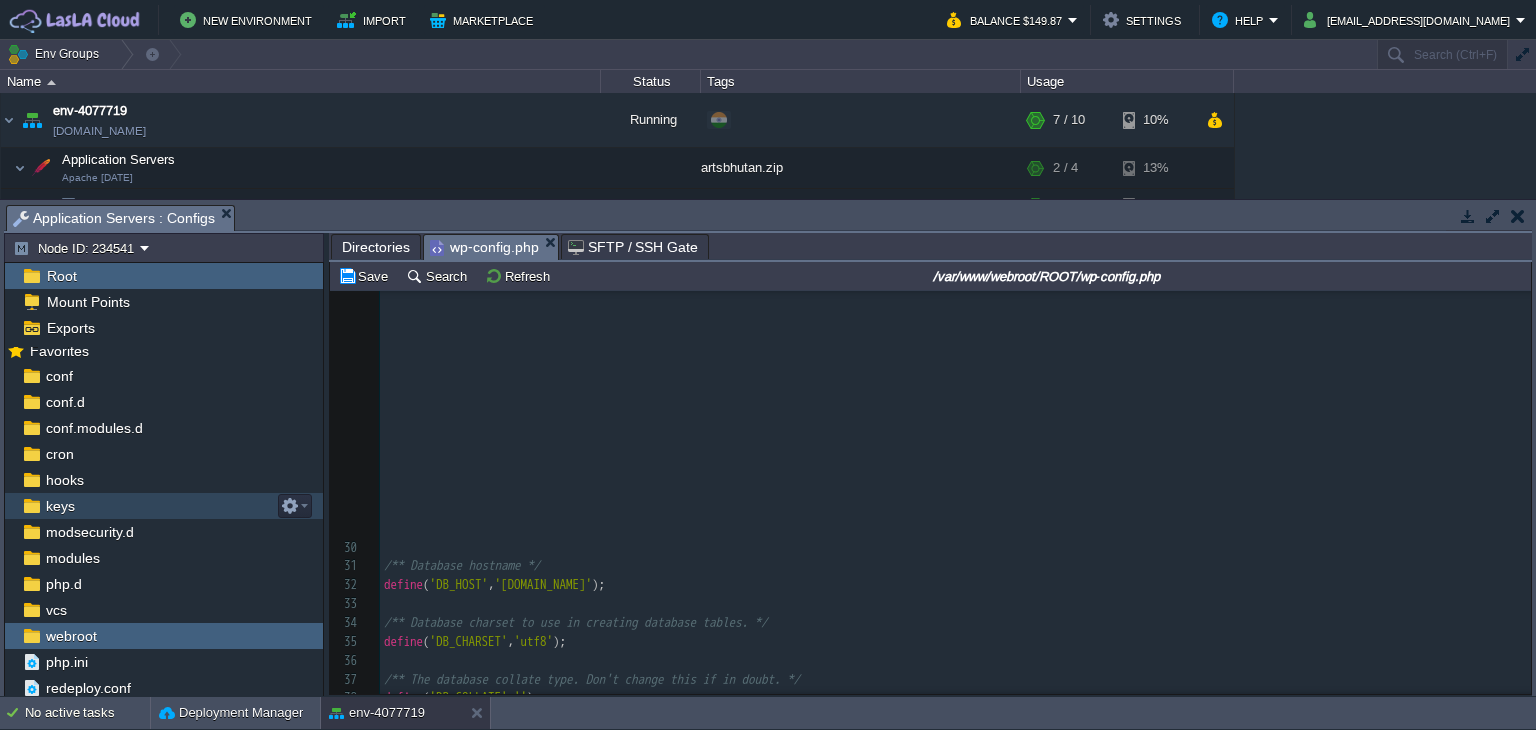 scroll, scrollTop: 1040, scrollLeft: 0, axis: vertical 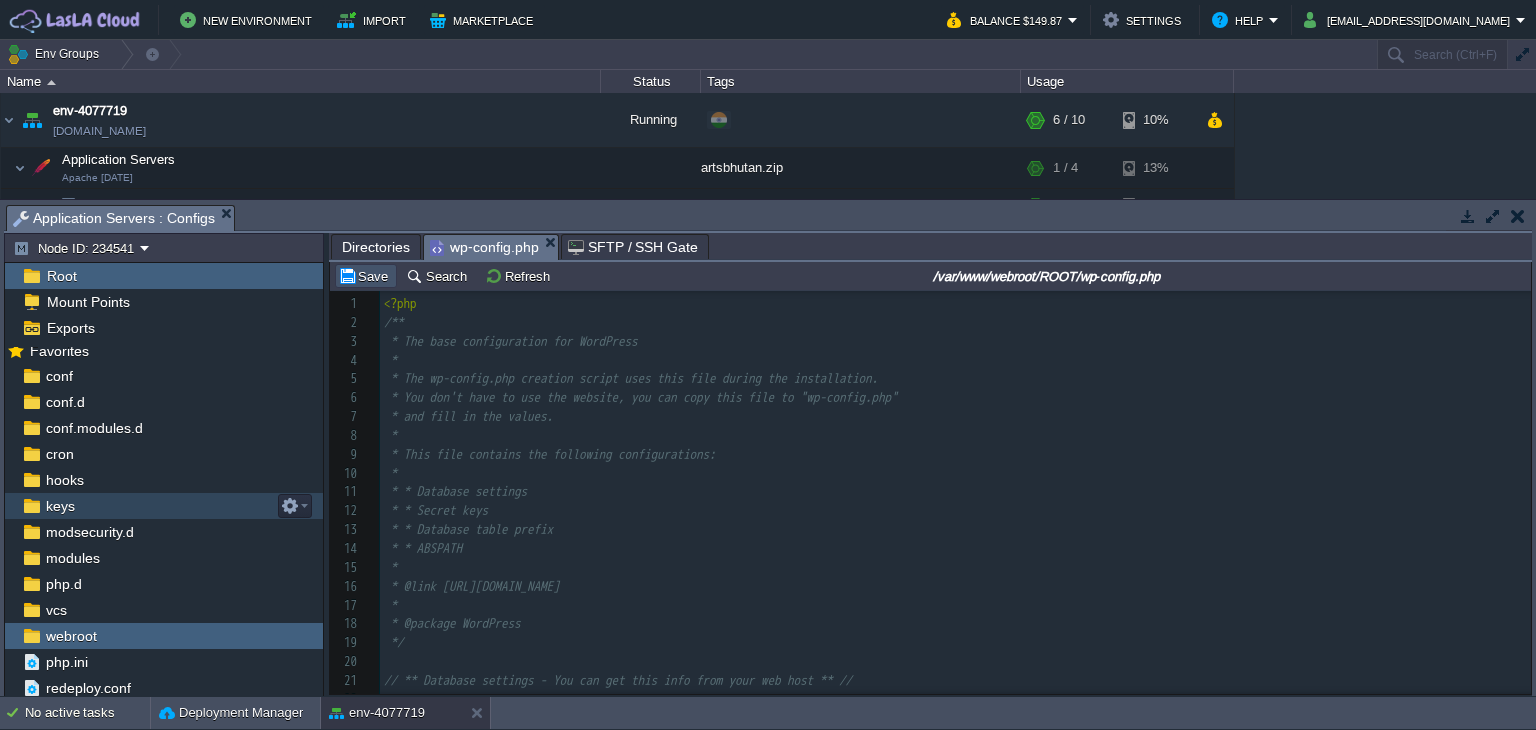 click on "Save" at bounding box center [366, 276] 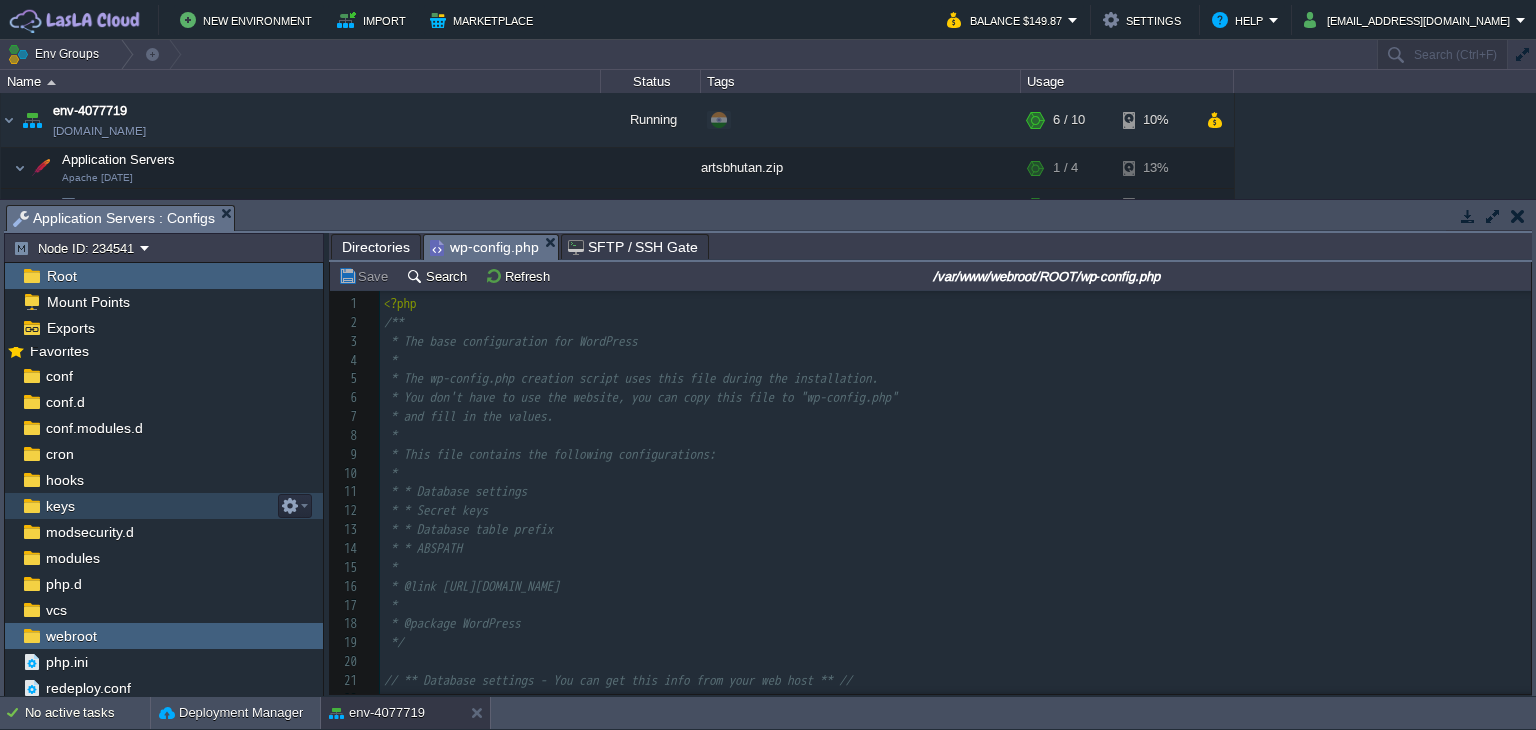 click at bounding box center (1518, 216) 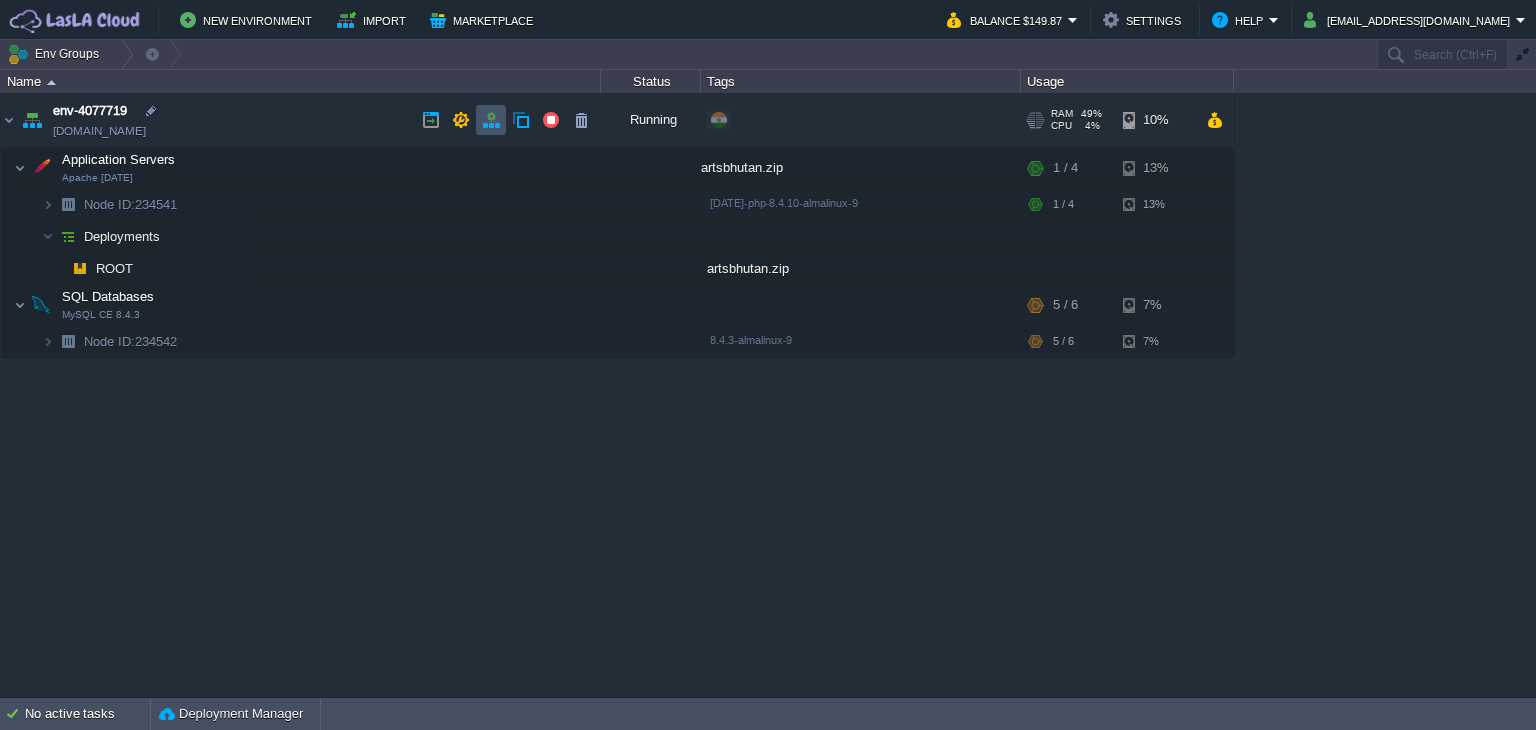 click at bounding box center [491, 120] 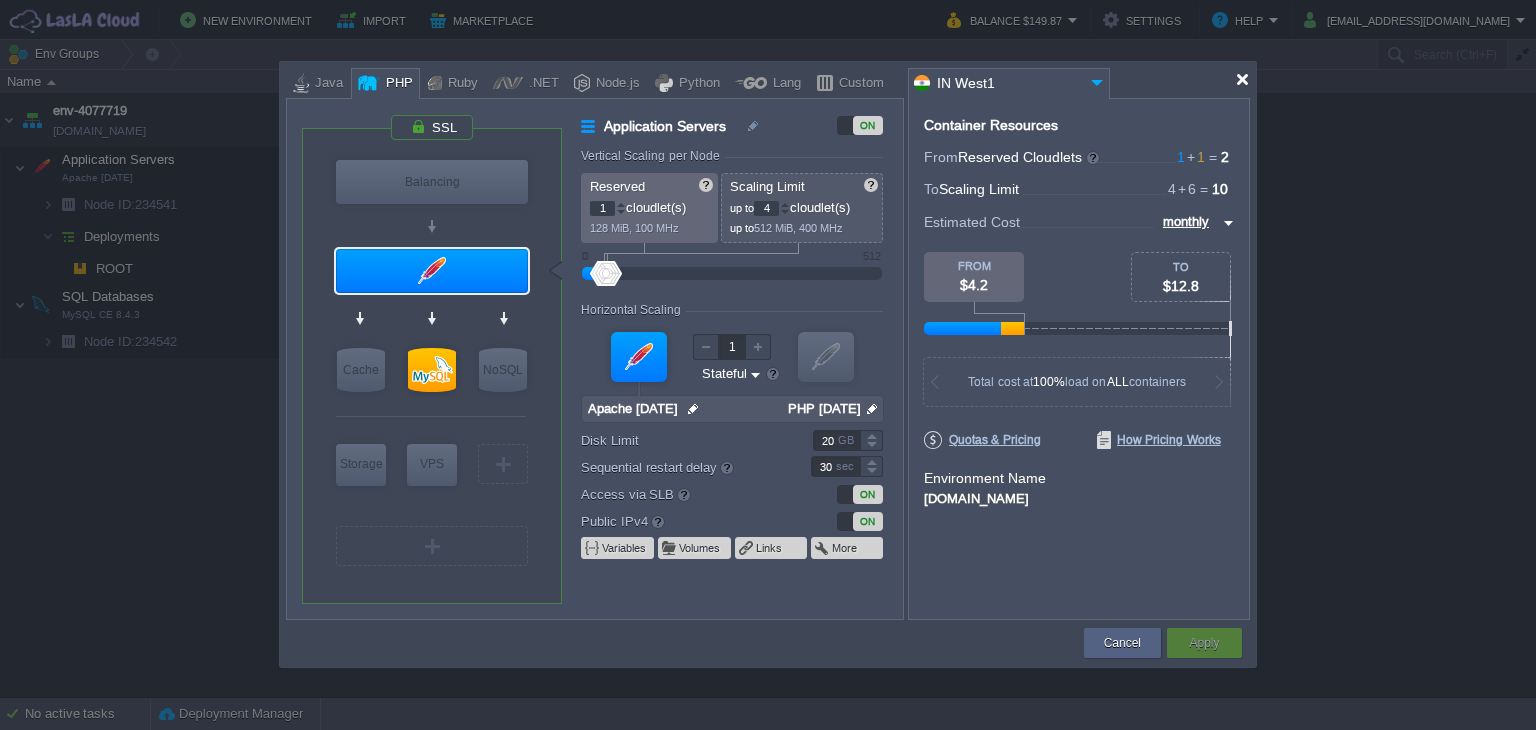 click at bounding box center (1242, 79) 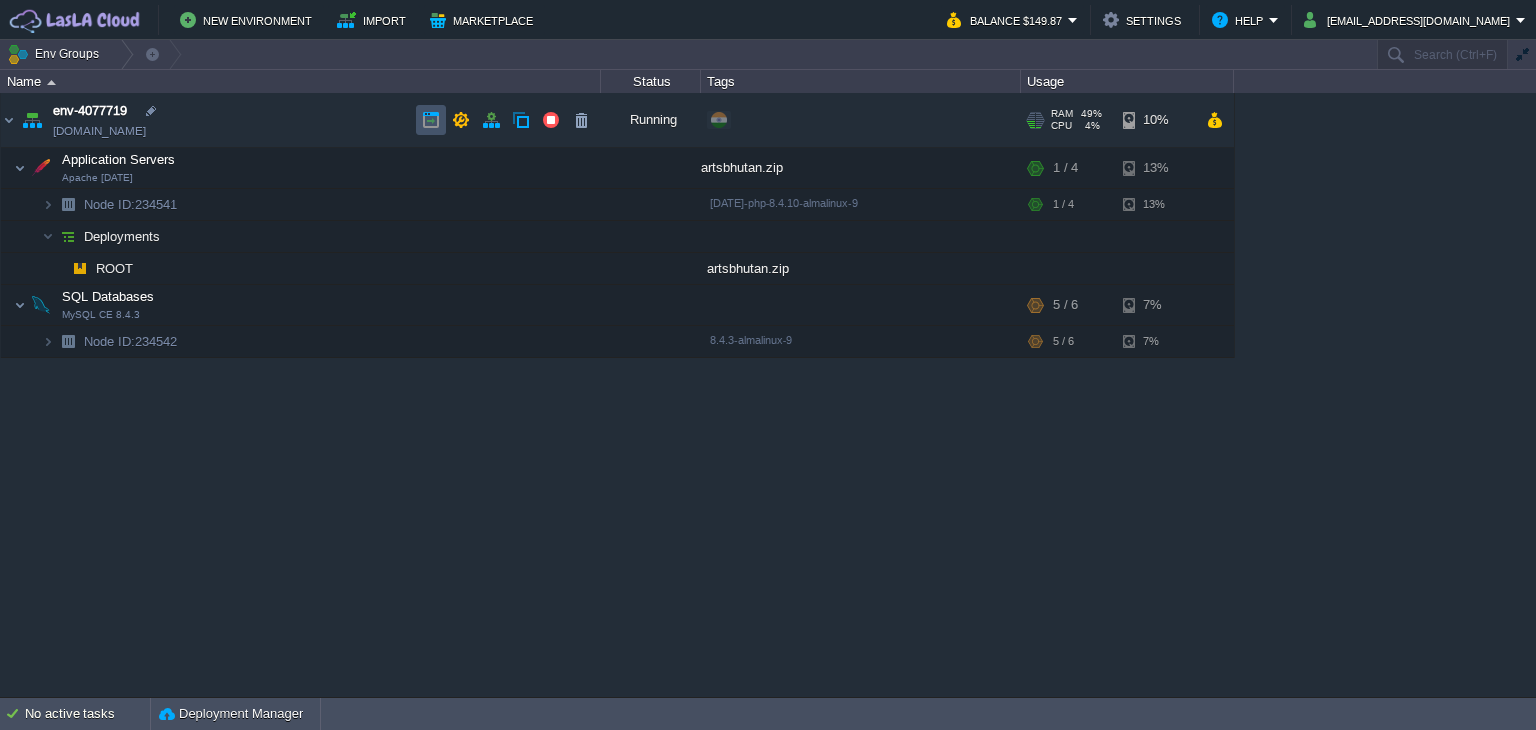 click at bounding box center [431, 120] 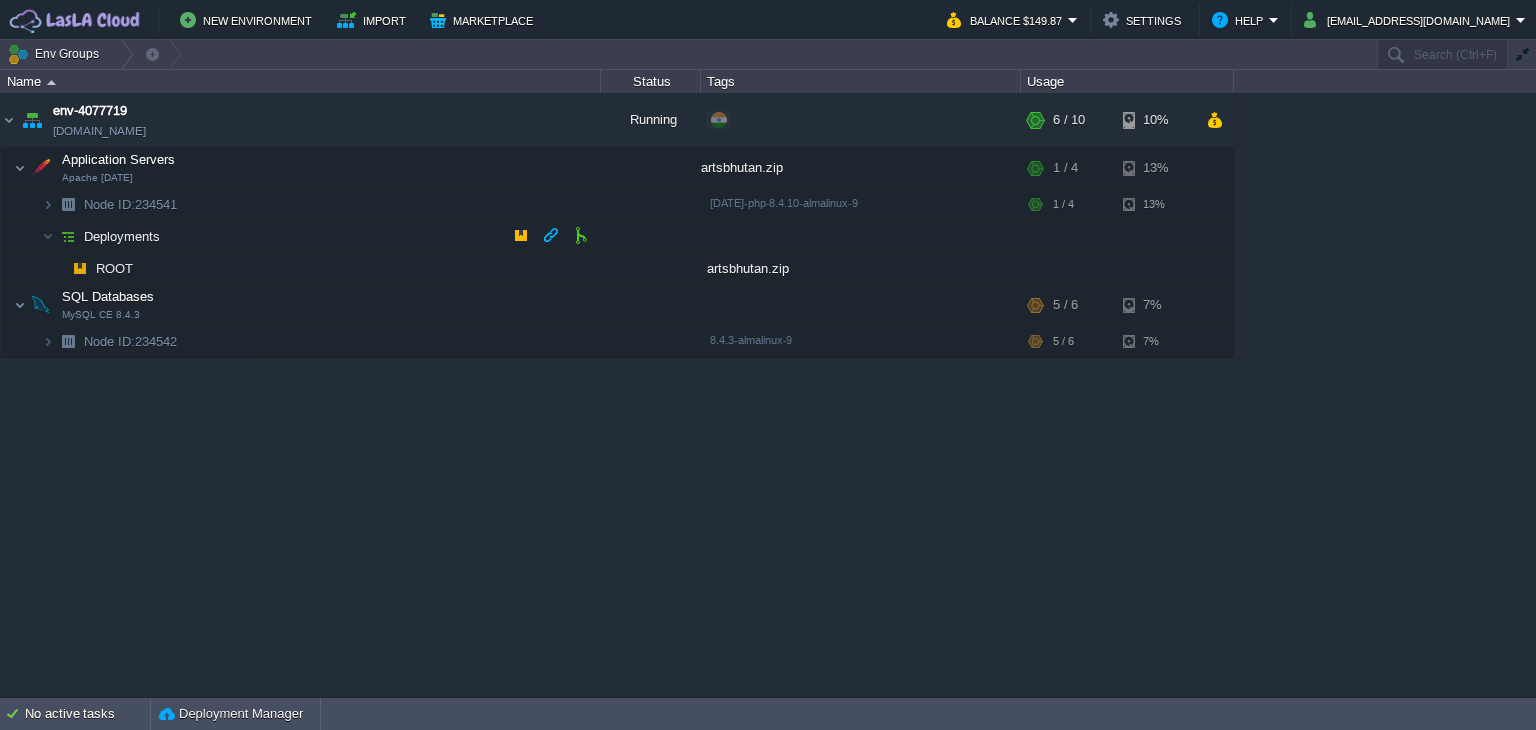 click at bounding box center (68, 236) 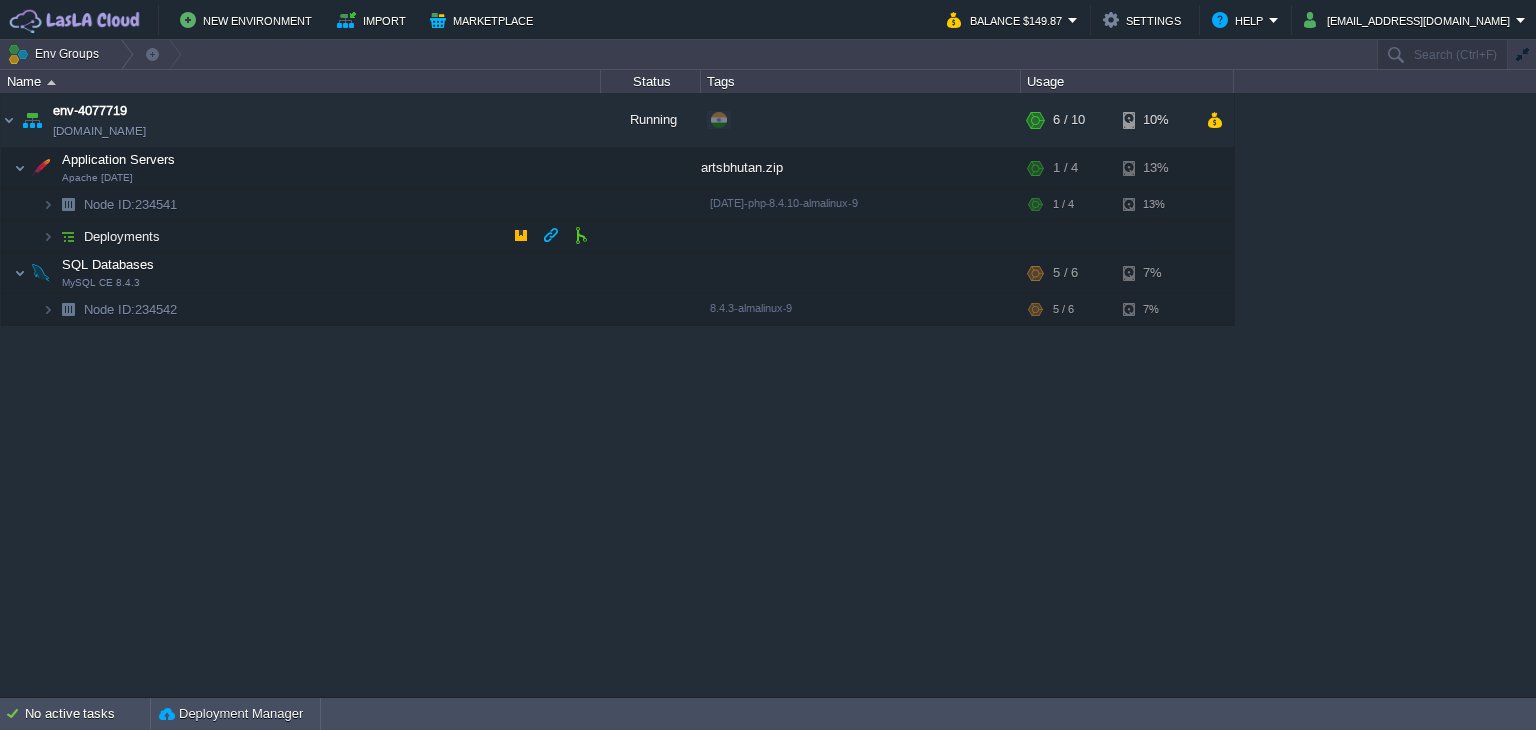 click at bounding box center (28, 230) 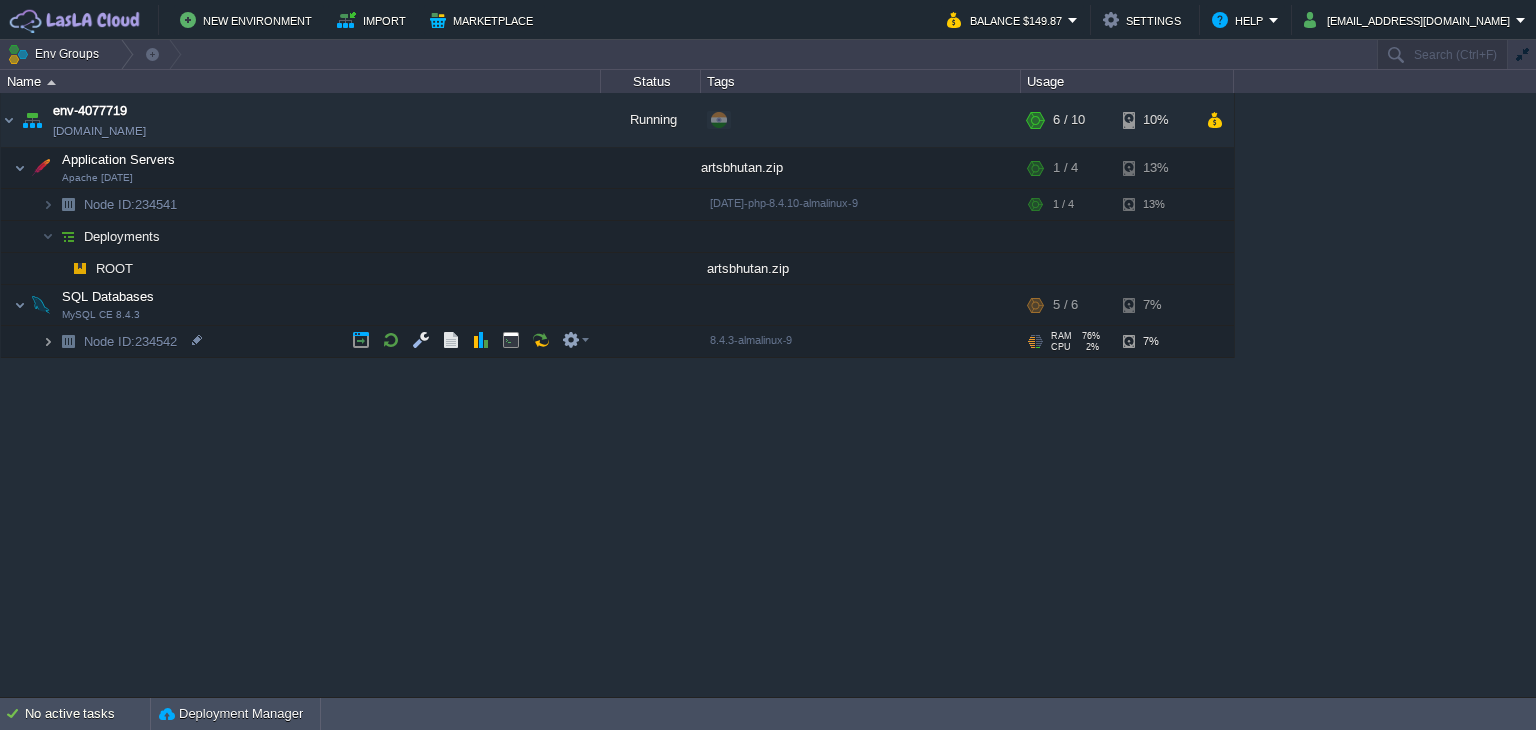 click at bounding box center [48, 341] 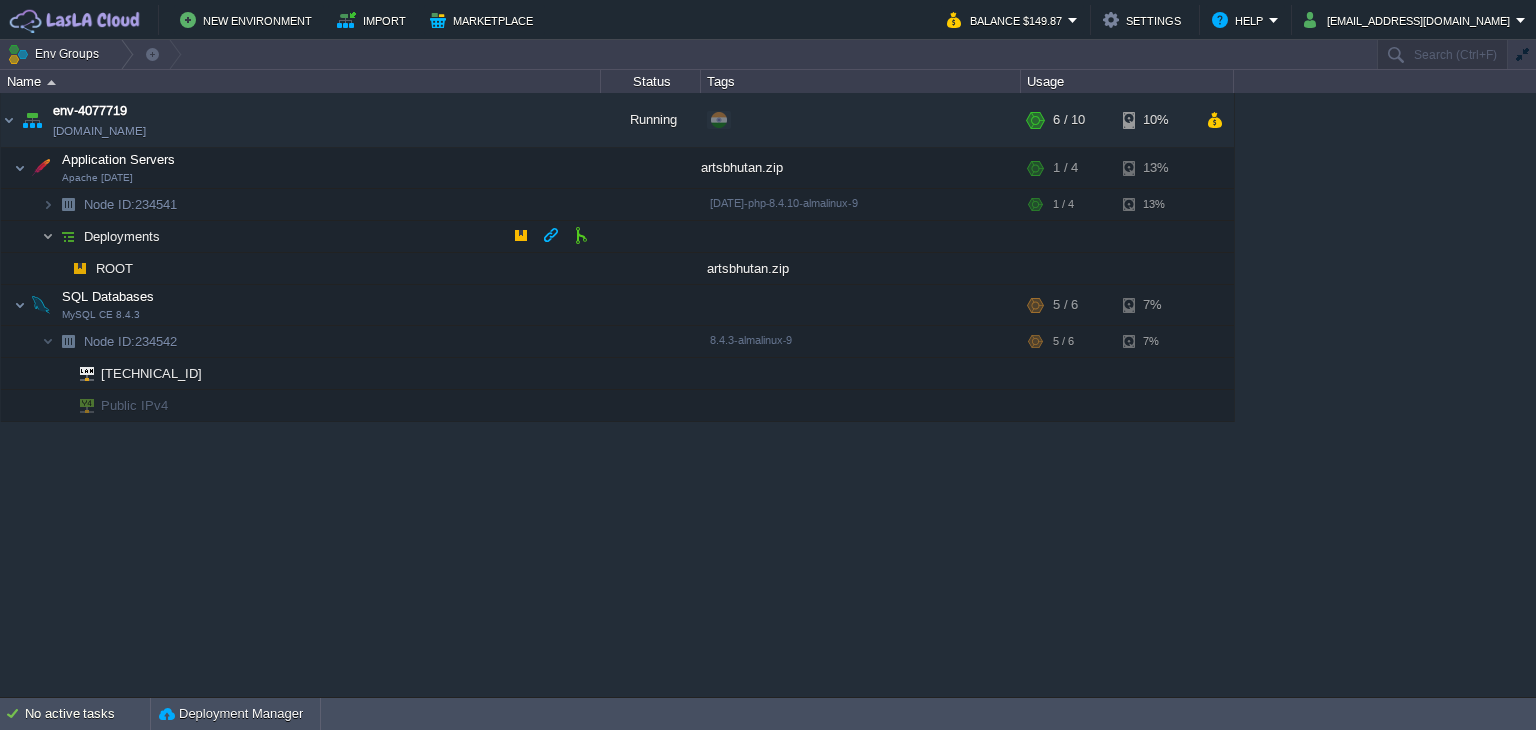 click at bounding box center (48, 236) 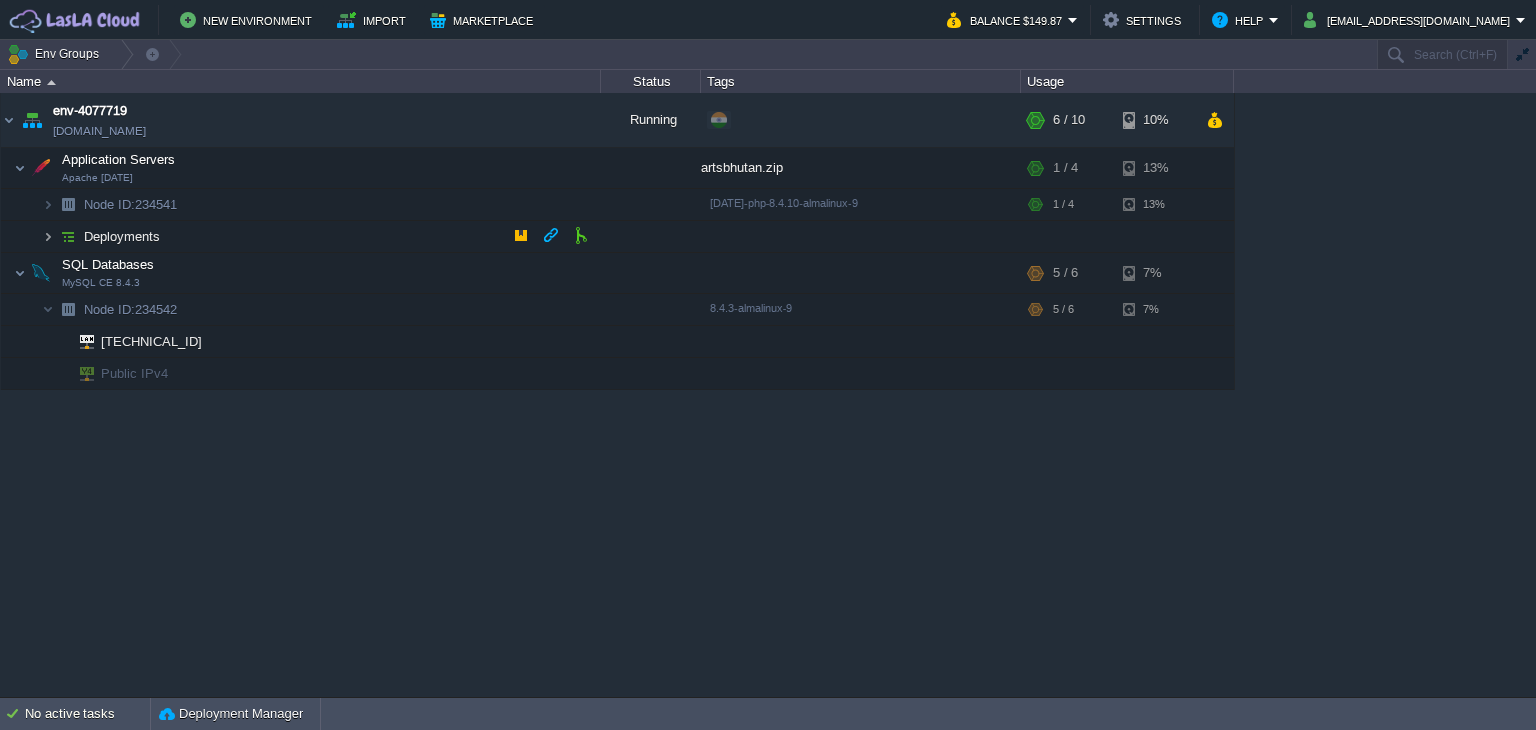 click at bounding box center [48, 236] 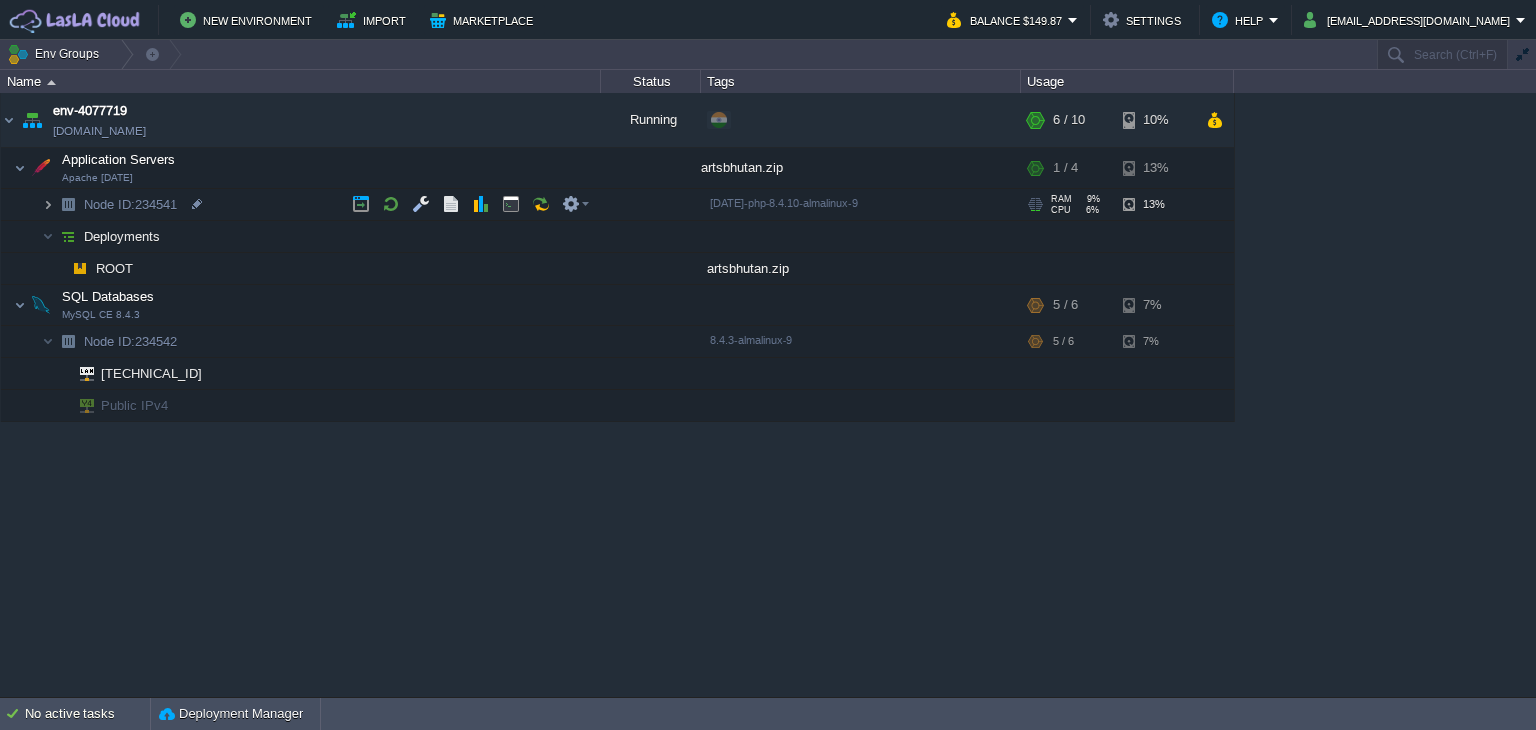 click at bounding box center [48, 204] 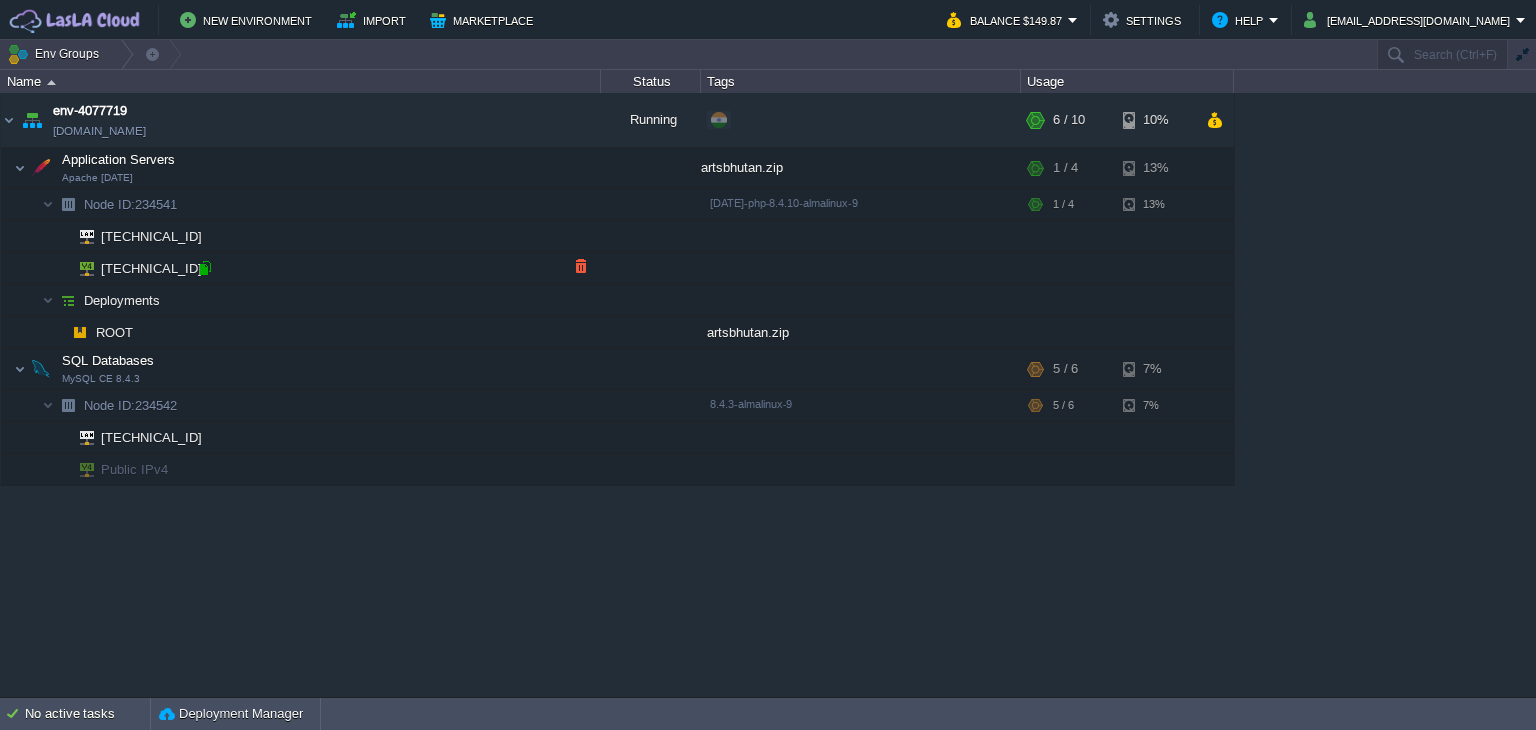 click at bounding box center [205, 268] 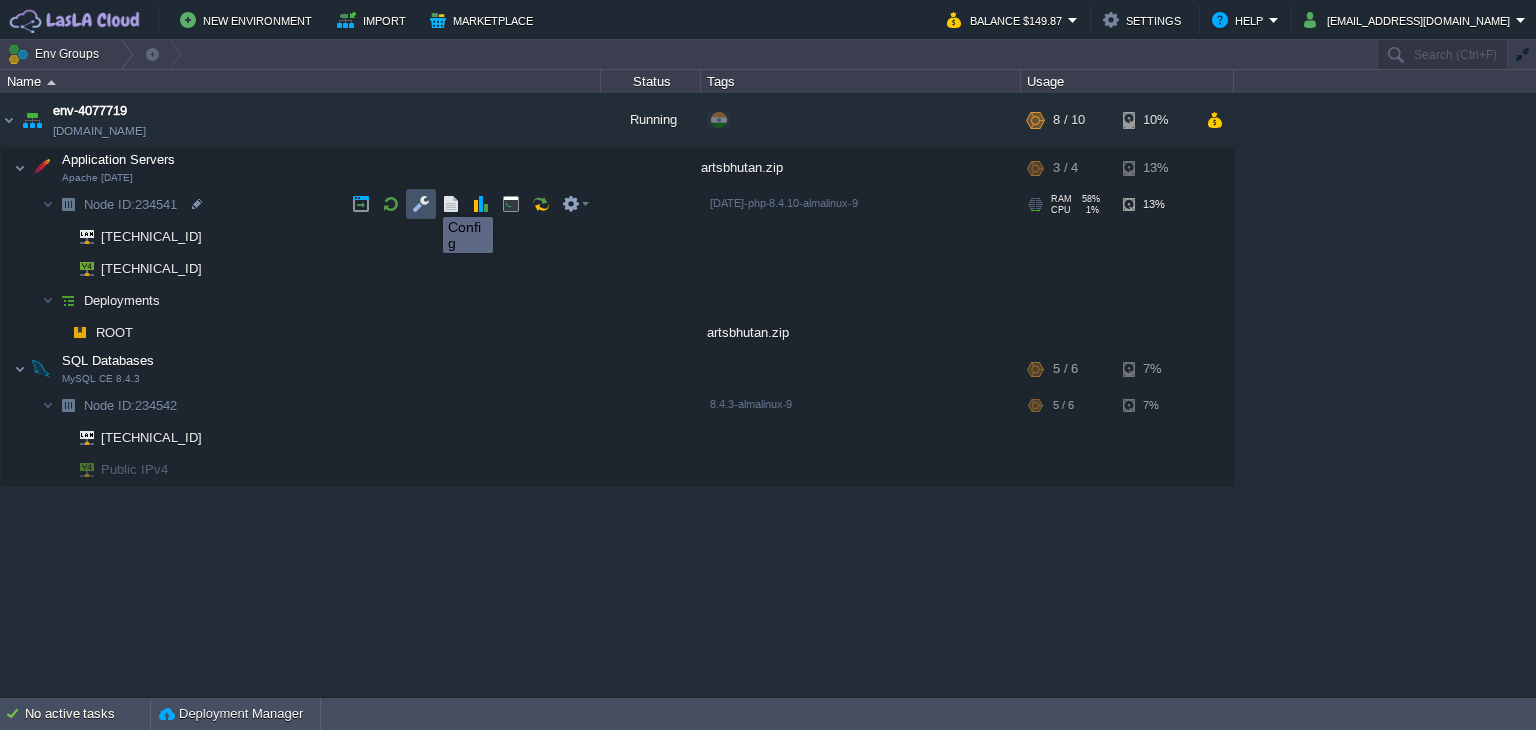 click at bounding box center (421, 204) 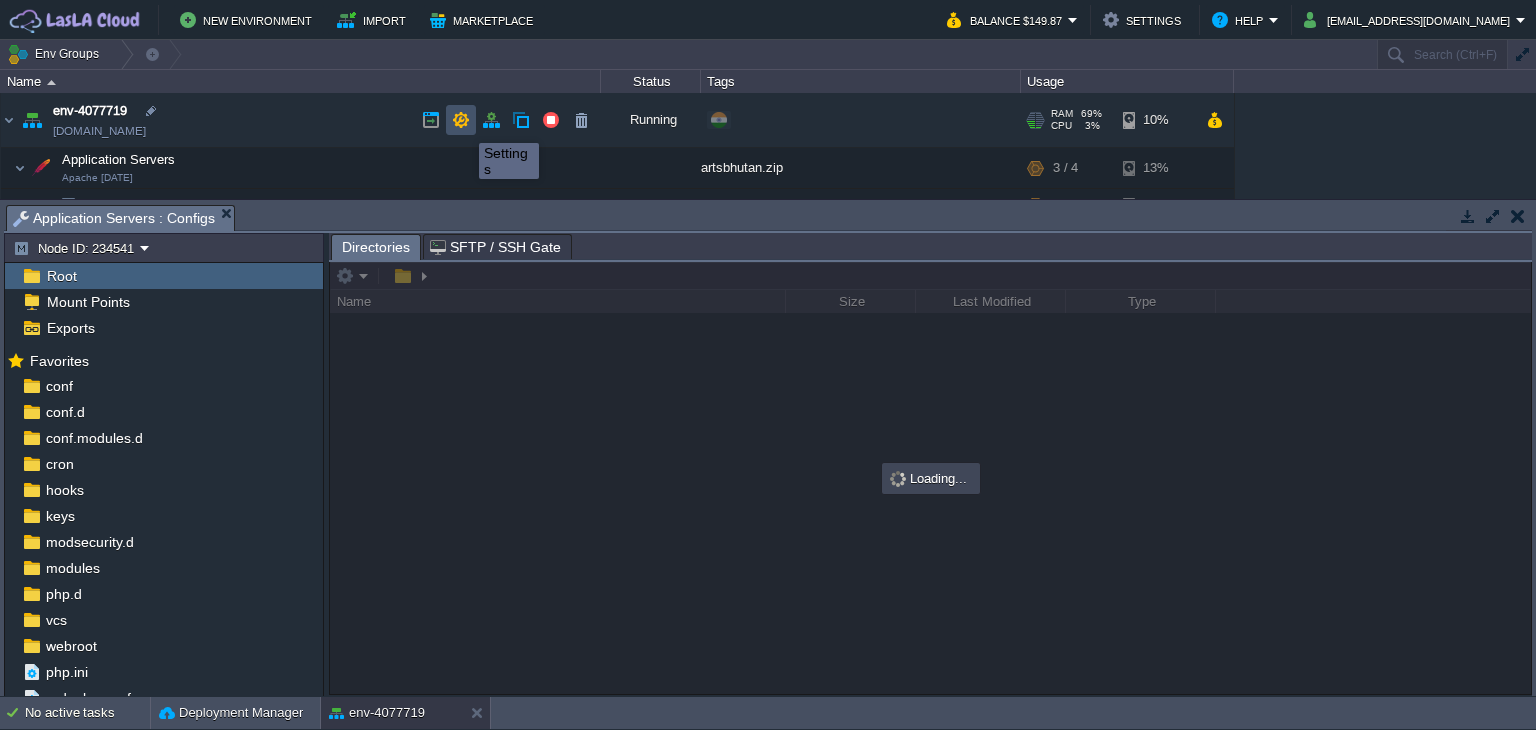 click at bounding box center (461, 120) 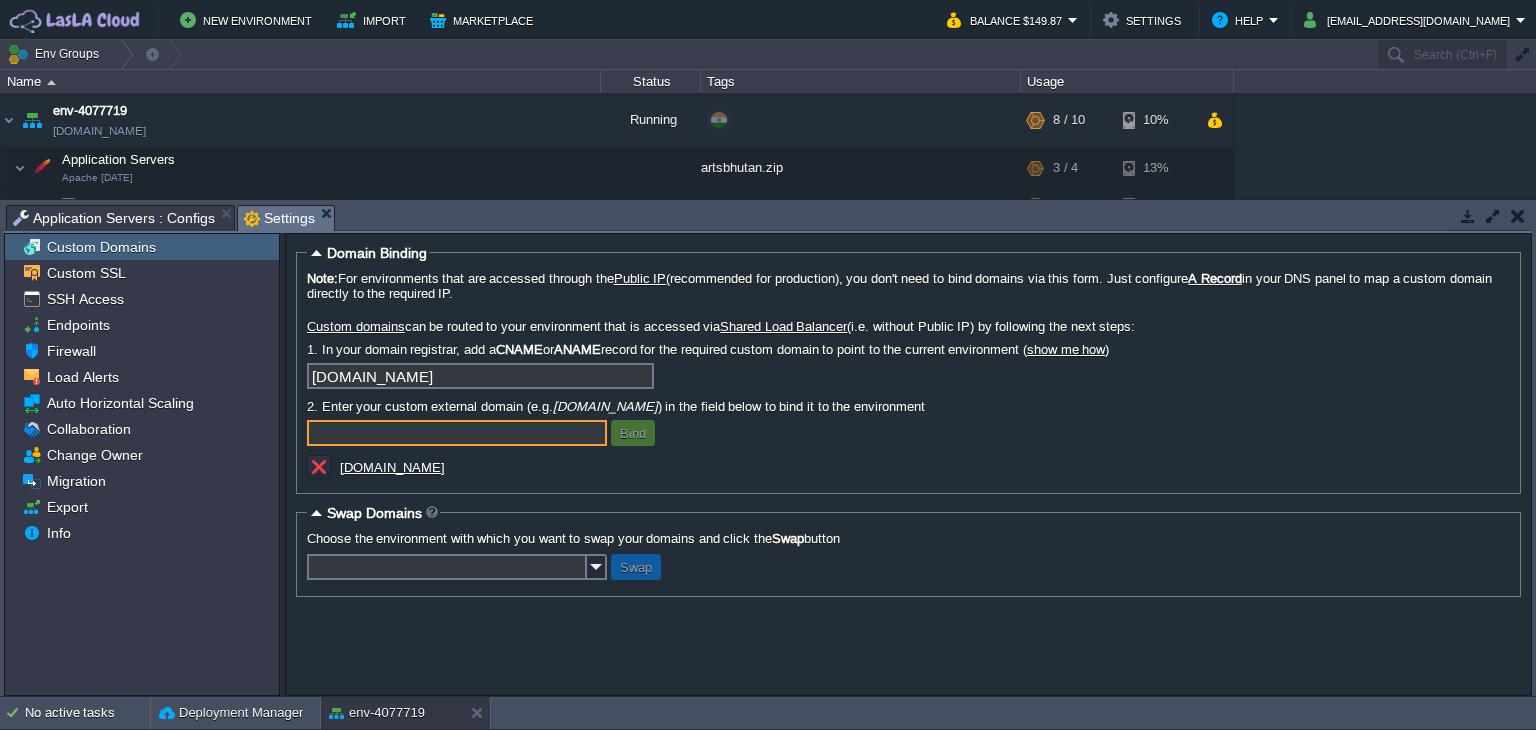 click at bounding box center [1518, 216] 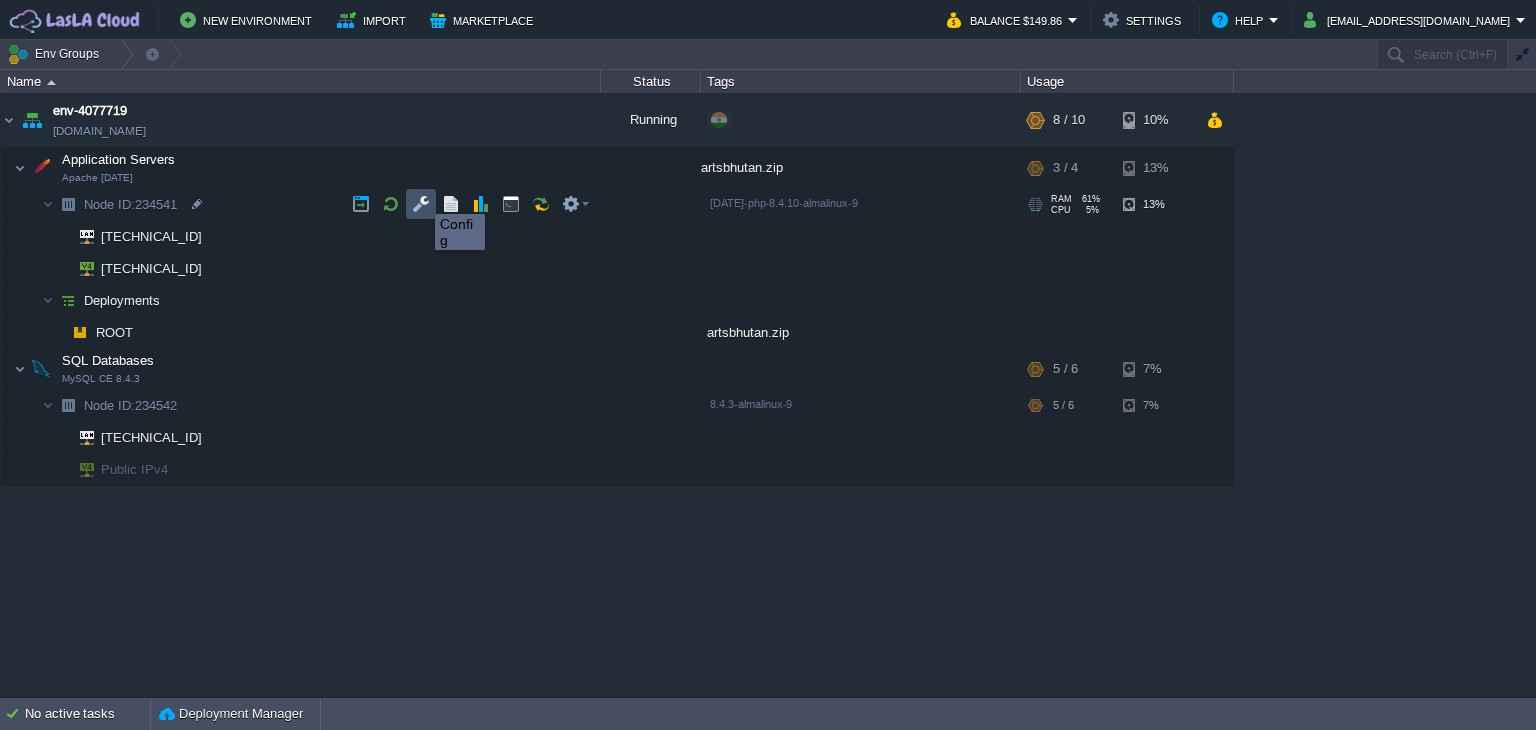 click at bounding box center [421, 204] 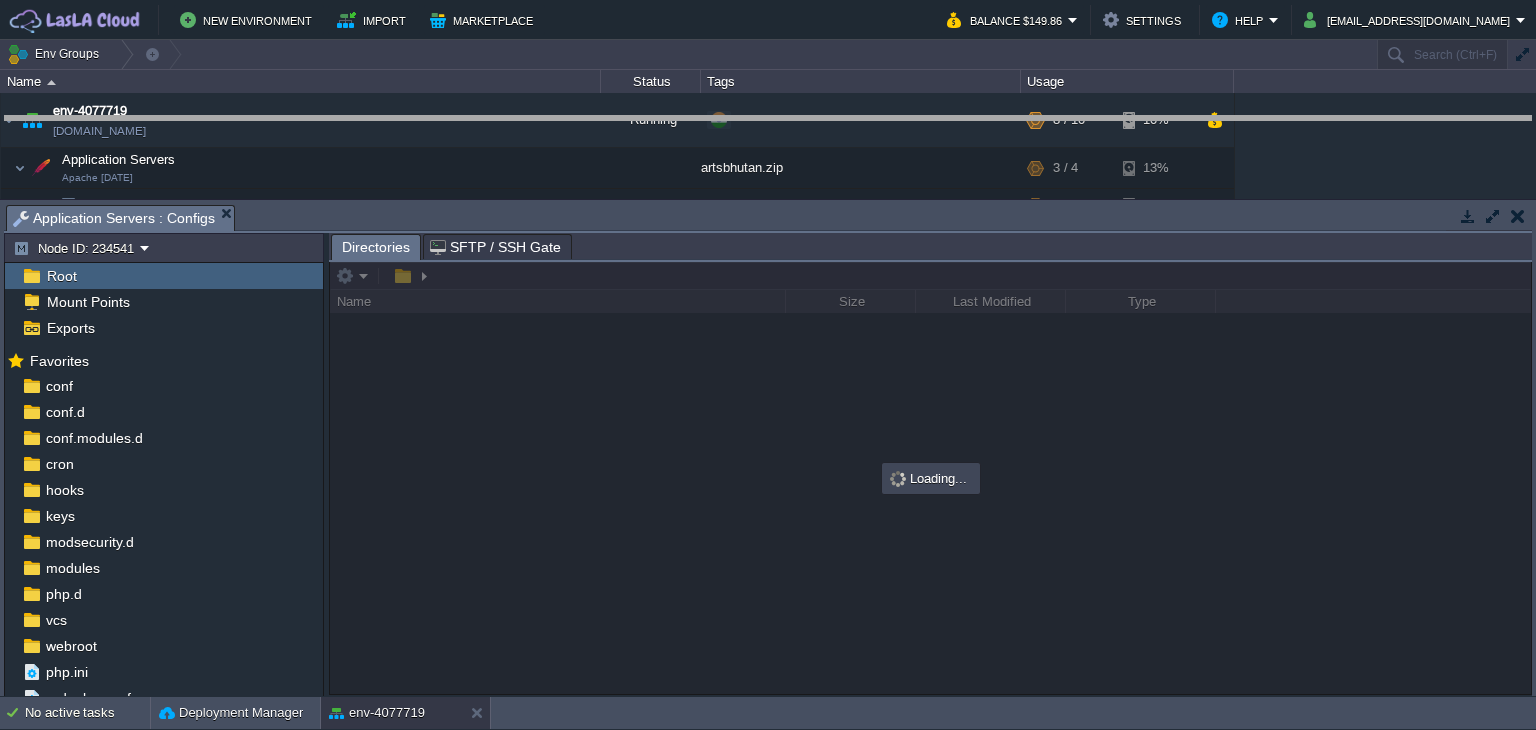 drag, startPoint x: 765, startPoint y: 206, endPoint x: 764, endPoint y: 111, distance: 95.005264 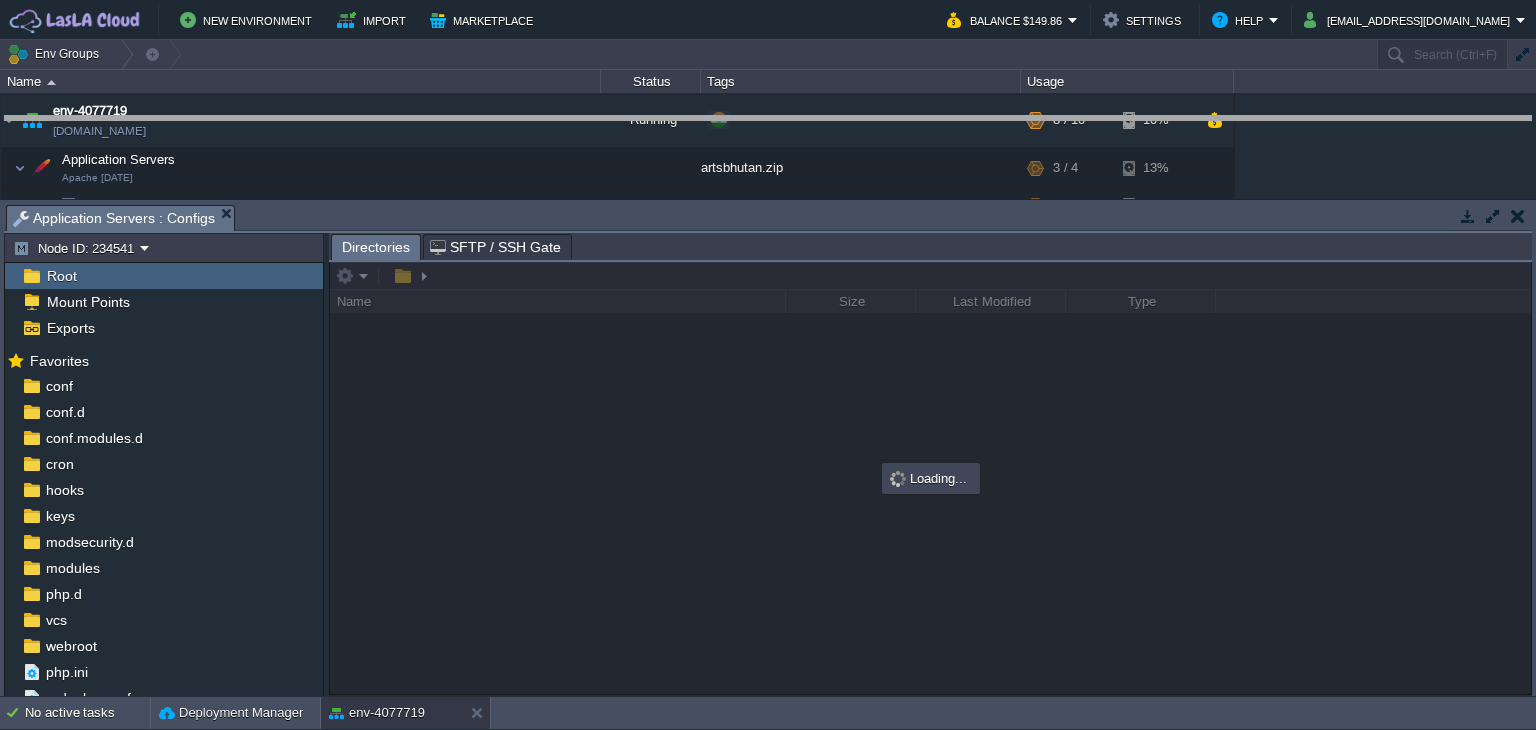 click on "New Environment Import Marketplace Bonus $0.00 Upgrade Account Balance $149.86 Settings Help [EMAIL_ADDRESS][DOMAIN_NAME]         Env Groups                     Search (Ctrl+F)         auto-gen Name Status Tags Usage env-4077719 [DOMAIN_NAME] Running                                 + Add to Env Group                                                                                                                                                            RAM                 72%                                         CPU                 3%                             8 / 10                    10%       Application Servers Apache [DATE] artsbhutan.zip                                                                                                                                                            RAM                 61%                                         CPU                 5%                             3 / 4                    13%     Node ID:  234541                5%" at bounding box center [768, 365] 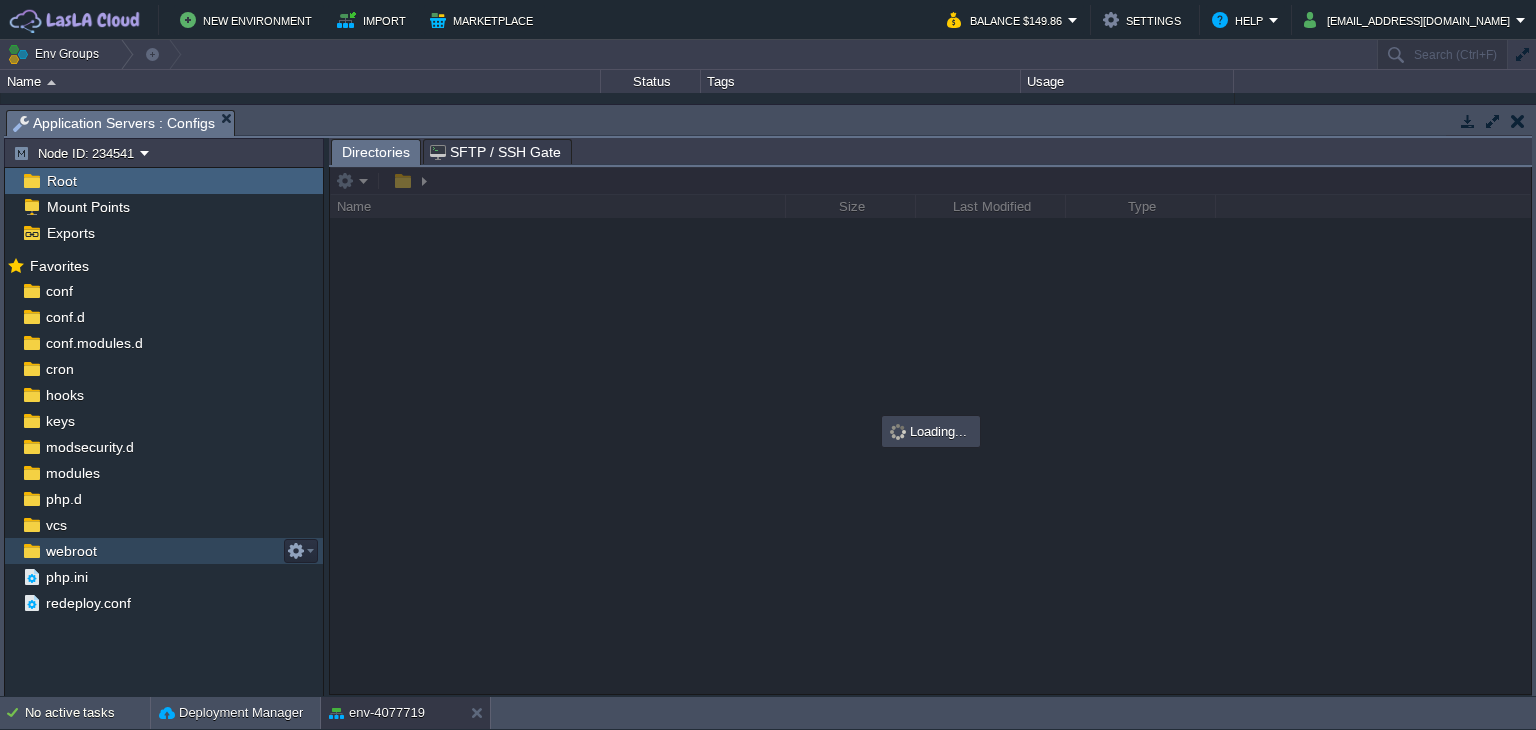 click on "webroot" at bounding box center (164, 551) 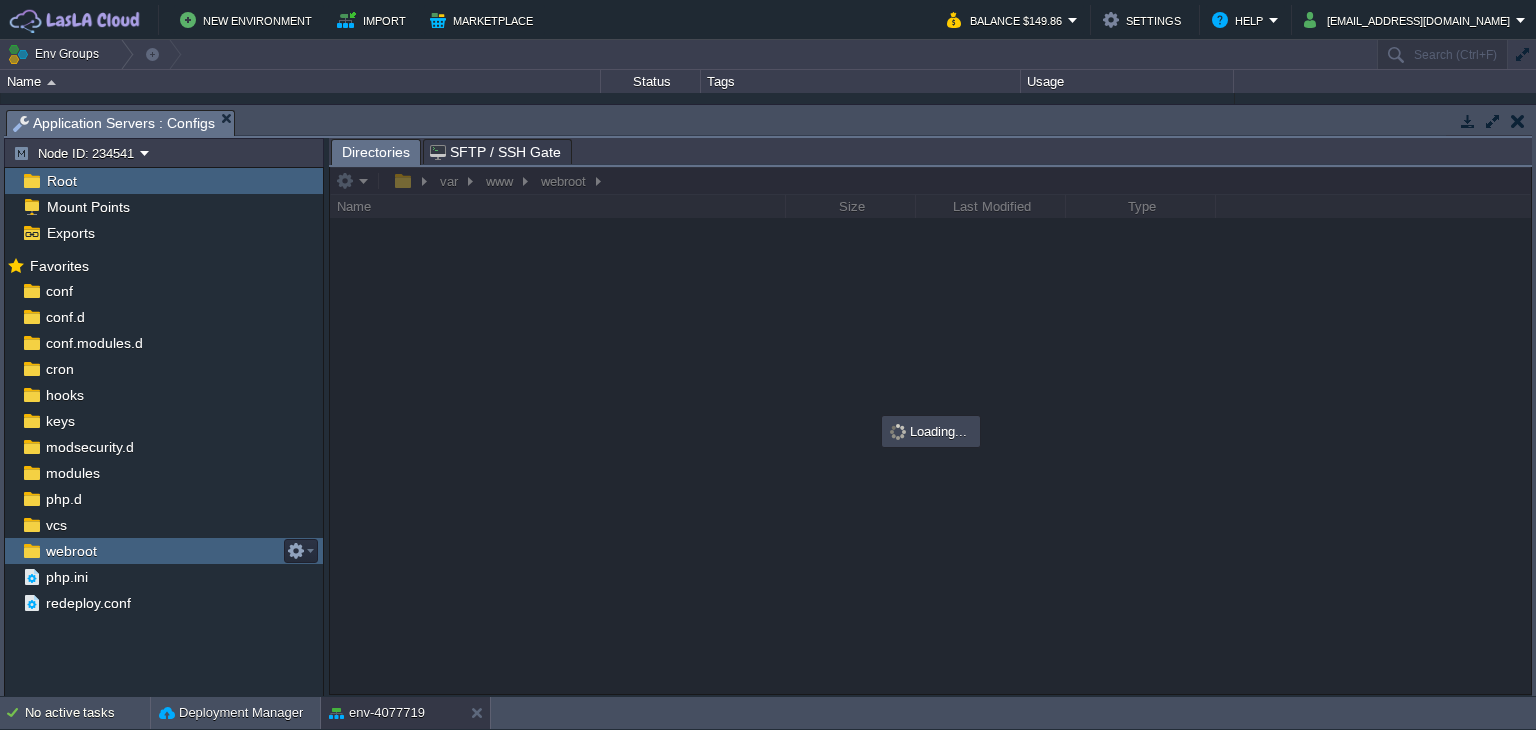 click on "webroot" at bounding box center (164, 551) 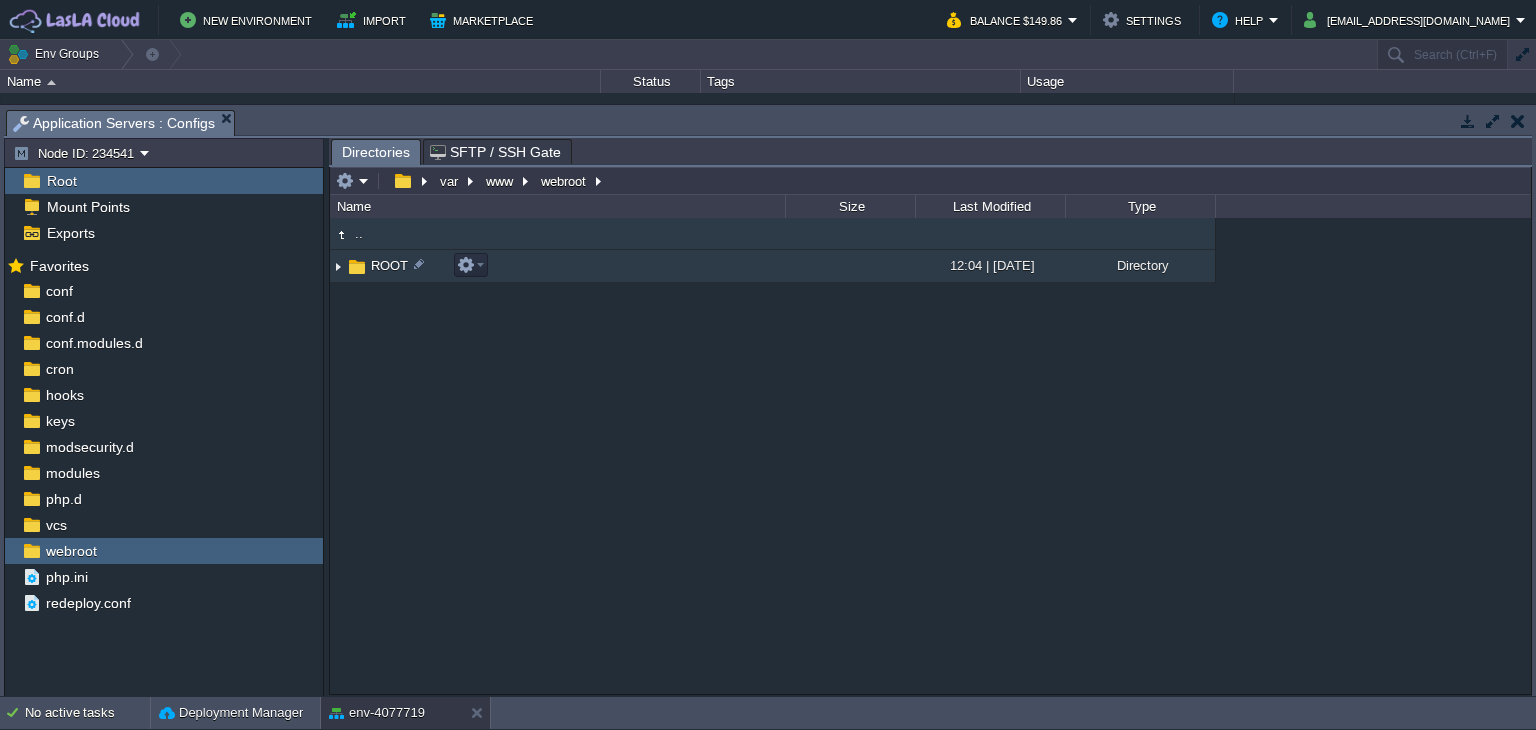 click on "ROOT" at bounding box center [389, 265] 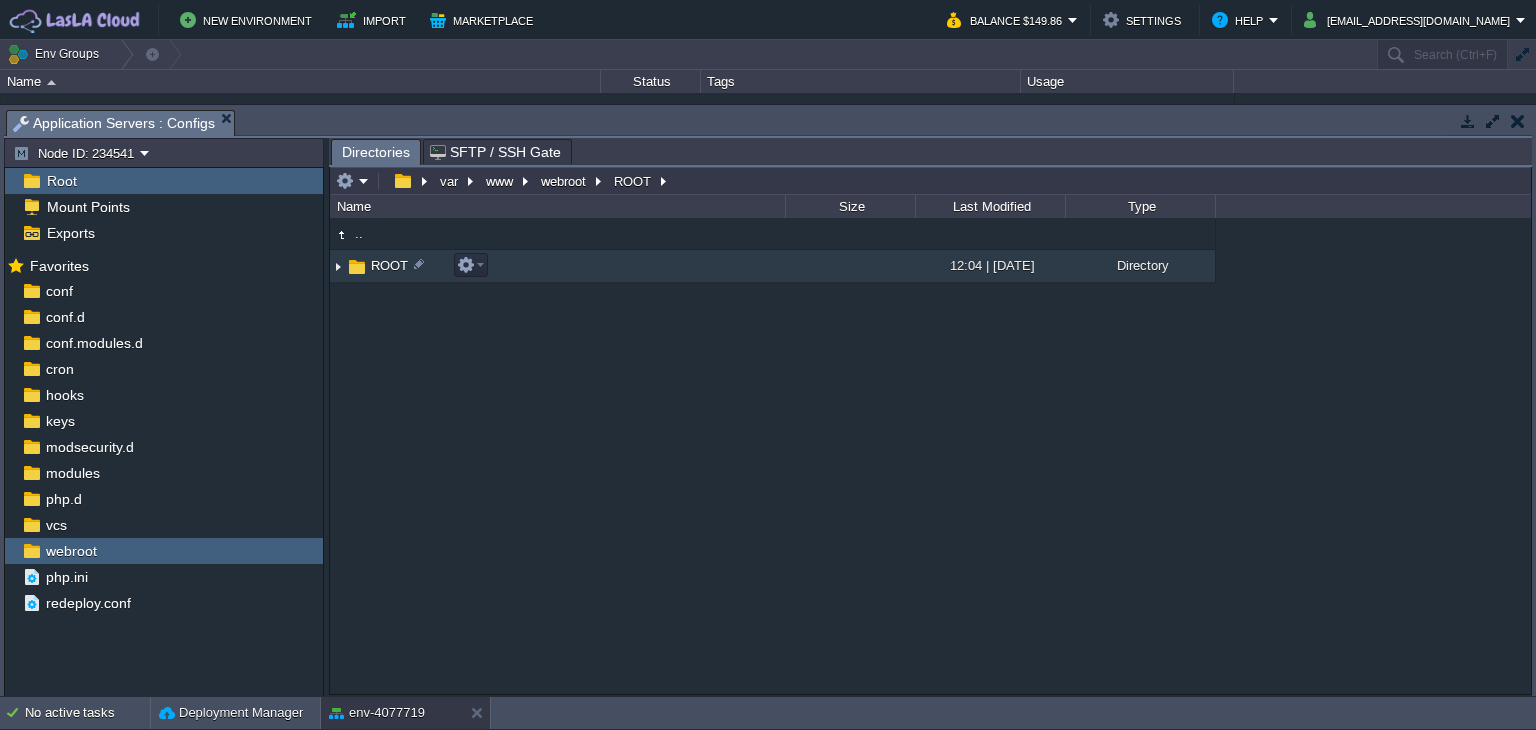 click on "ROOT" at bounding box center [389, 265] 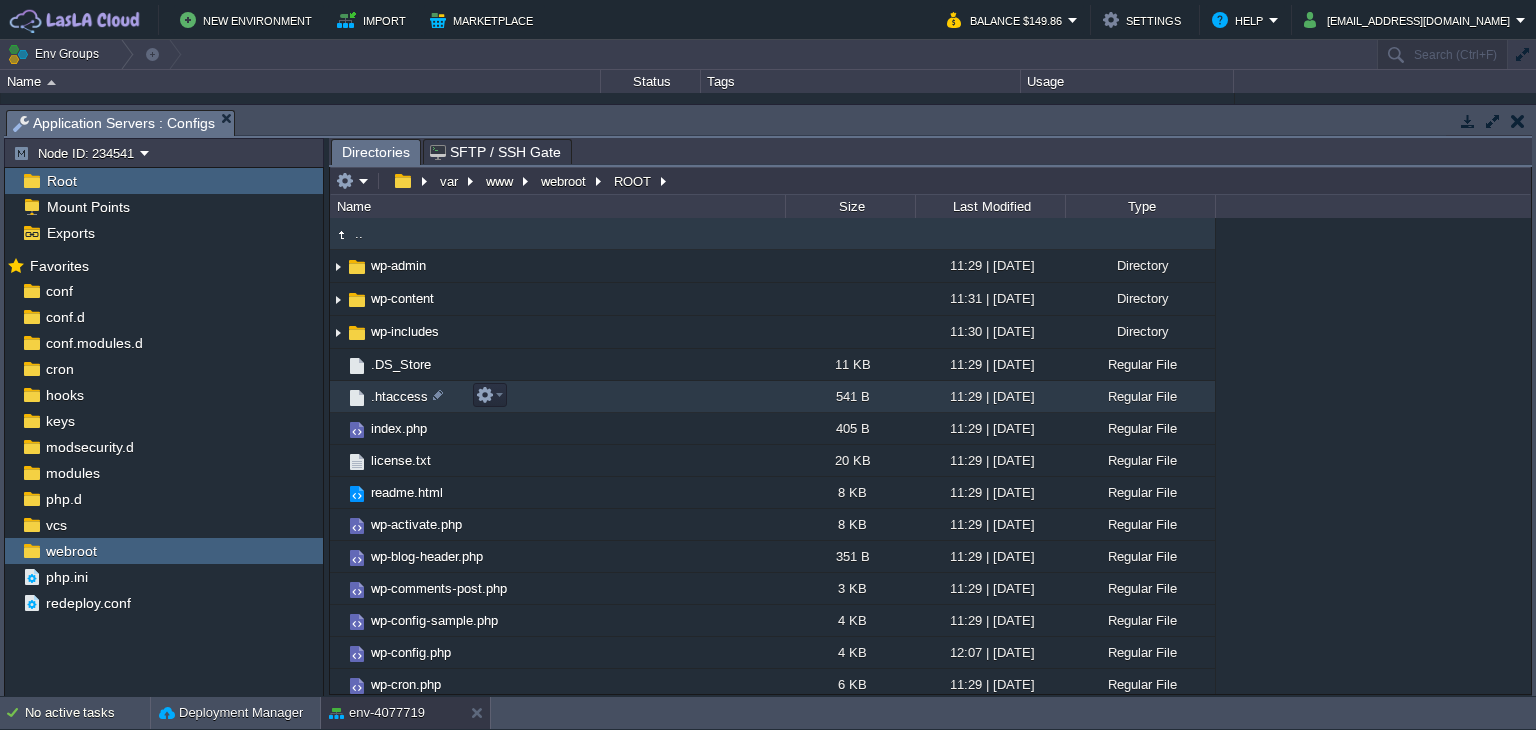 click on ".htaccess" at bounding box center (399, 396) 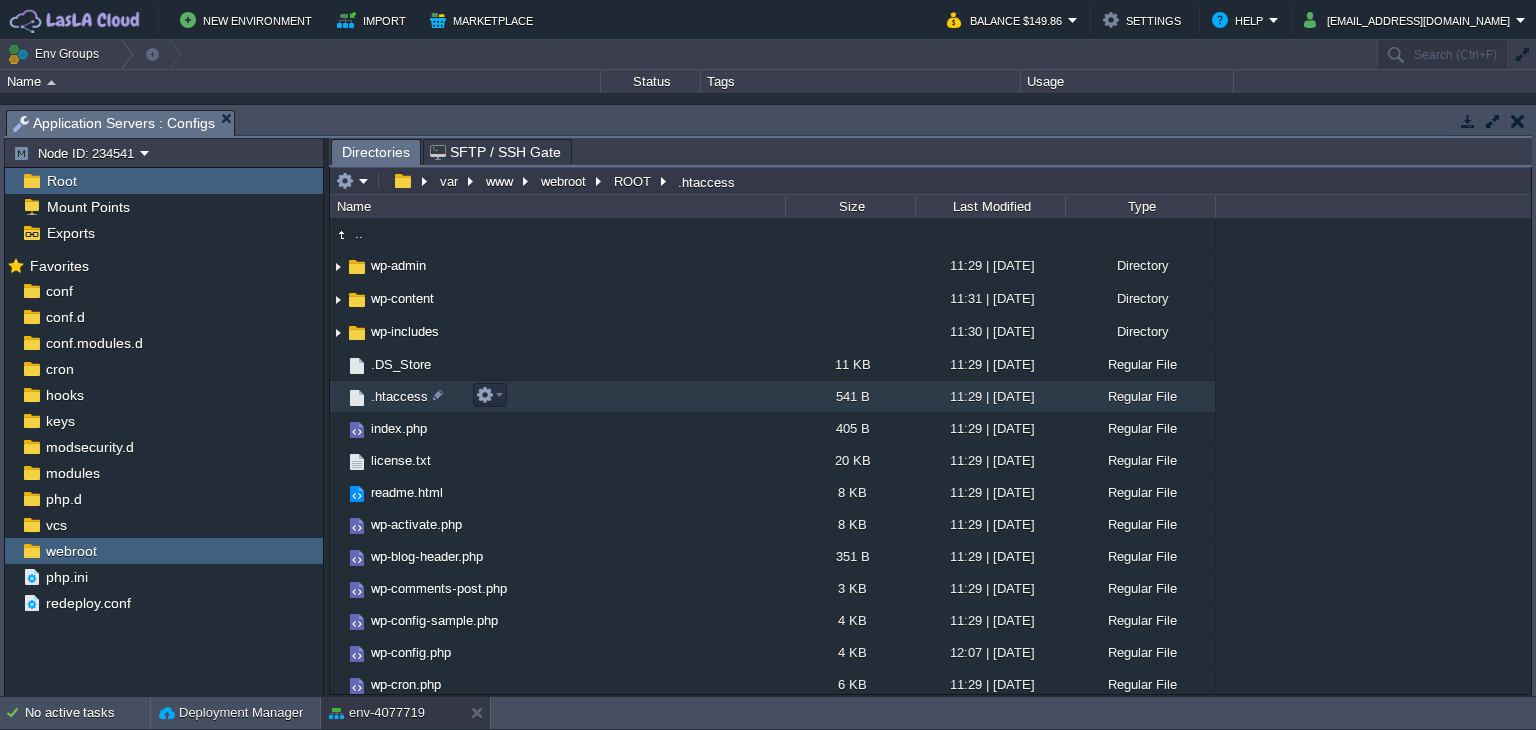 click on ".htaccess" at bounding box center (399, 396) 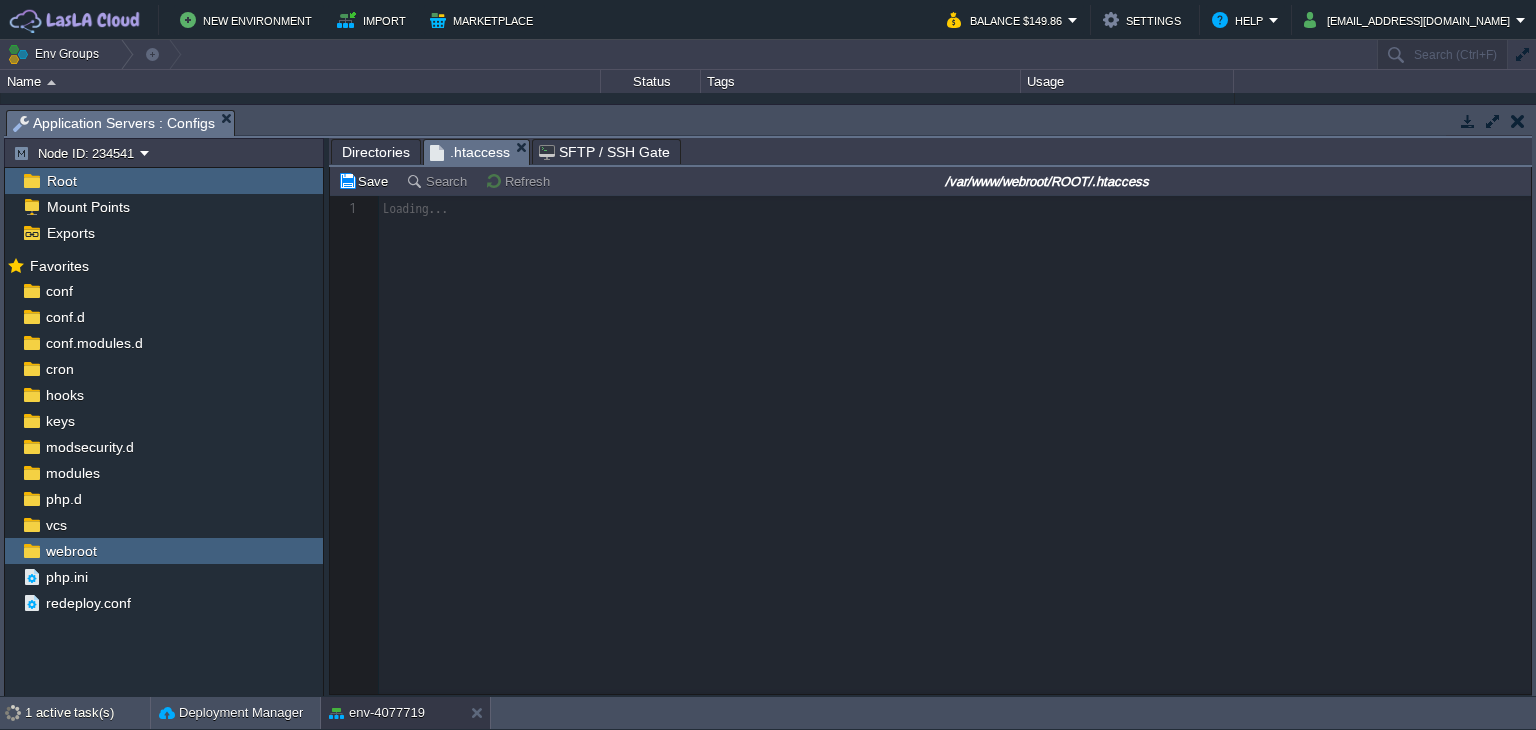 scroll, scrollTop: 6, scrollLeft: 0, axis: vertical 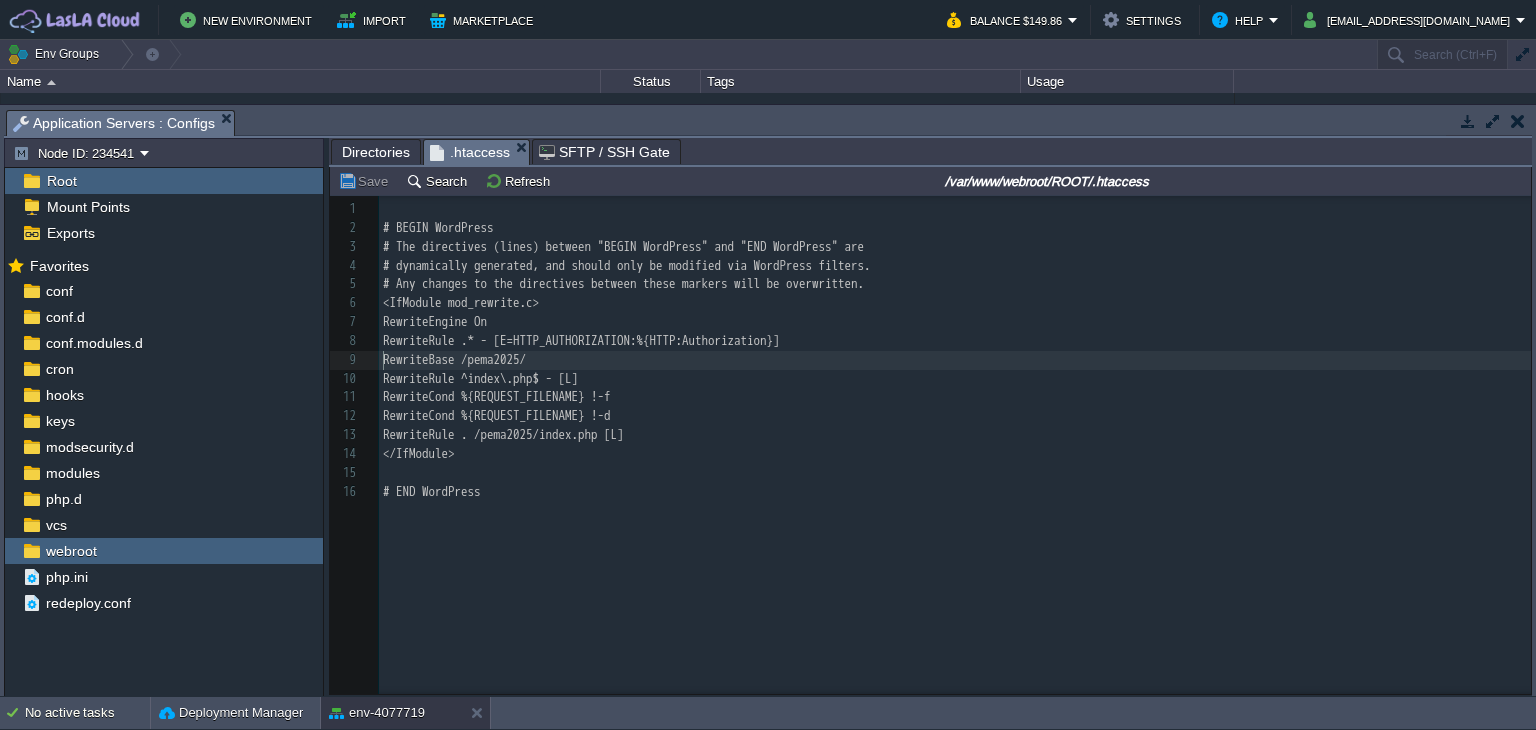 click on "RewriteBase /pema2025/" at bounding box center [958, 360] 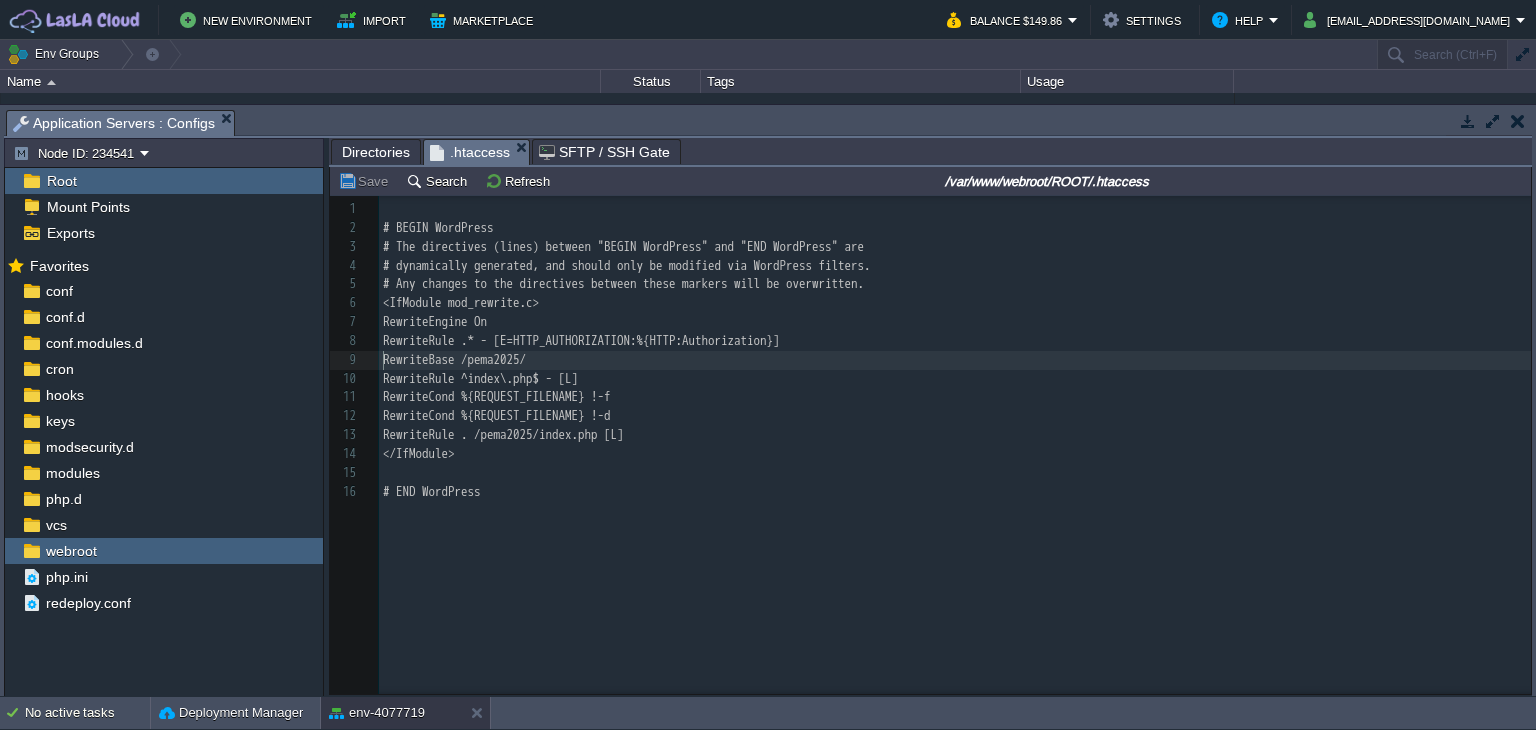 scroll, scrollTop: 6, scrollLeft: 6, axis: both 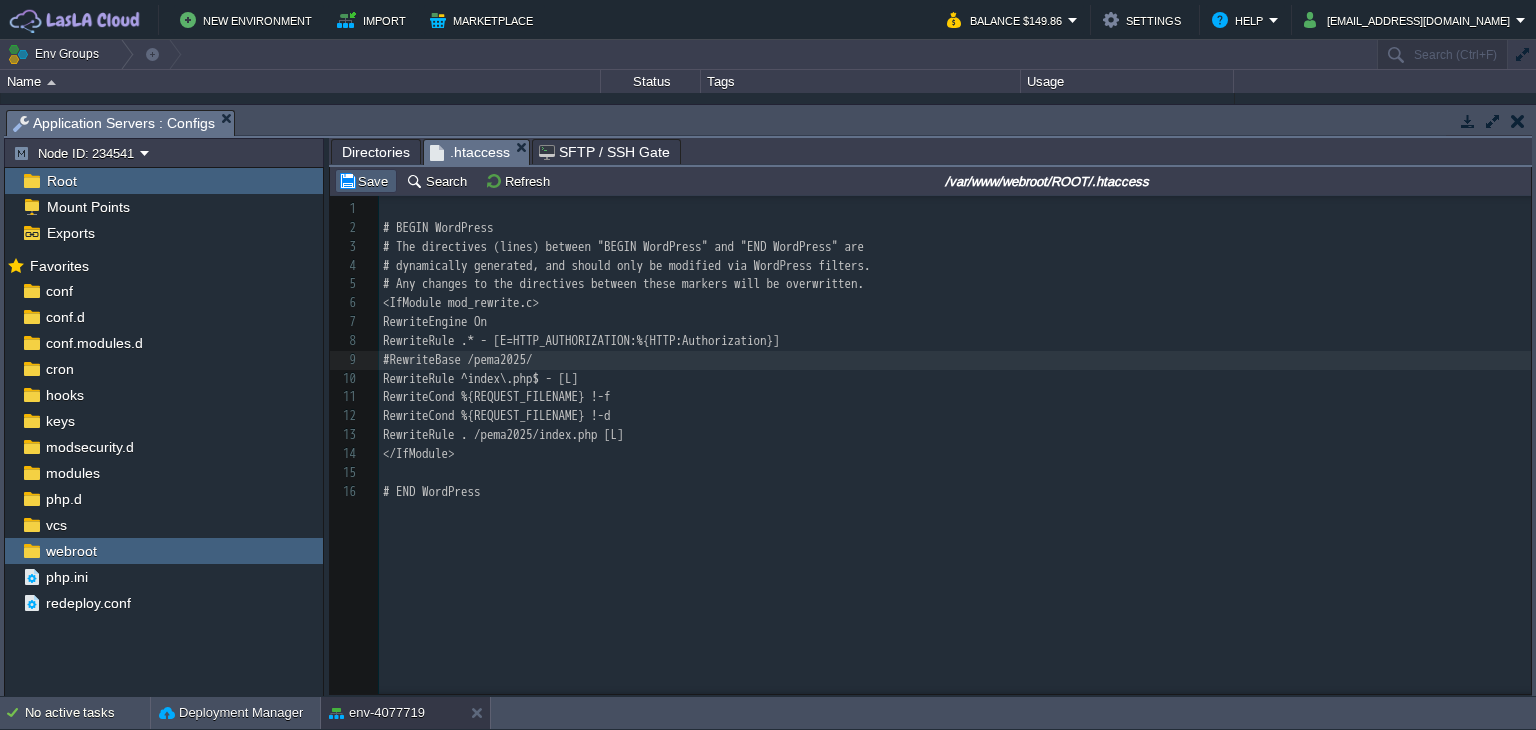 type on "#" 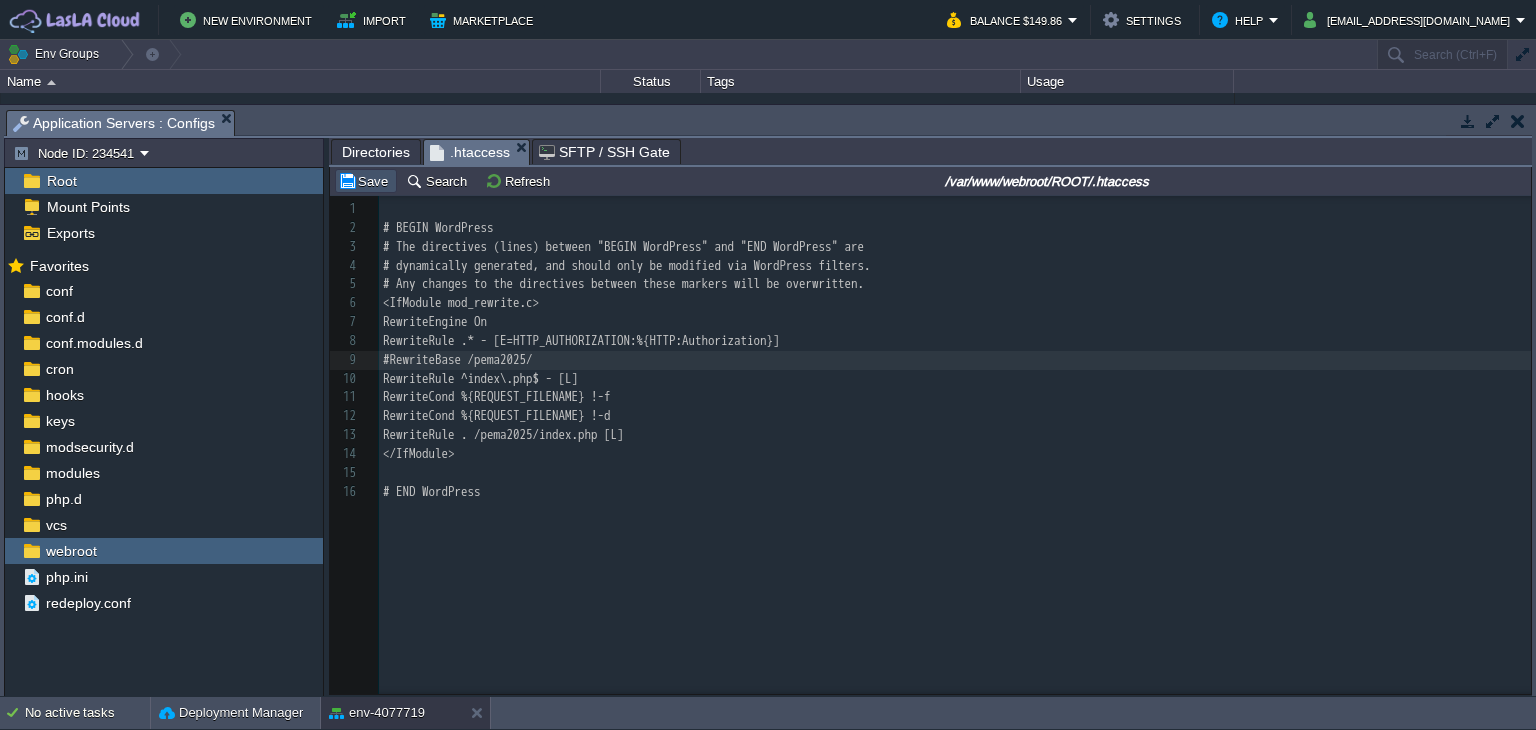 click on "Save" at bounding box center (366, 181) 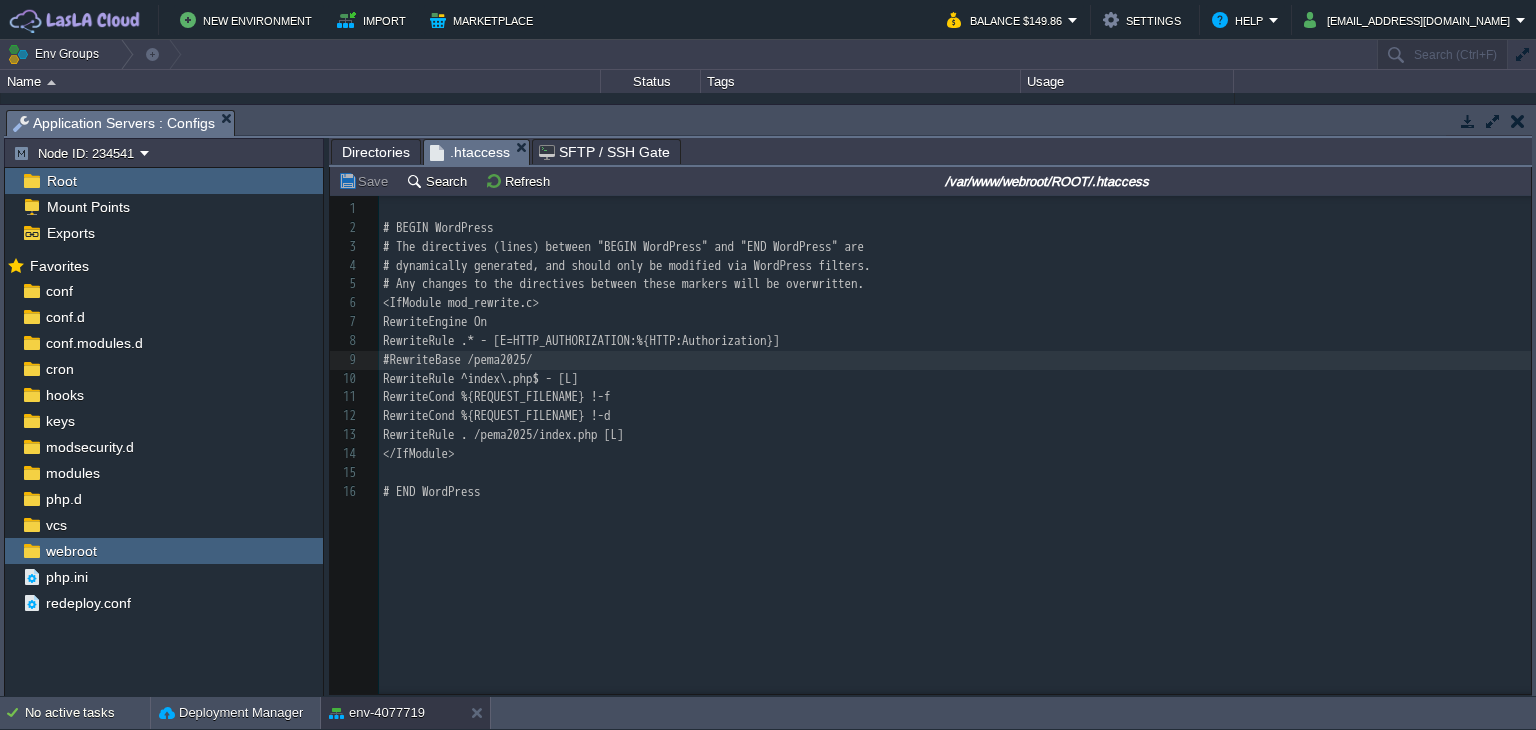 click at bounding box center (1518, 121) 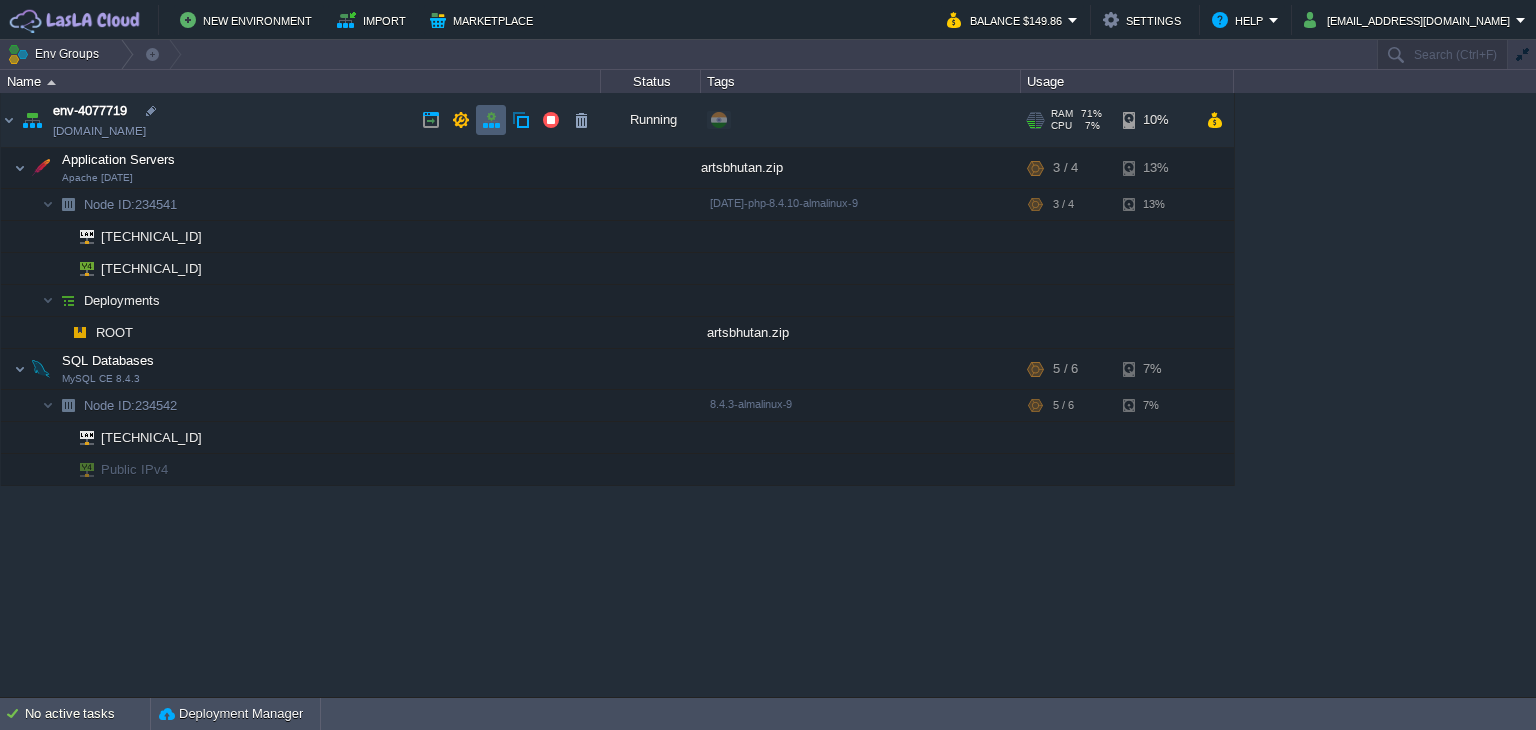 click at bounding box center [491, 120] 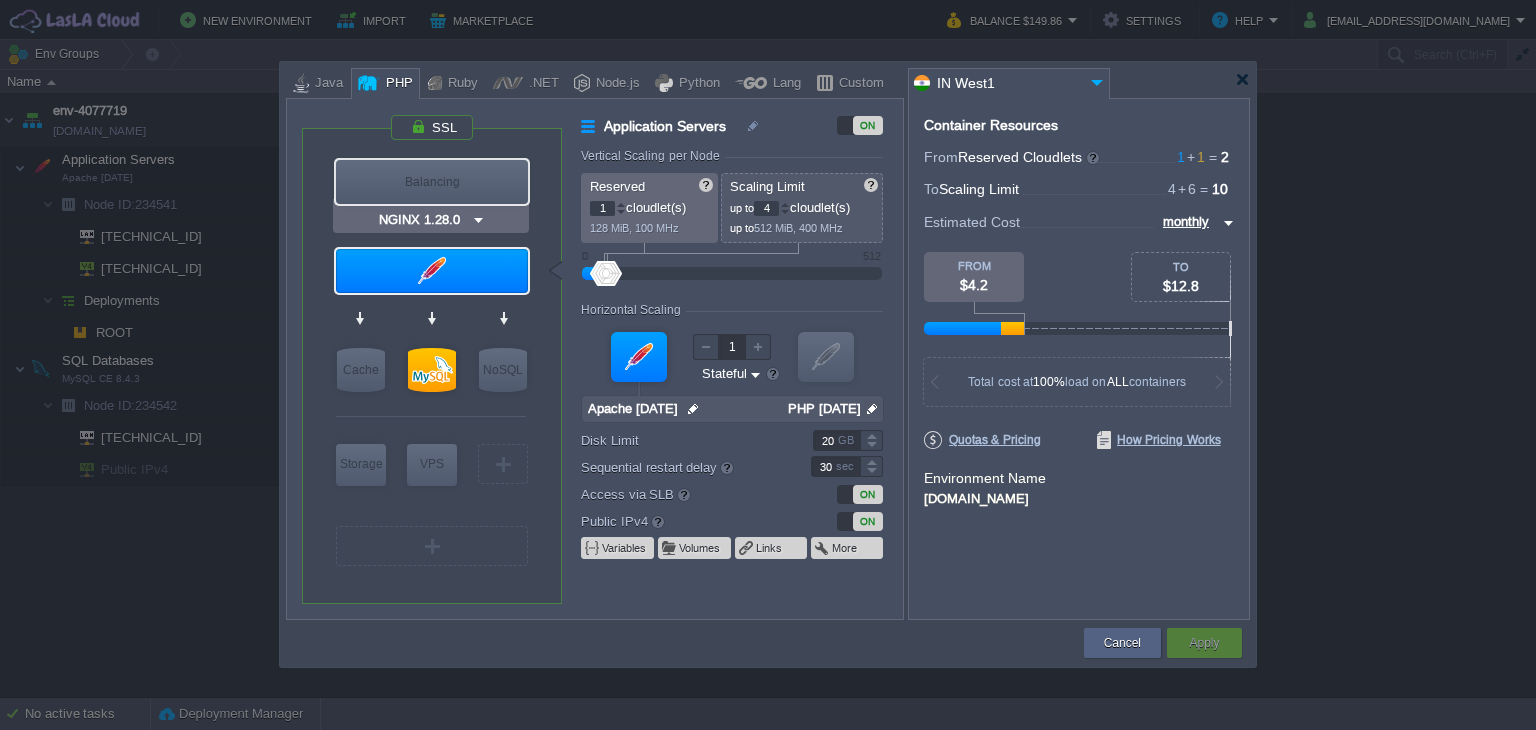 type on "Apache [DATE]" 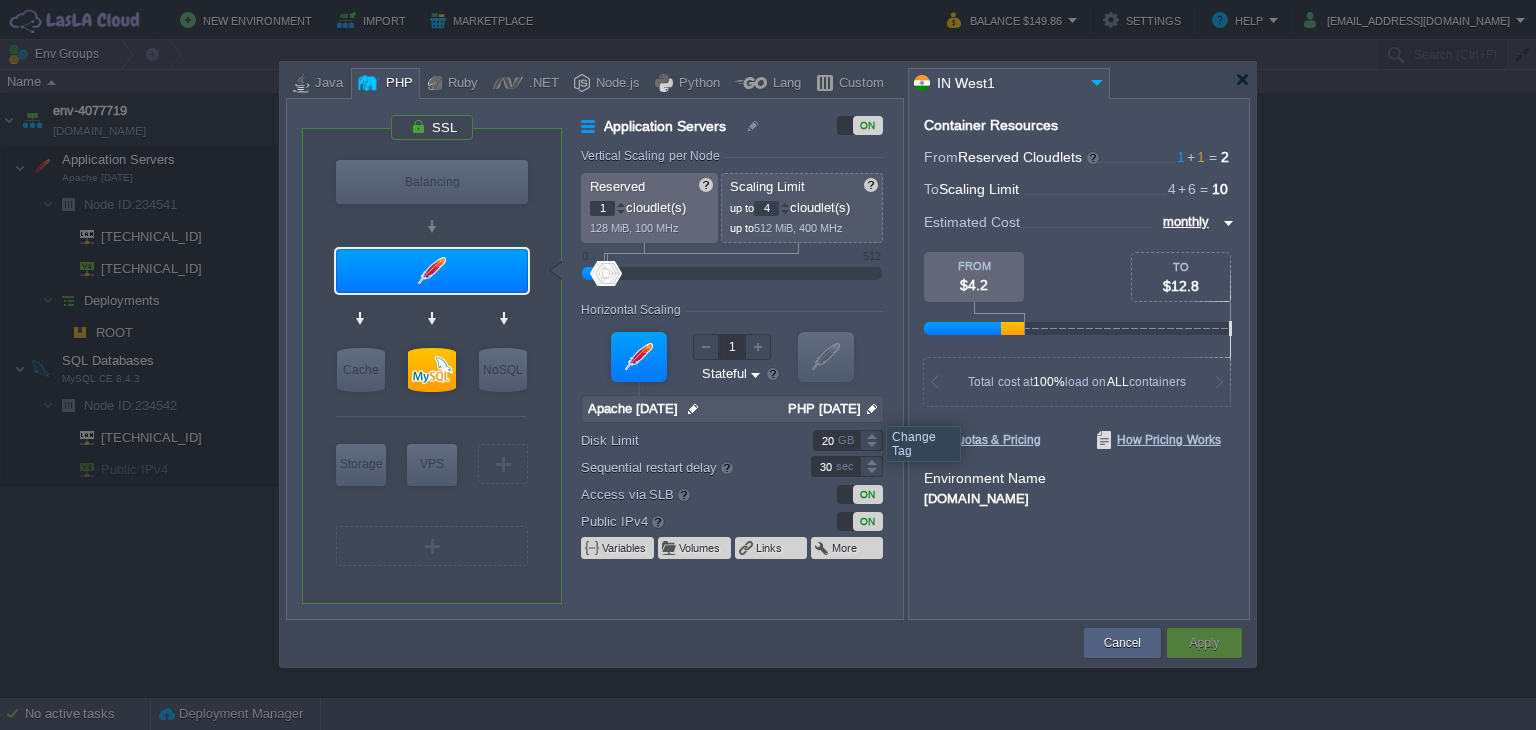 click at bounding box center (872, 409) 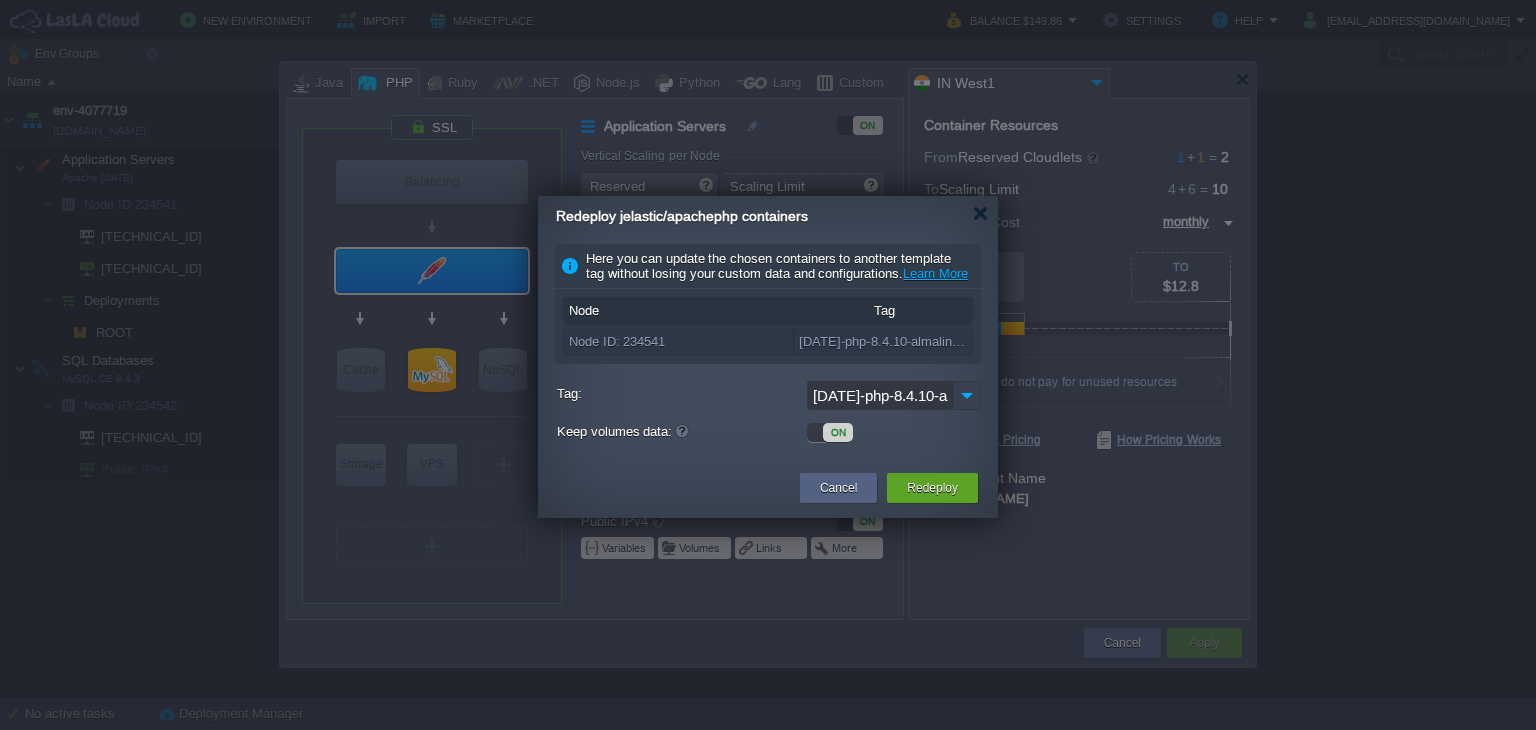 click at bounding box center (967, 395) 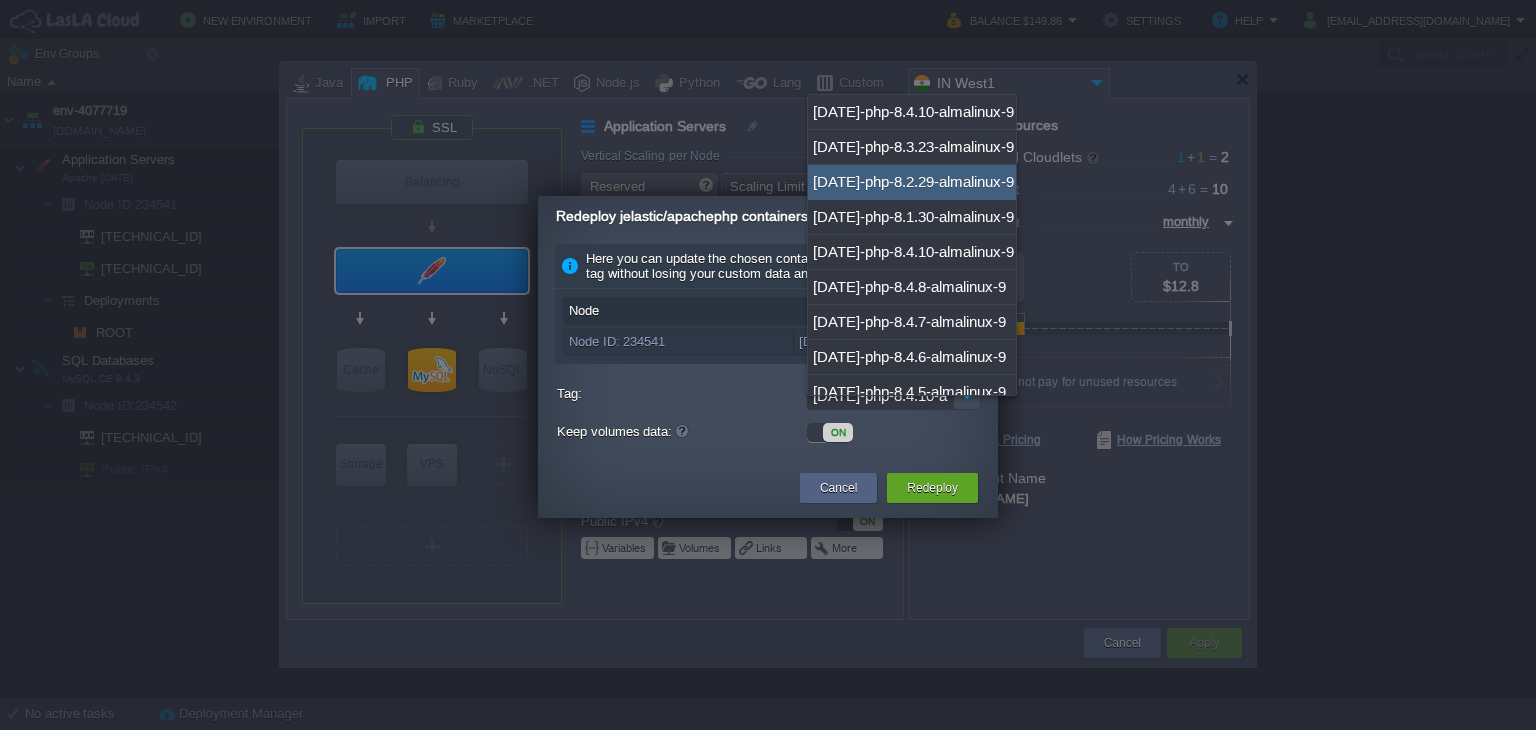 click on "[DATE]-php-8.2.29-almalinux-9" at bounding box center [912, 182] 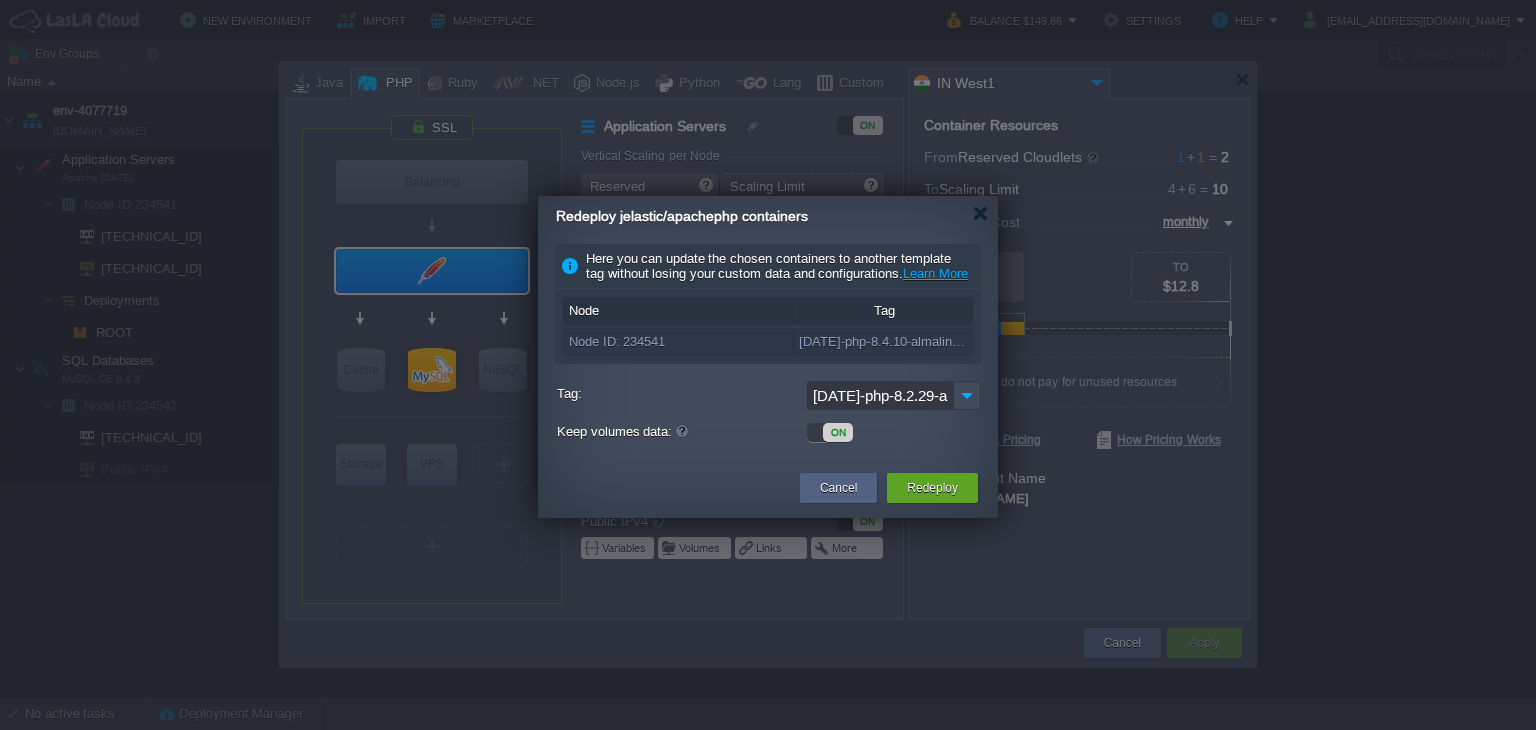 scroll, scrollTop: 0, scrollLeft: 65, axis: horizontal 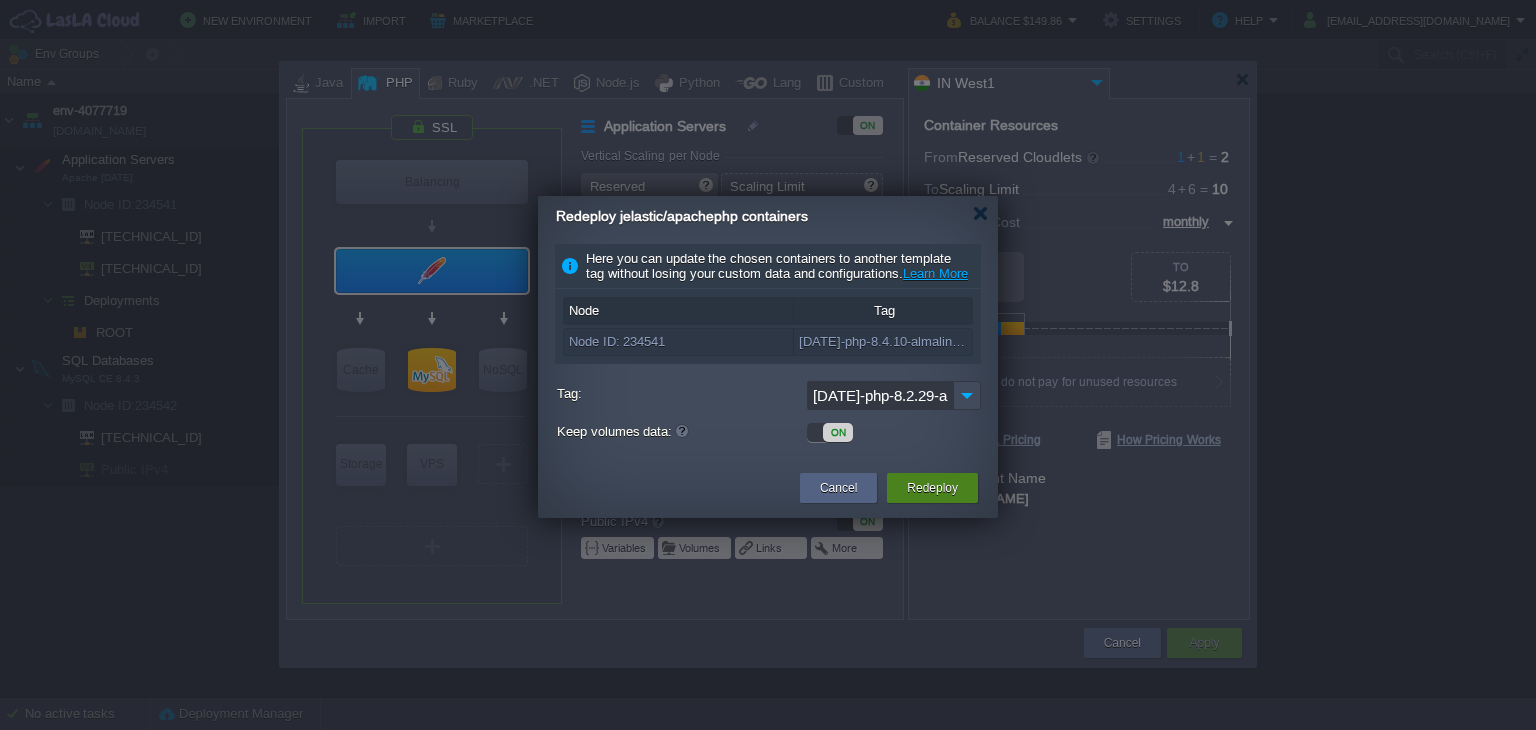 click on "Redeploy" at bounding box center [932, 488] 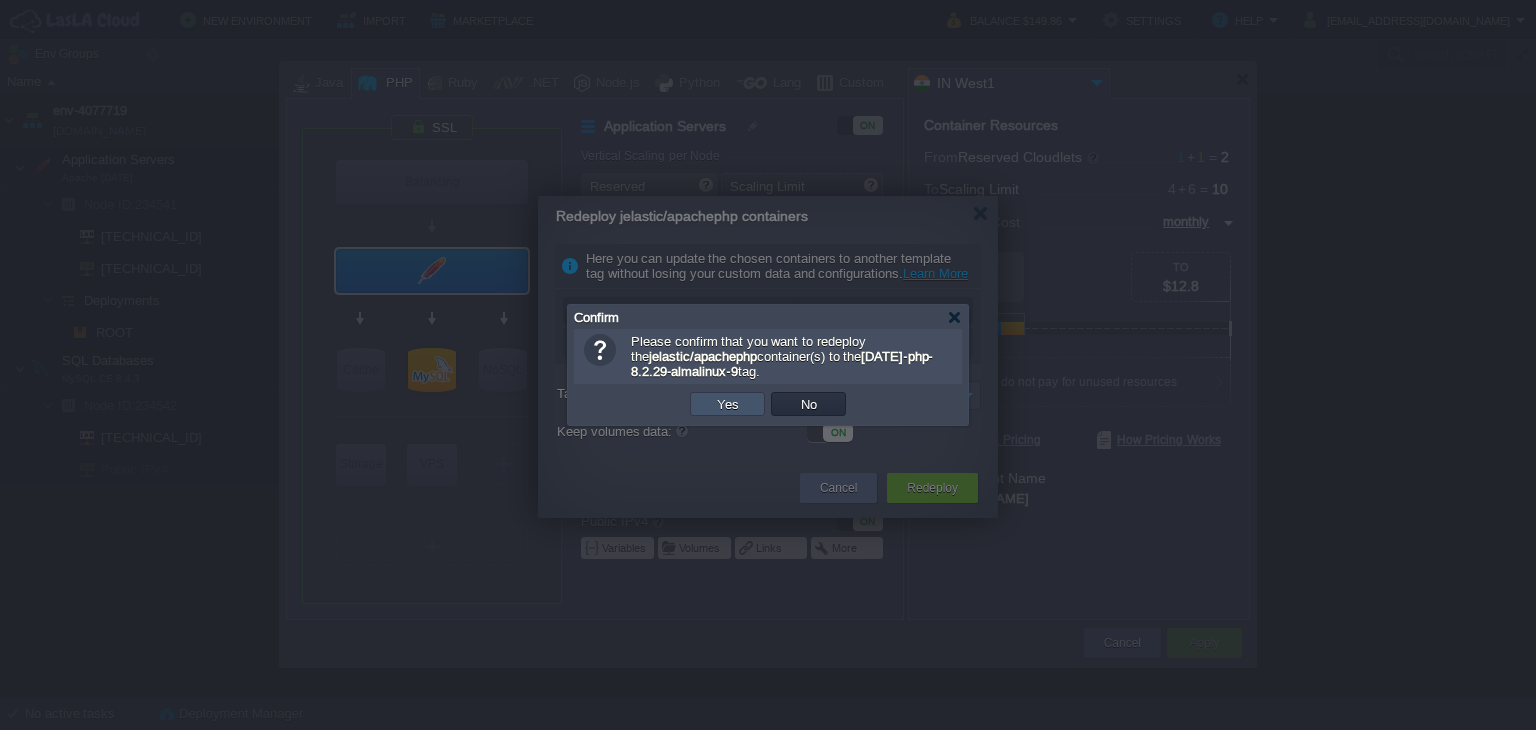 click on "Yes" at bounding box center [728, 404] 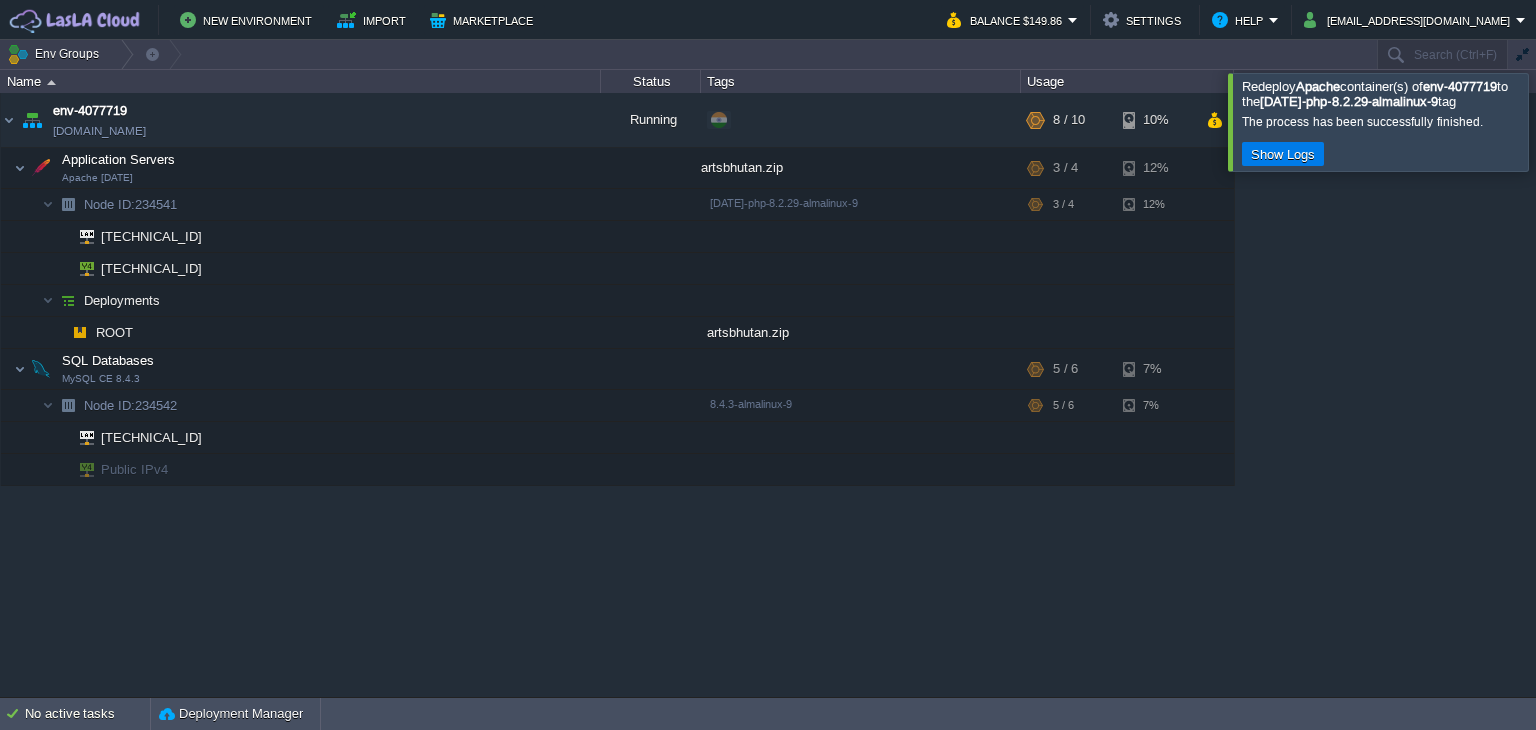 click at bounding box center [1560, 121] 